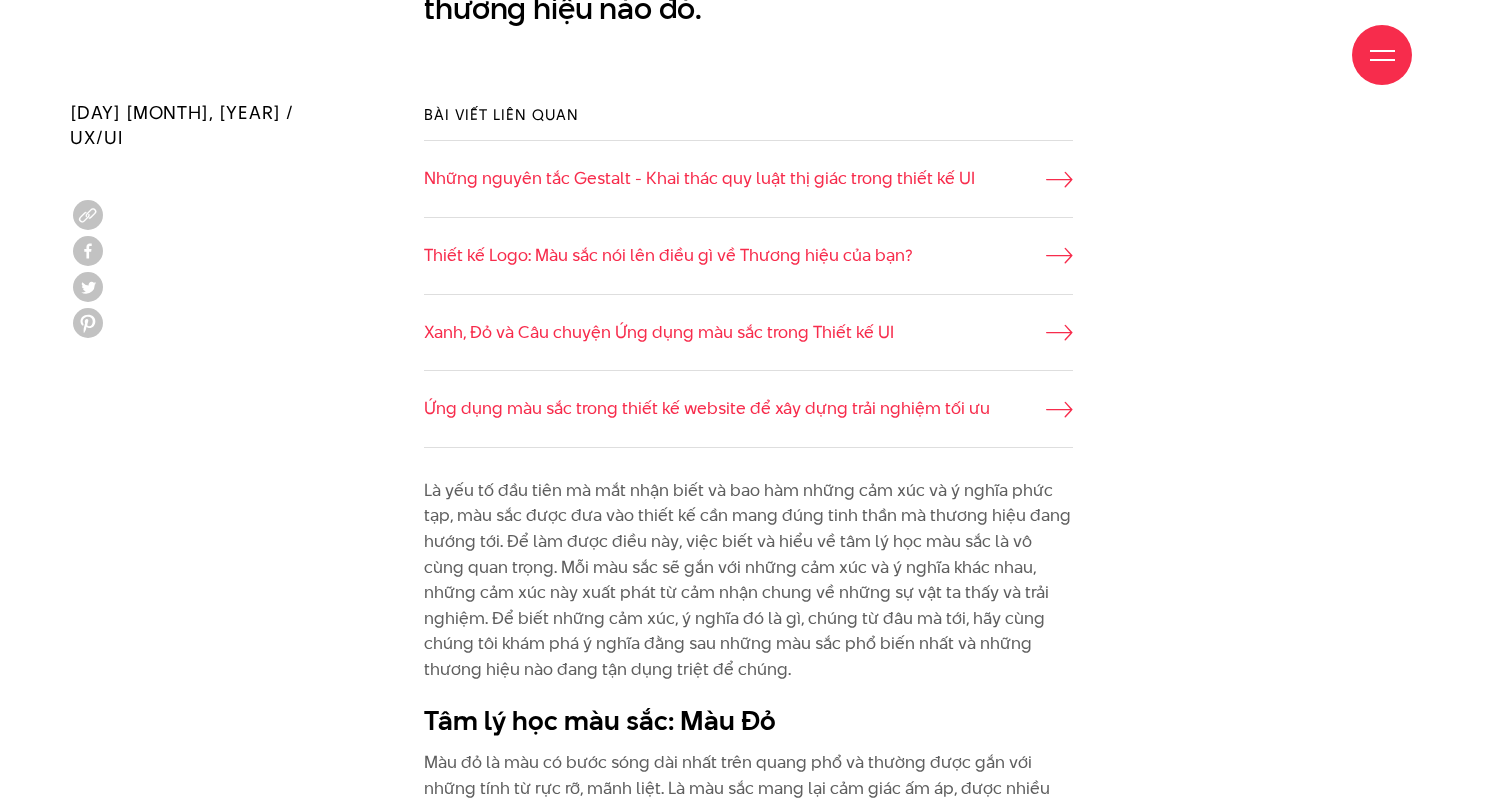 scroll, scrollTop: 1983, scrollLeft: 0, axis: vertical 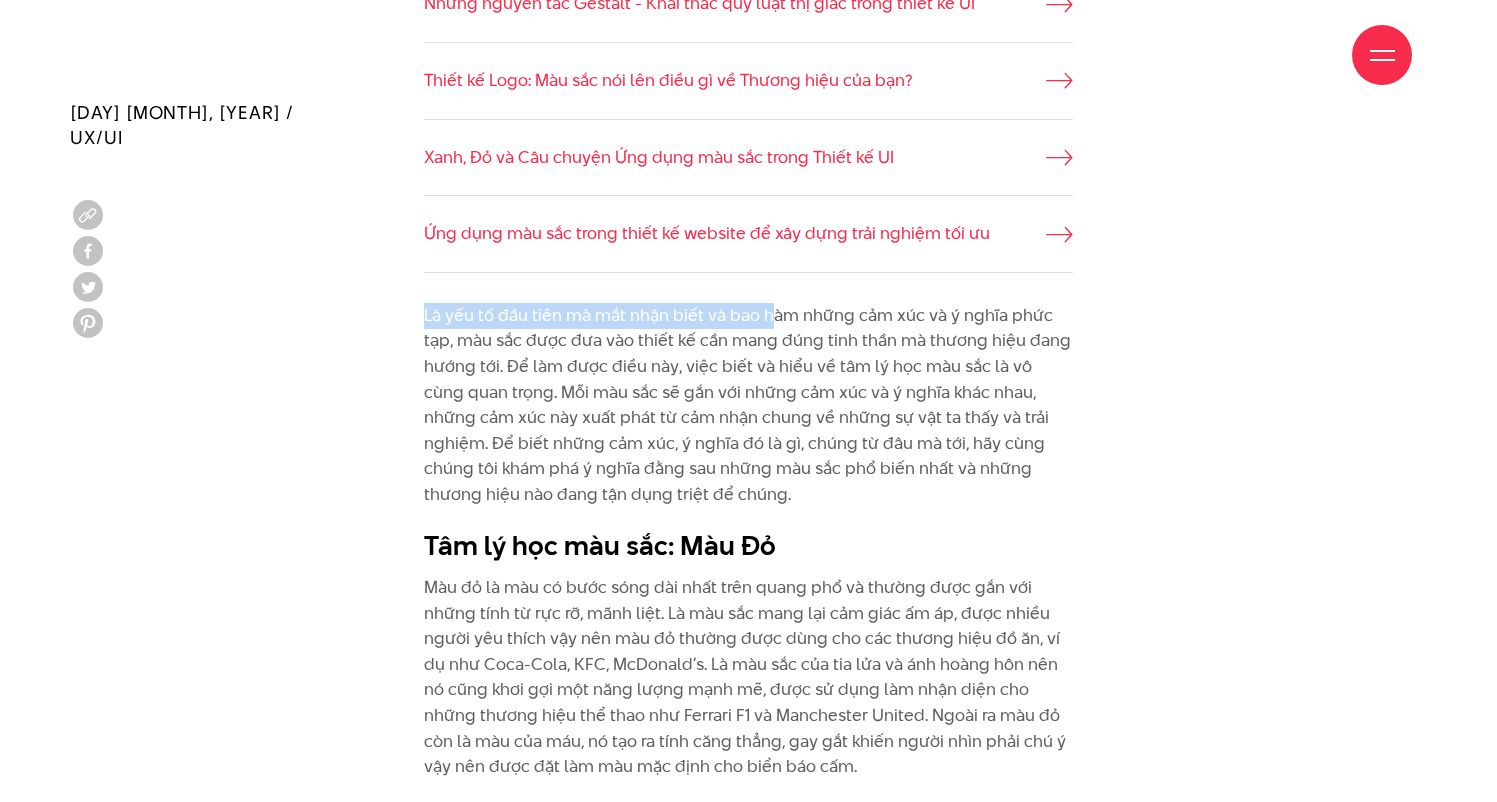 drag, startPoint x: 410, startPoint y: 293, endPoint x: 775, endPoint y: 299, distance: 365.04932 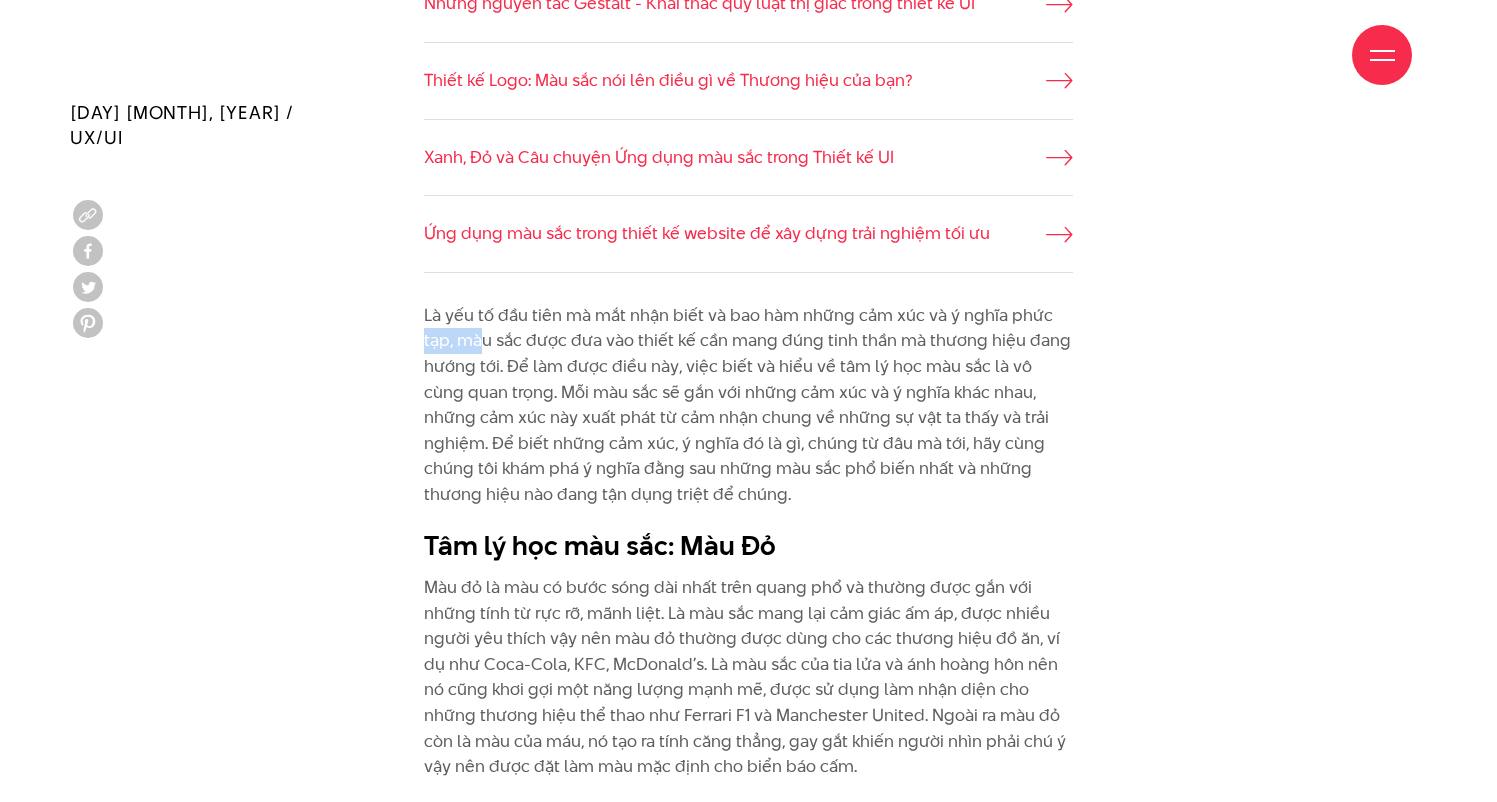 drag, startPoint x: 424, startPoint y: 336, endPoint x: 512, endPoint y: 337, distance: 88.005684 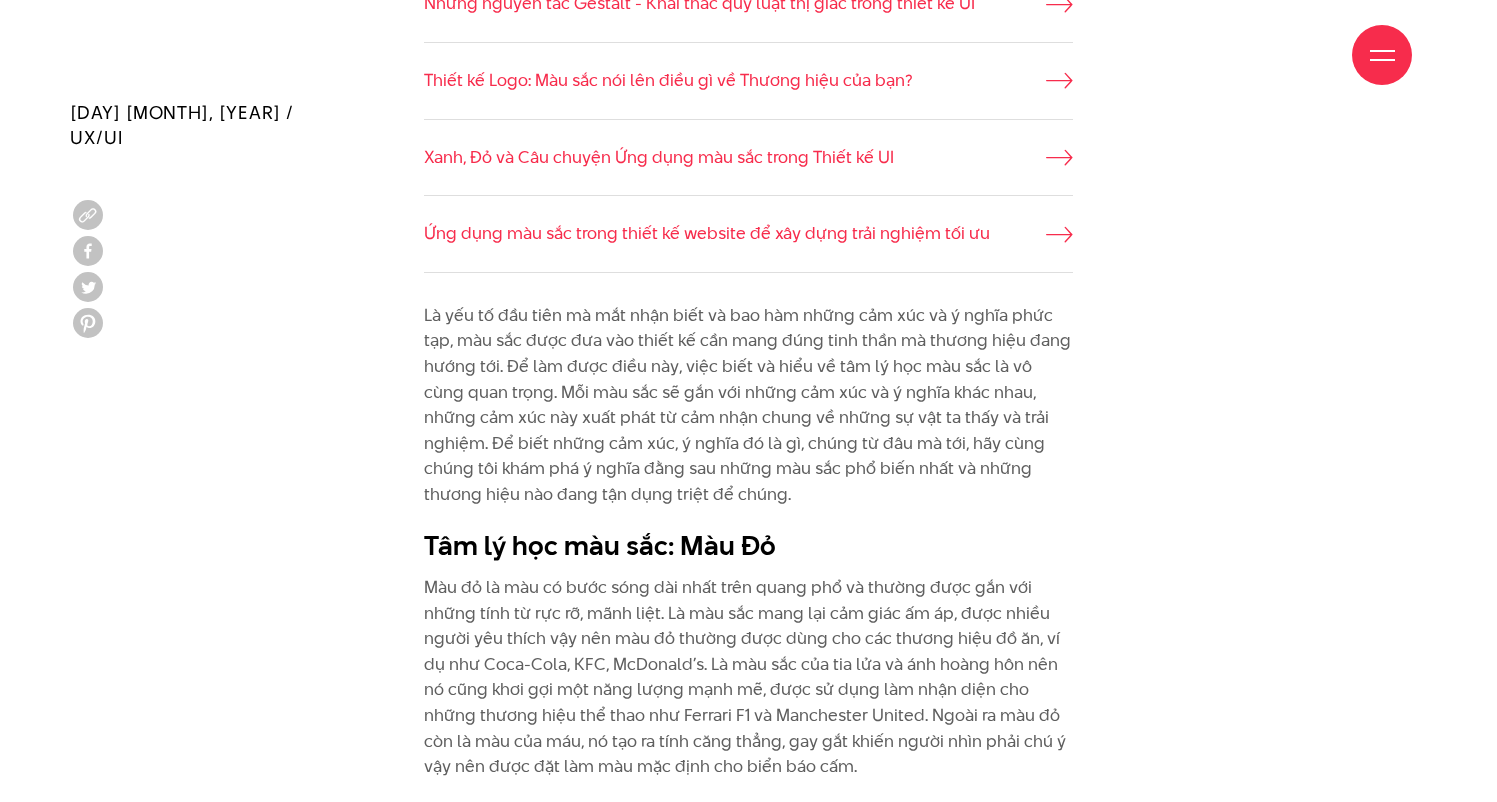 click on "Là yếu tố đầu tiên mà mắt nhận biết và bao hàm những cảm xúc và ý nghĩa phức tạp, màu sắc được đưa vào thiết kế cần mang đúng tinh thần mà thương hiệu đang hướng tới. Để làm được điều này, việc biết và hiểu về tâm lý học màu sắc là vô cùng quan trọng. Mỗi màu sắc sẽ gắn với những cảm xúc và ý nghĩa khác nhau, những cảm xúc này xuất phát từ cảm nhận chung về những sự vật ta thấy và trải nghiệm. Để biết những cảm xúc, ý nghĩa đó là gì, chúng từ đâu mà tới, hãy cùng chúng tôi khám phá ý nghĩa đằng sau những màu sắc phổ biến nhất và những thương hiệu nào đang tận dụng triệt để chúng." at bounding box center [748, 405] 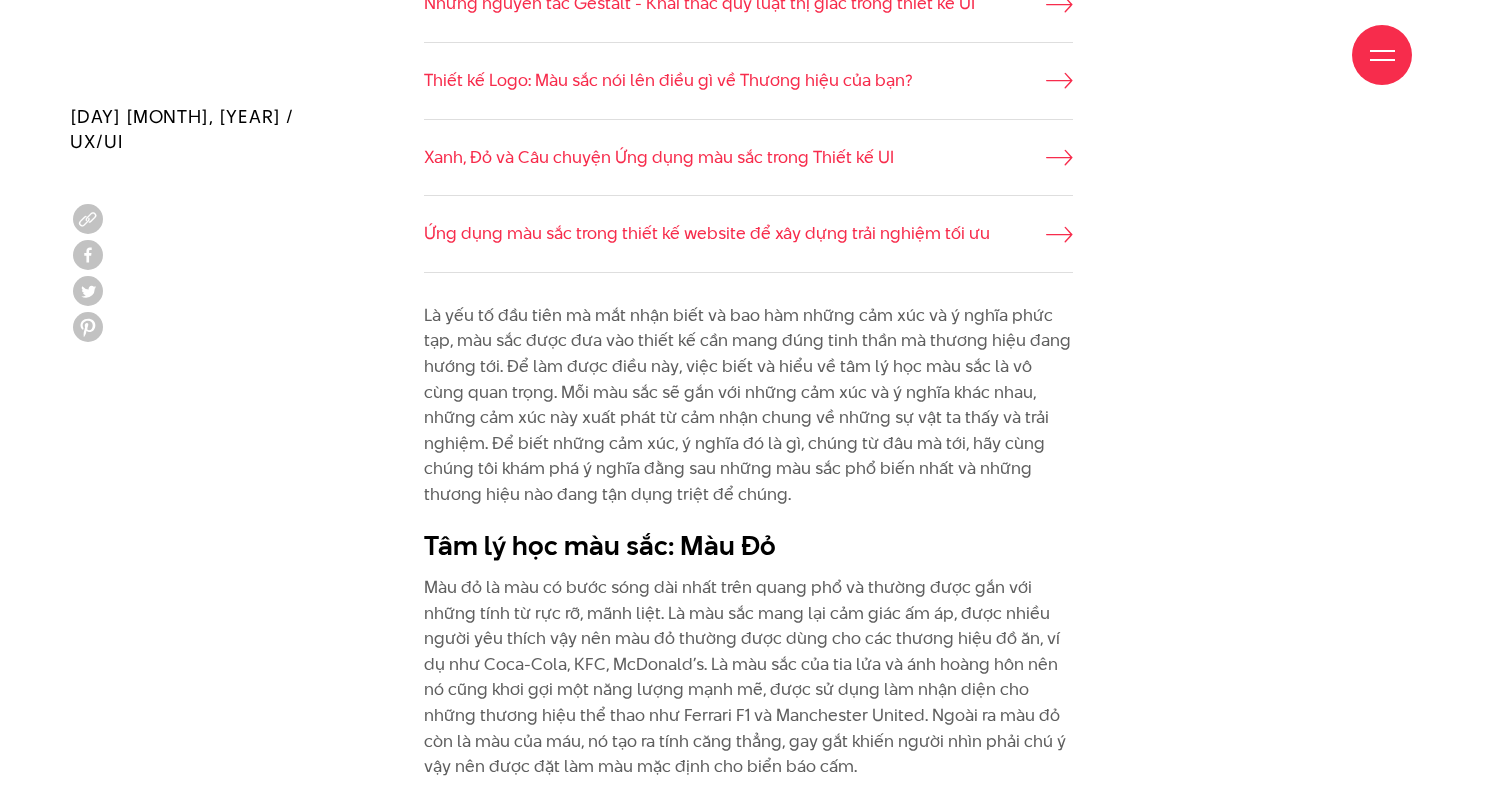 scroll, scrollTop: 1987, scrollLeft: 0, axis: vertical 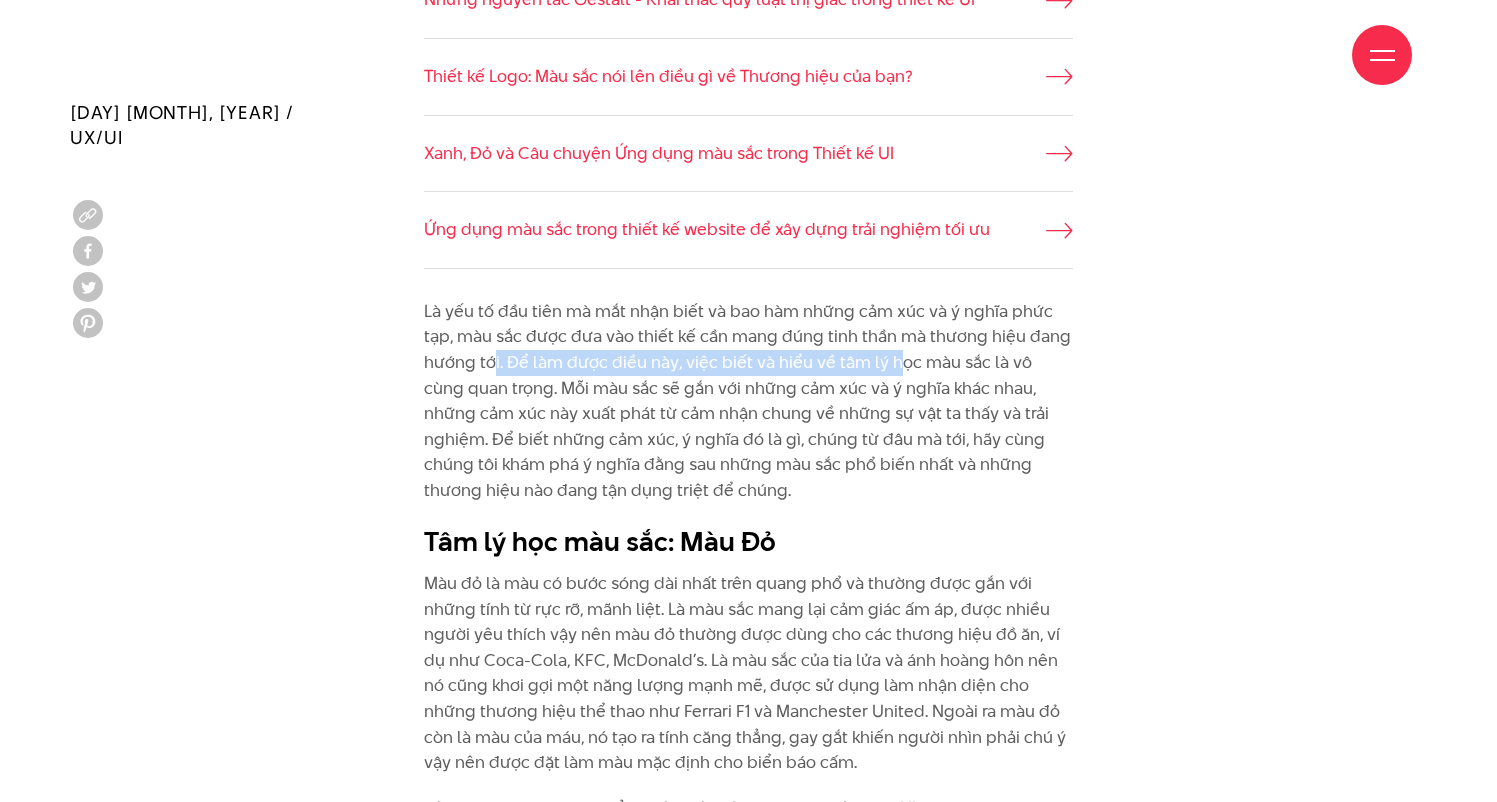 drag, startPoint x: 495, startPoint y: 344, endPoint x: 905, endPoint y: 338, distance: 410.0439 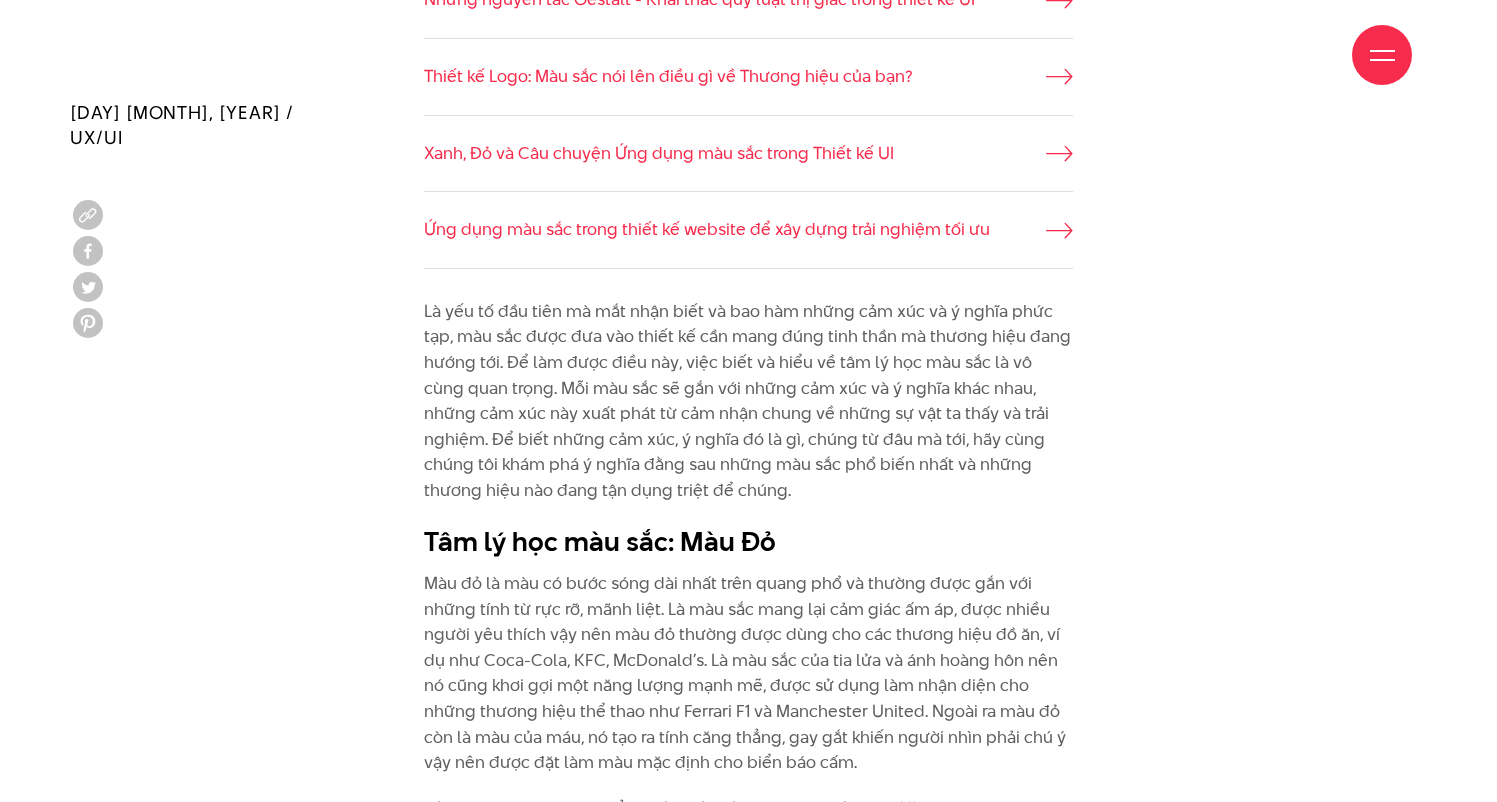 drag, startPoint x: 911, startPoint y: 338, endPoint x: 891, endPoint y: 338, distance: 20 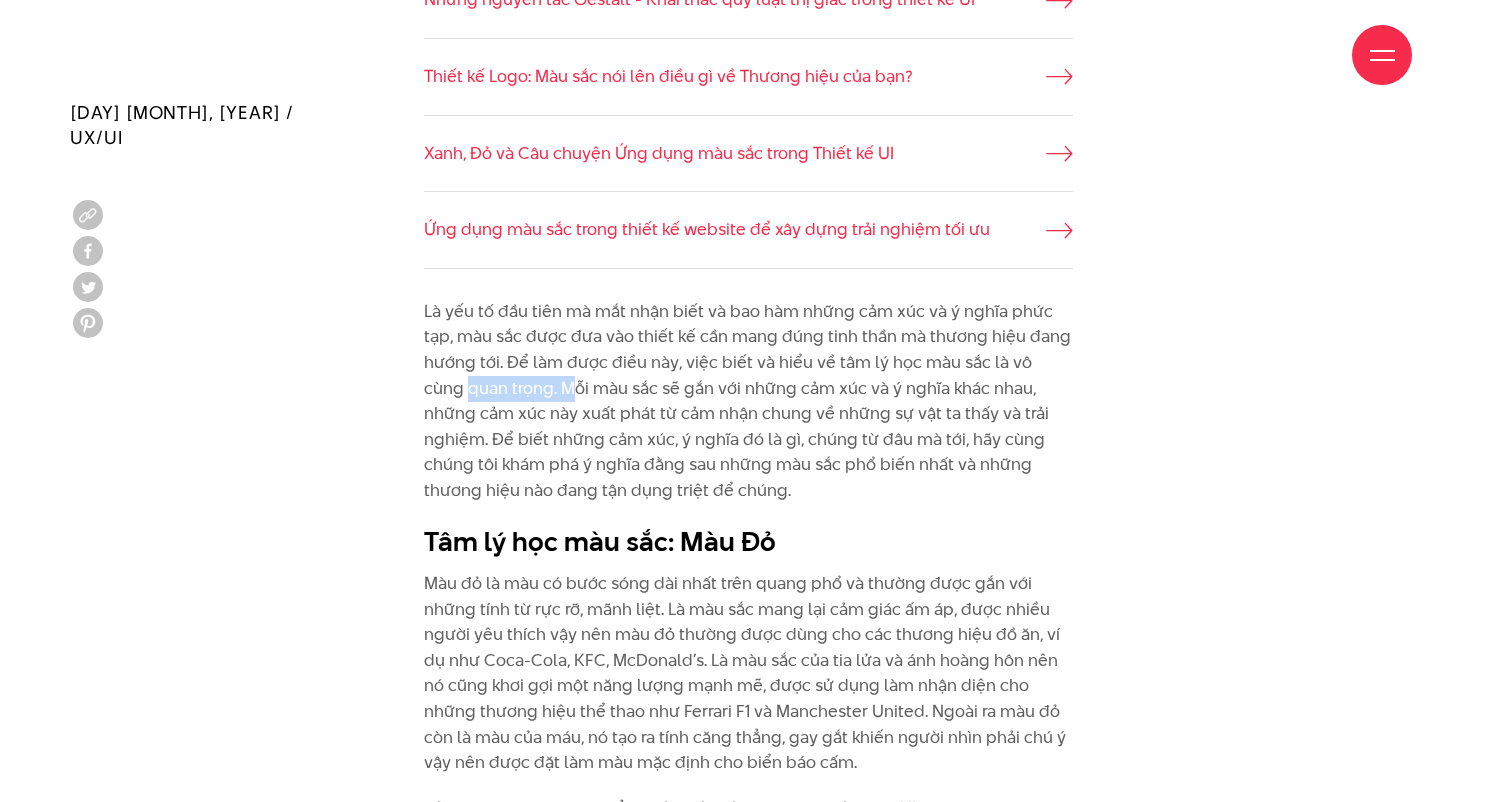 drag, startPoint x: 431, startPoint y: 370, endPoint x: 567, endPoint y: 373, distance: 136.03308 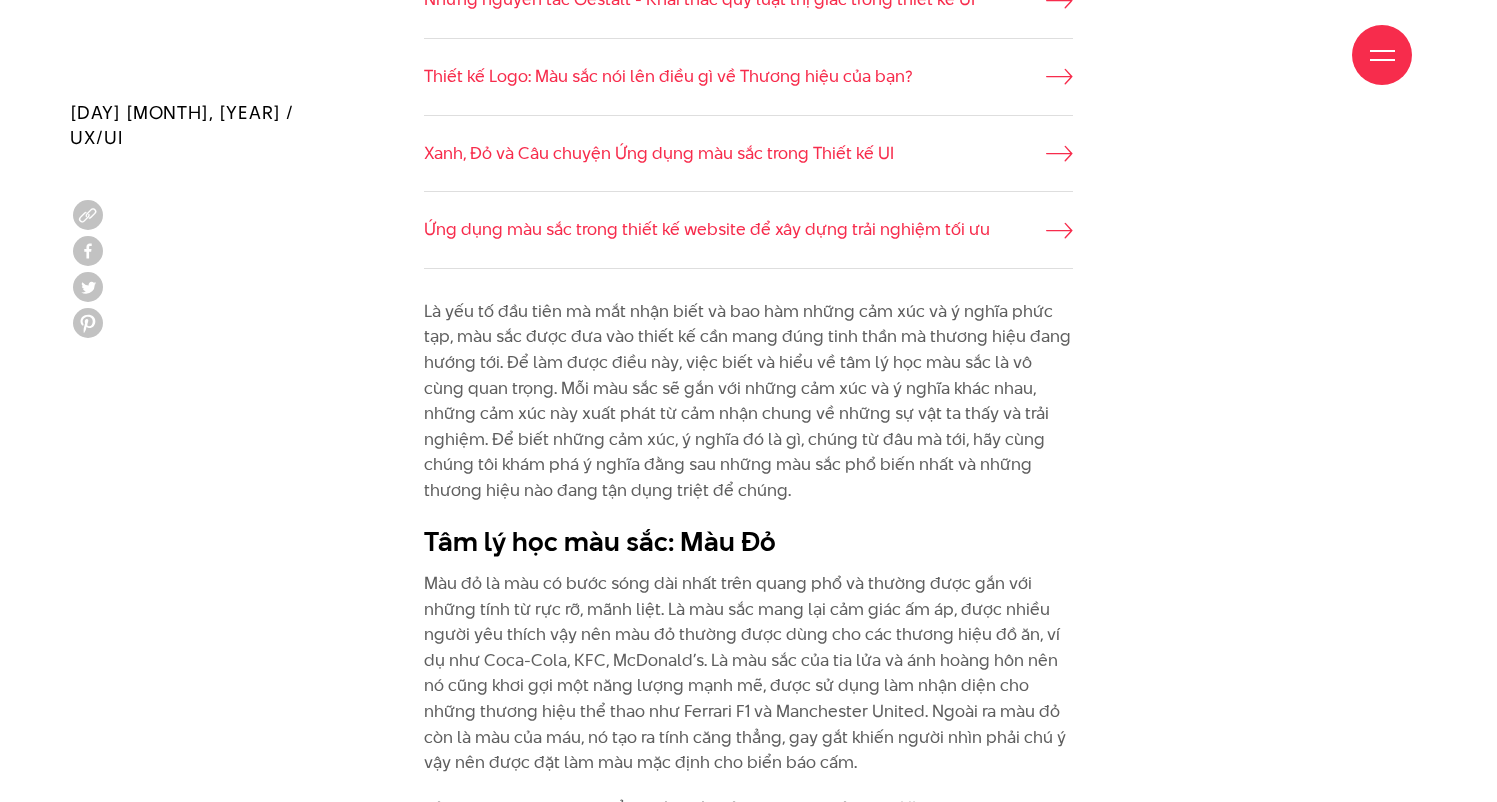click on "Là yếu tố đầu tiên mà mắt nhận biết và bao hàm những cảm xúc và ý nghĩa phức tạp, màu sắc được đưa vào thiết kế cần mang đúng tinh thần mà thương hiệu đang hướng tới. Để làm được điều này, việc biết và hiểu về tâm lý học màu sắc là vô cùng quan trọng. Mỗi màu sắc sẽ gắn với những cảm xúc và ý nghĩa khác nhau, những cảm xúc này xuất phát từ cảm nhận chung về những sự vật ta thấy và trải nghiệm. Để biết những cảm xúc, ý nghĩa đó là gì, chúng từ đâu mà tới, hãy cùng chúng tôi khám phá ý nghĩa đằng sau những màu sắc phổ biến nhất và những thương hiệu nào đang tận dụng triệt để chúng." at bounding box center [748, 401] 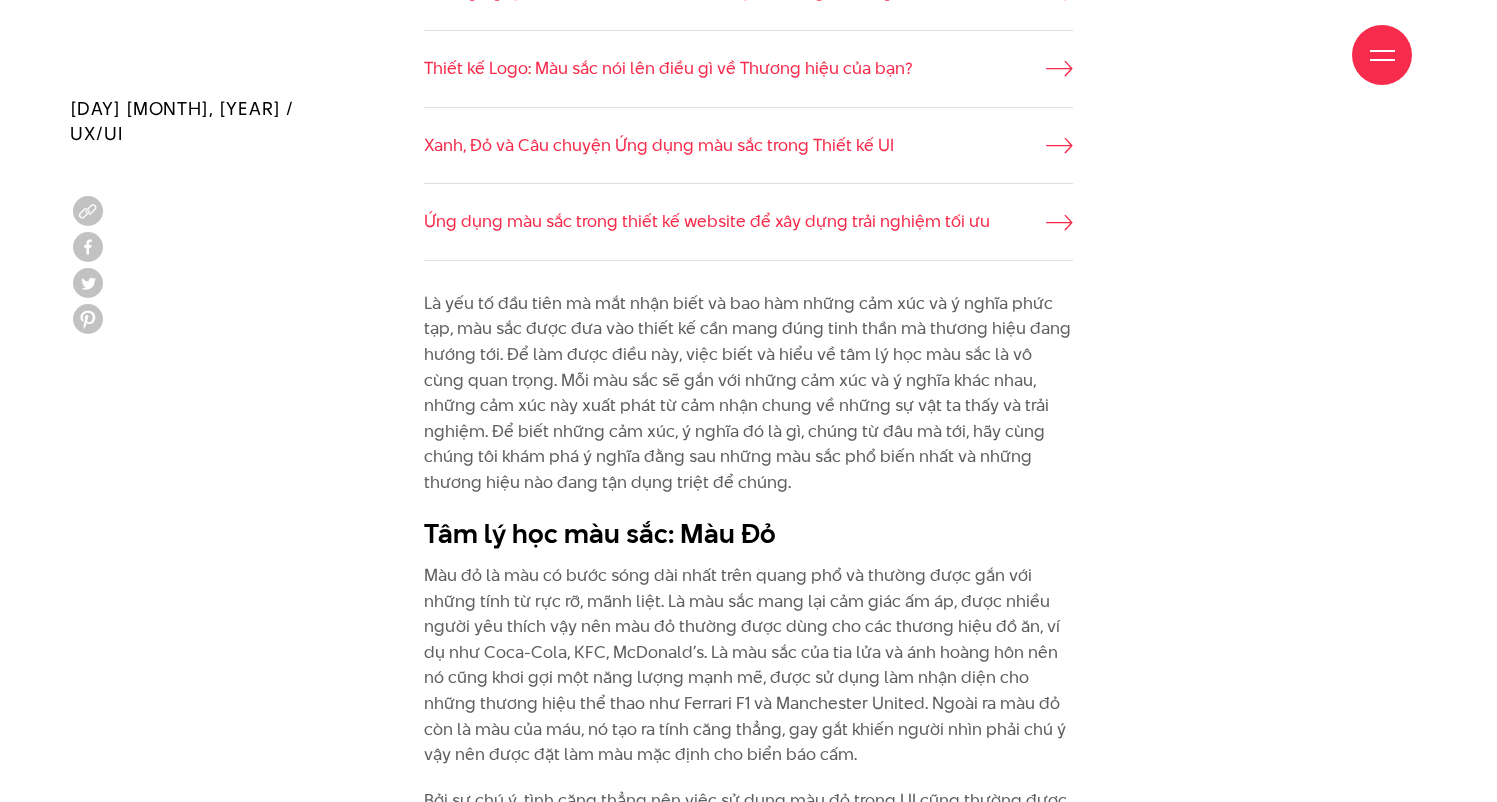 scroll, scrollTop: 2012, scrollLeft: 0, axis: vertical 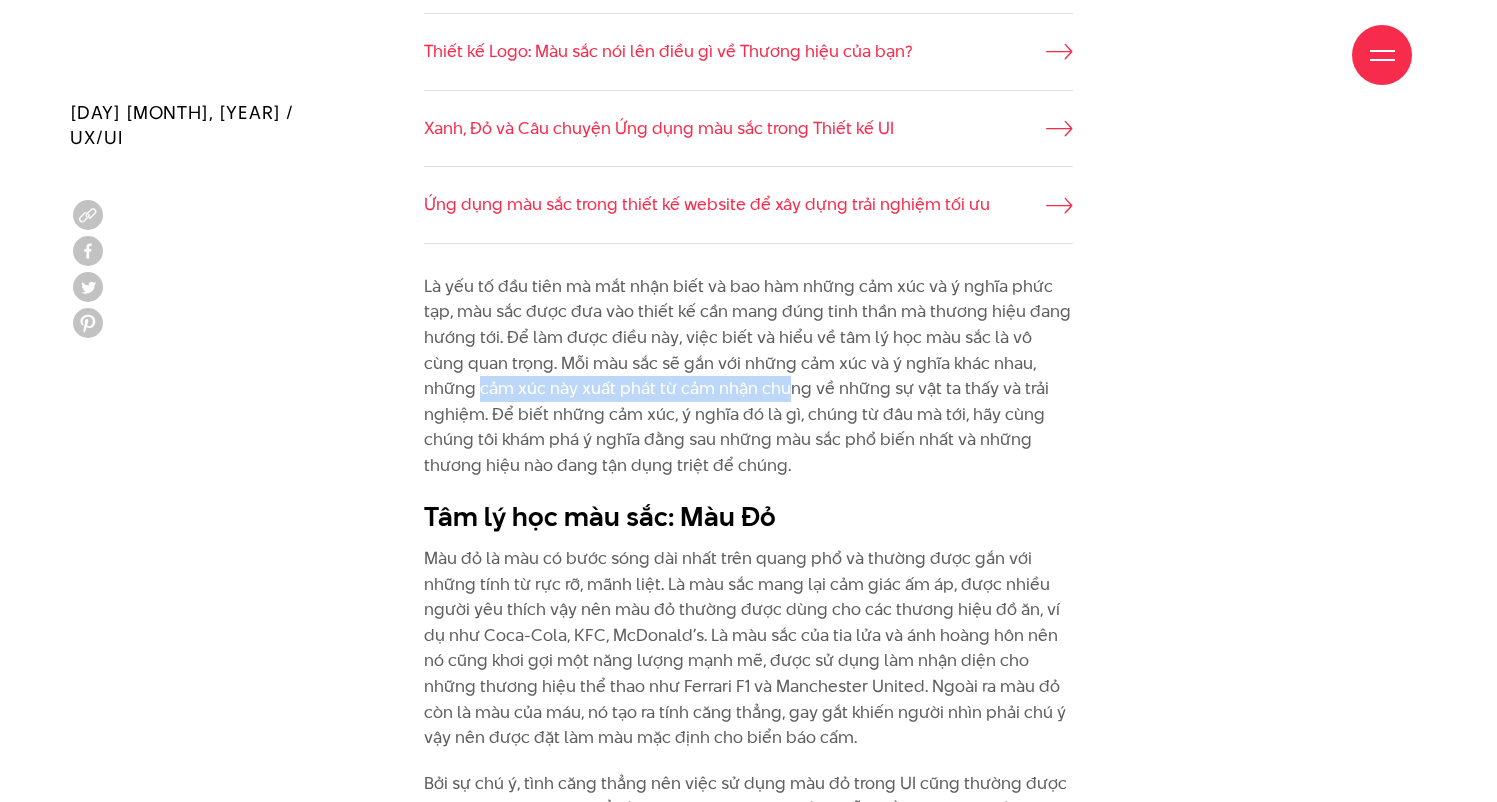 drag, startPoint x: 421, startPoint y: 374, endPoint x: 748, endPoint y: 377, distance: 327.01376 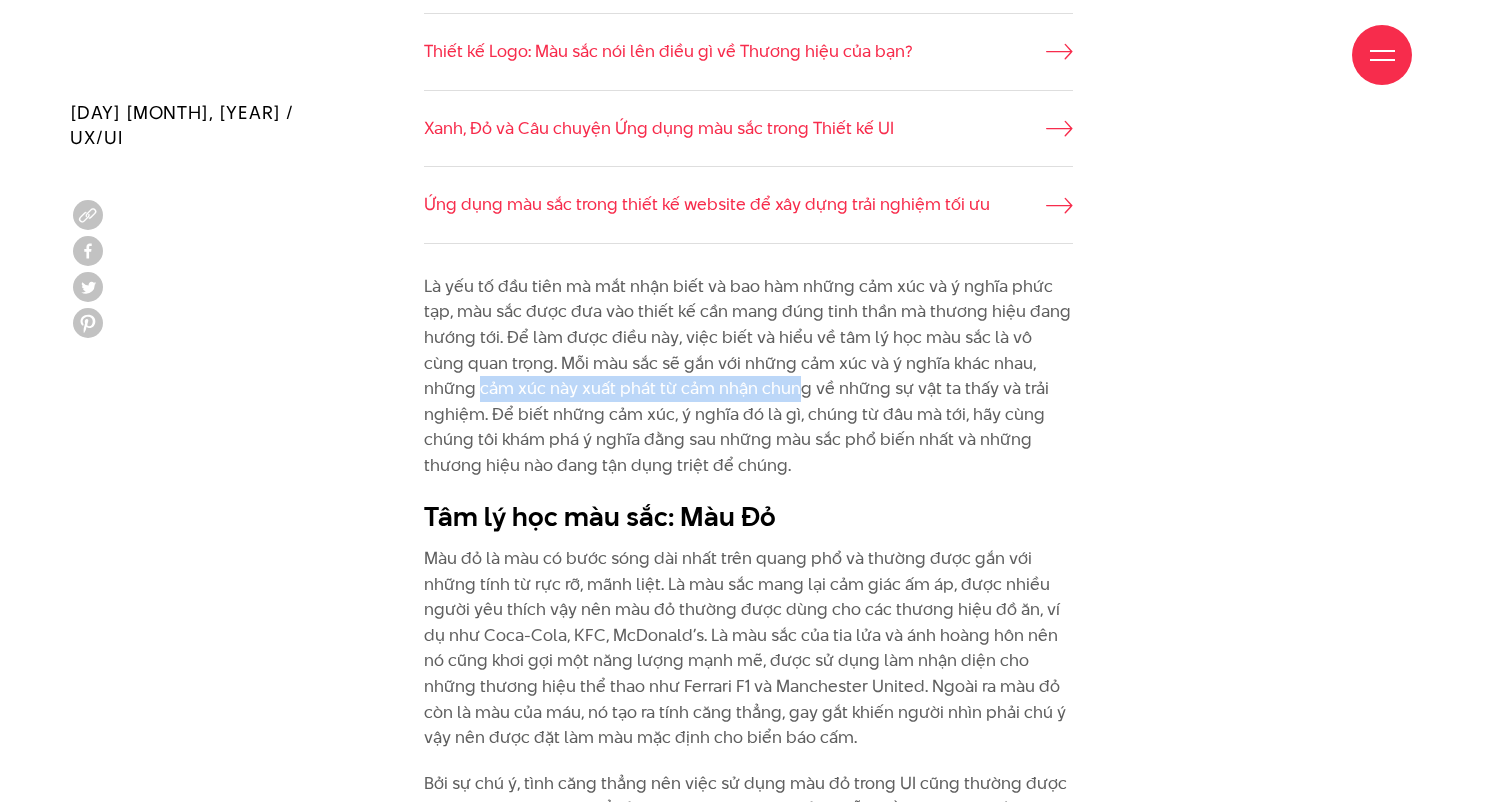 click on "Là yếu tố đầu tiên mà mắt nhận biết và bao hàm những cảm xúc và ý nghĩa phức tạp, màu sắc được đưa vào thiết kế cần mang đúng tinh thần mà thương hiệu đang hướng tới. Để làm được điều này, việc biết và hiểu về tâm lý học màu sắc là vô cùng quan trọng. Mỗi màu sắc sẽ gắn với những cảm xúc và ý nghĩa khác nhau, những cảm xúc này xuất phát từ cảm nhận chung về những sự vật ta thấy và trải nghiệm. Để biết những cảm xúc, ý nghĩa đó là gì, chúng từ đâu mà tới, hãy cùng chúng tôi khám phá ý nghĩa đằng sau những màu sắc phổ biến nhất và những thương hiệu nào đang tận dụng triệt để chúng." at bounding box center [748, 376] 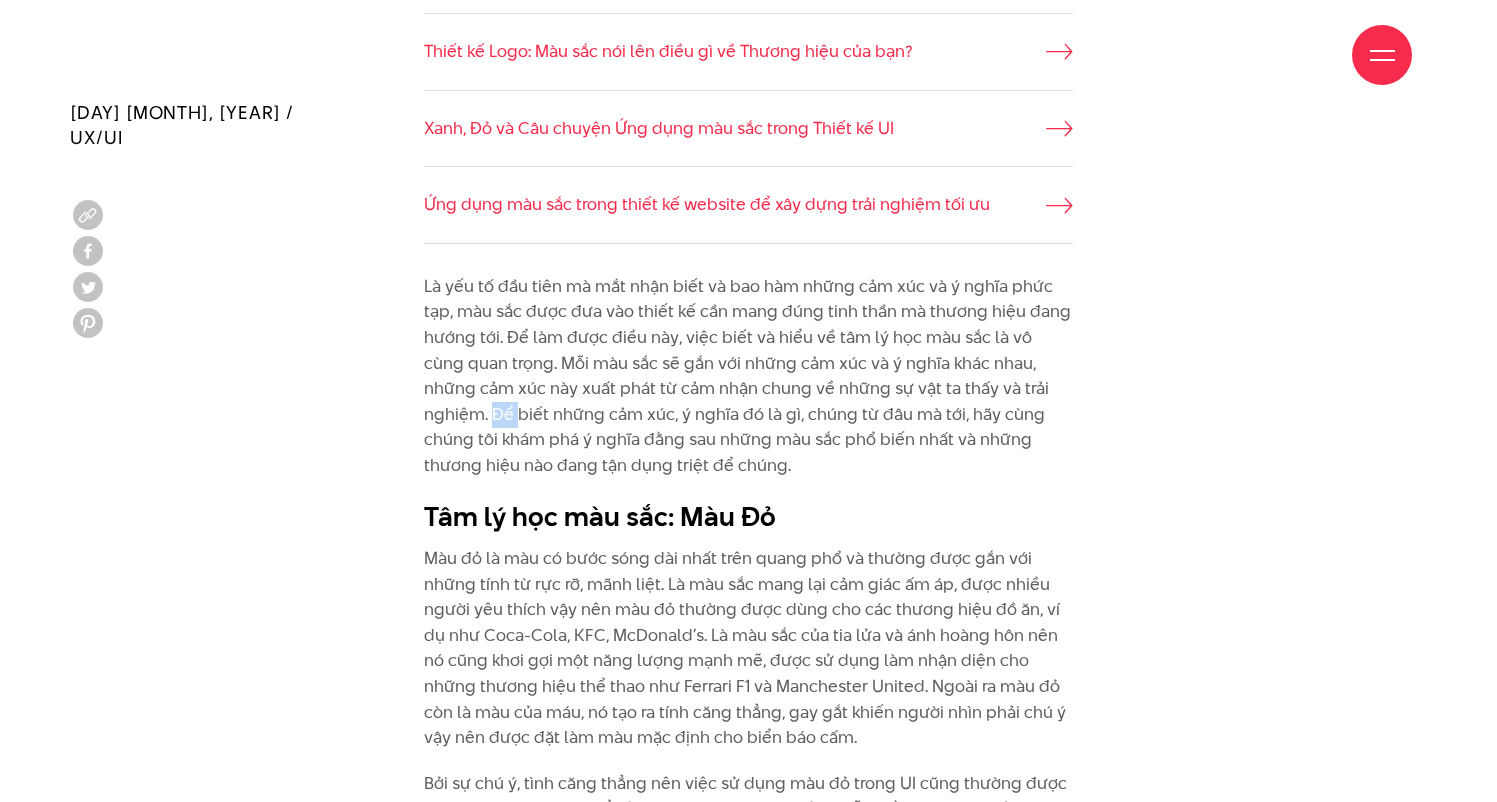drag, startPoint x: 416, startPoint y: 404, endPoint x: 451, endPoint y: 402, distance: 35.057095 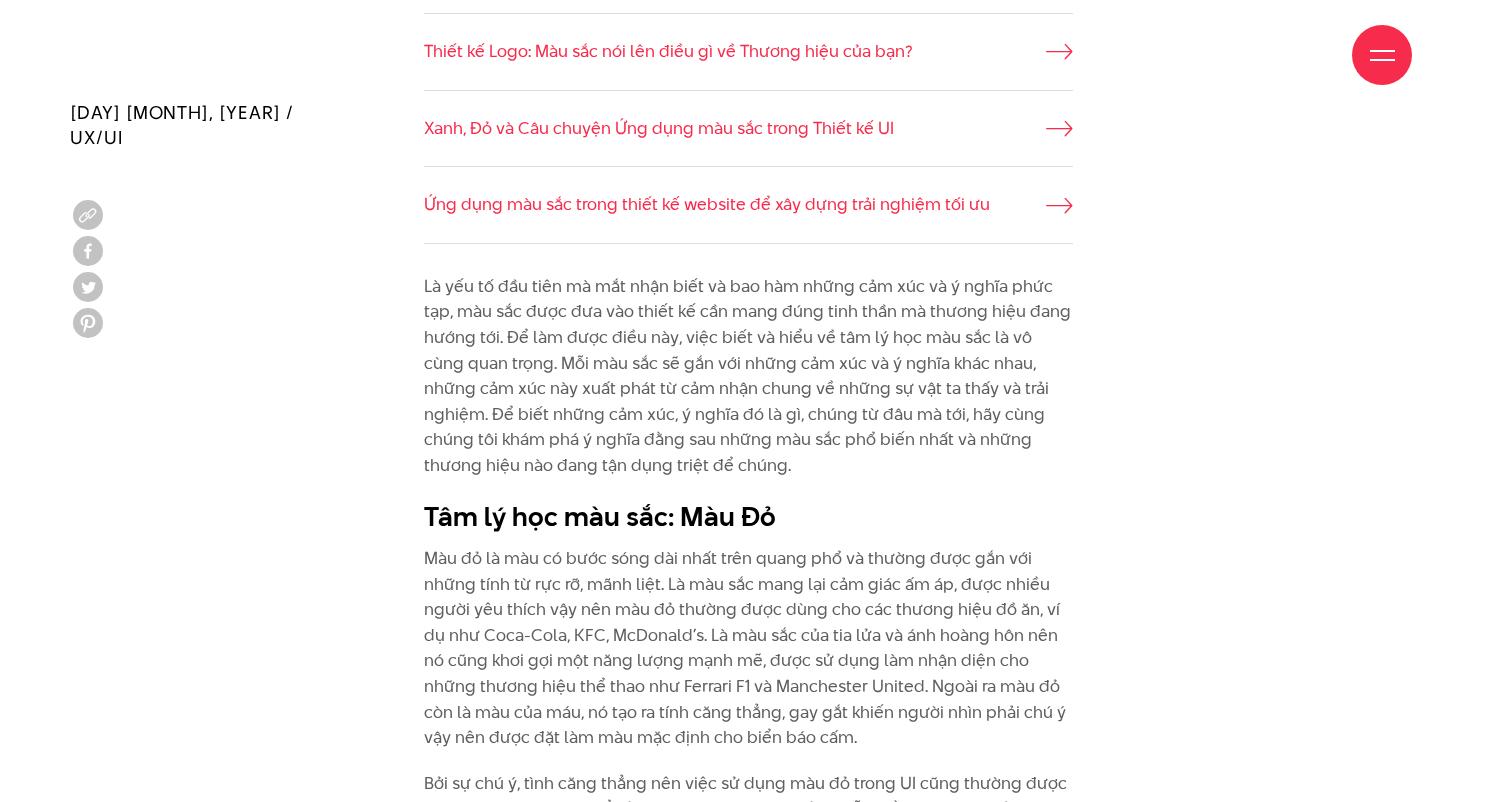 click on "Là yếu tố đầu tiên mà mắt nhận biết và bao hàm những cảm xúc và ý nghĩa phức tạp, màu sắc được đưa vào thiết kế cần mang đúng tinh thần mà thương hiệu đang hướng tới. Để làm được điều này, việc biết và hiểu về tâm lý học màu sắc là vô cùng quan trọng. Mỗi màu sắc sẽ gắn với những cảm xúc và ý nghĩa khác nhau, những cảm xúc này xuất phát từ cảm nhận chung về những sự vật ta thấy và trải nghiệm. Để biết những cảm xúc, ý nghĩa đó là gì, chúng từ đâu mà tới, hãy cùng chúng tôi khám phá ý nghĩa đằng sau những màu sắc phổ biến nhất và những thương hiệu nào đang tận dụng triệt để chúng." at bounding box center [748, 376] 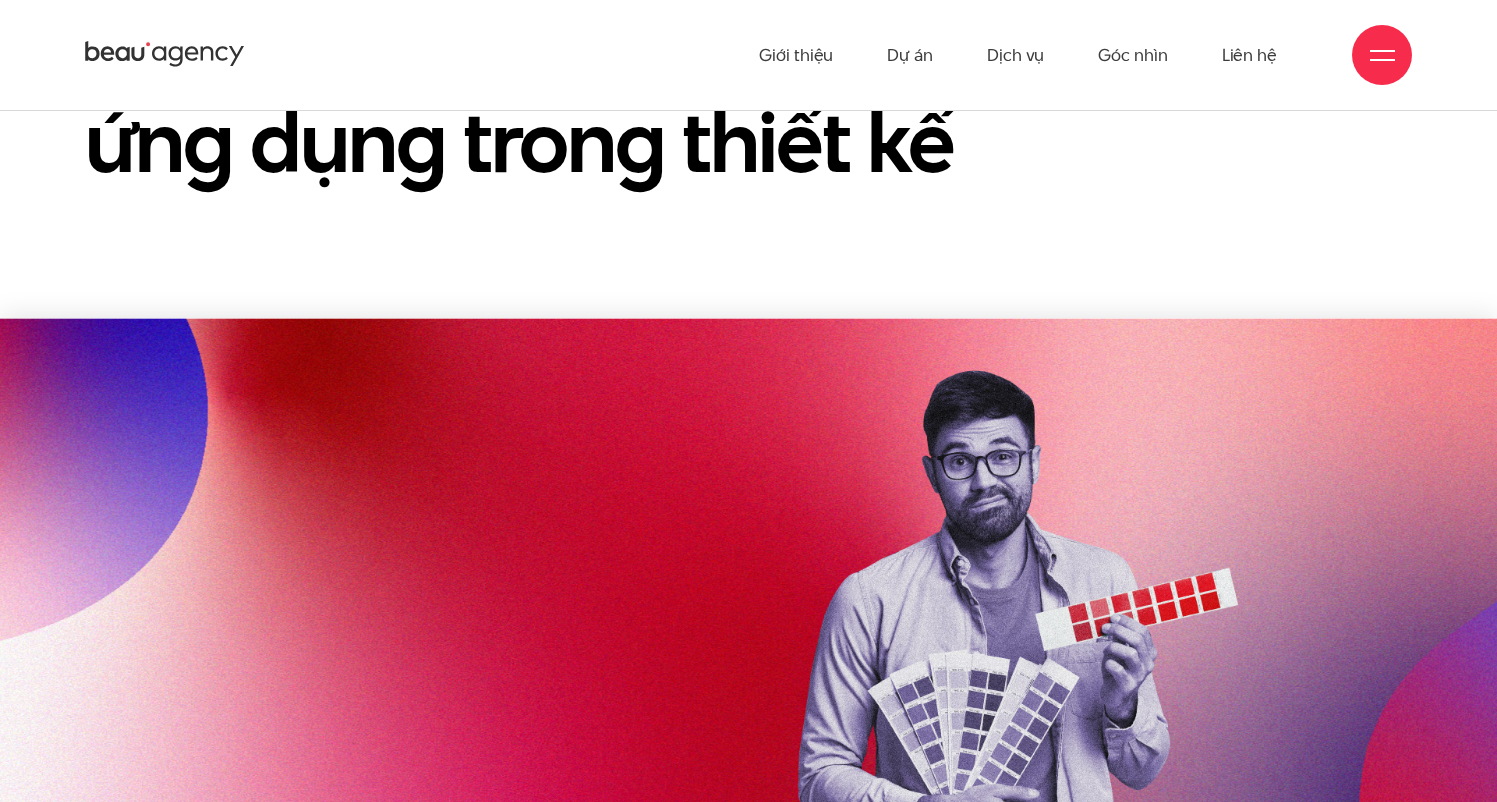 scroll, scrollTop: 0, scrollLeft: 0, axis: both 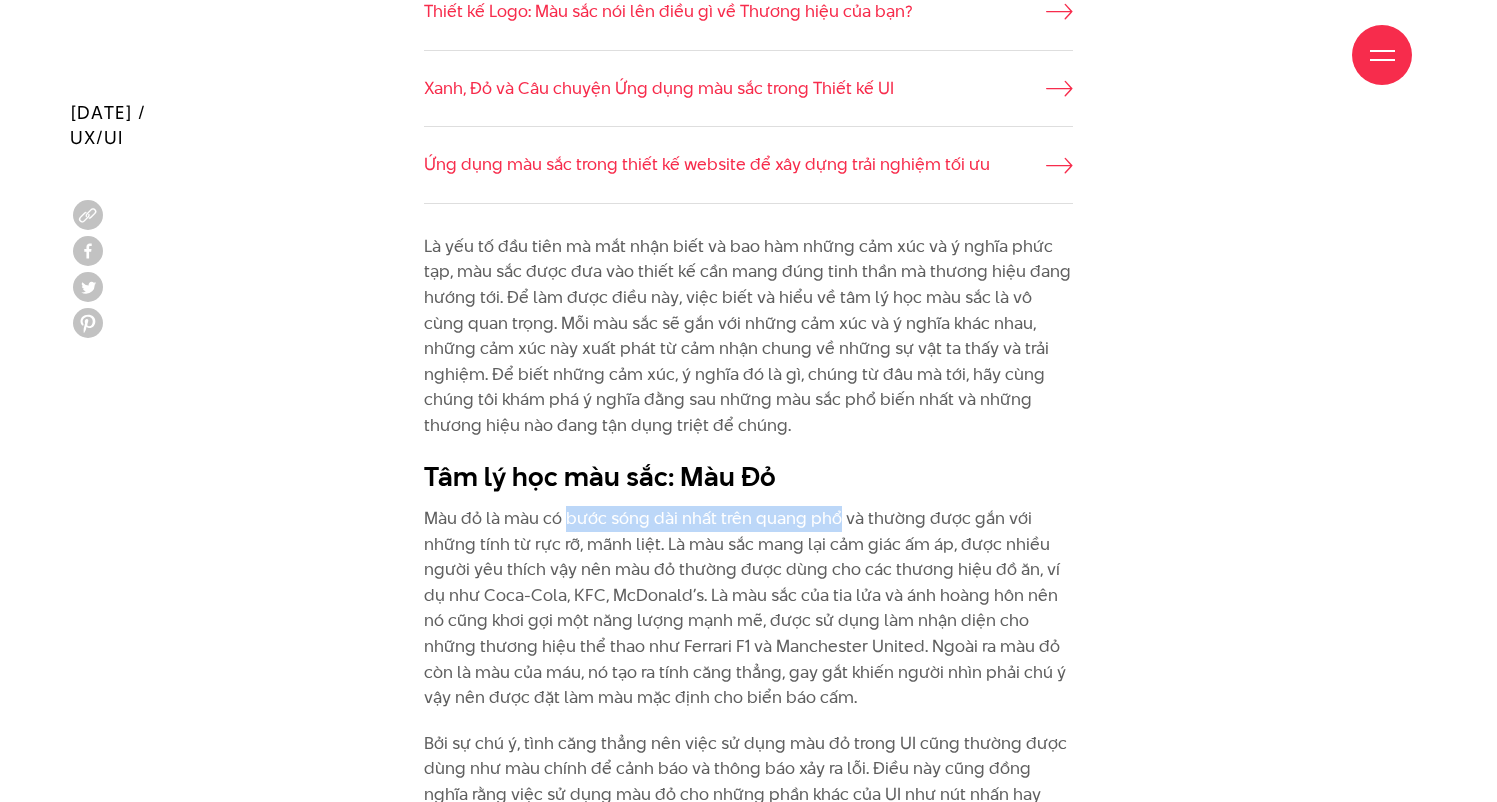 drag, startPoint x: 602, startPoint y: 501, endPoint x: 841, endPoint y: 505, distance: 239.03348 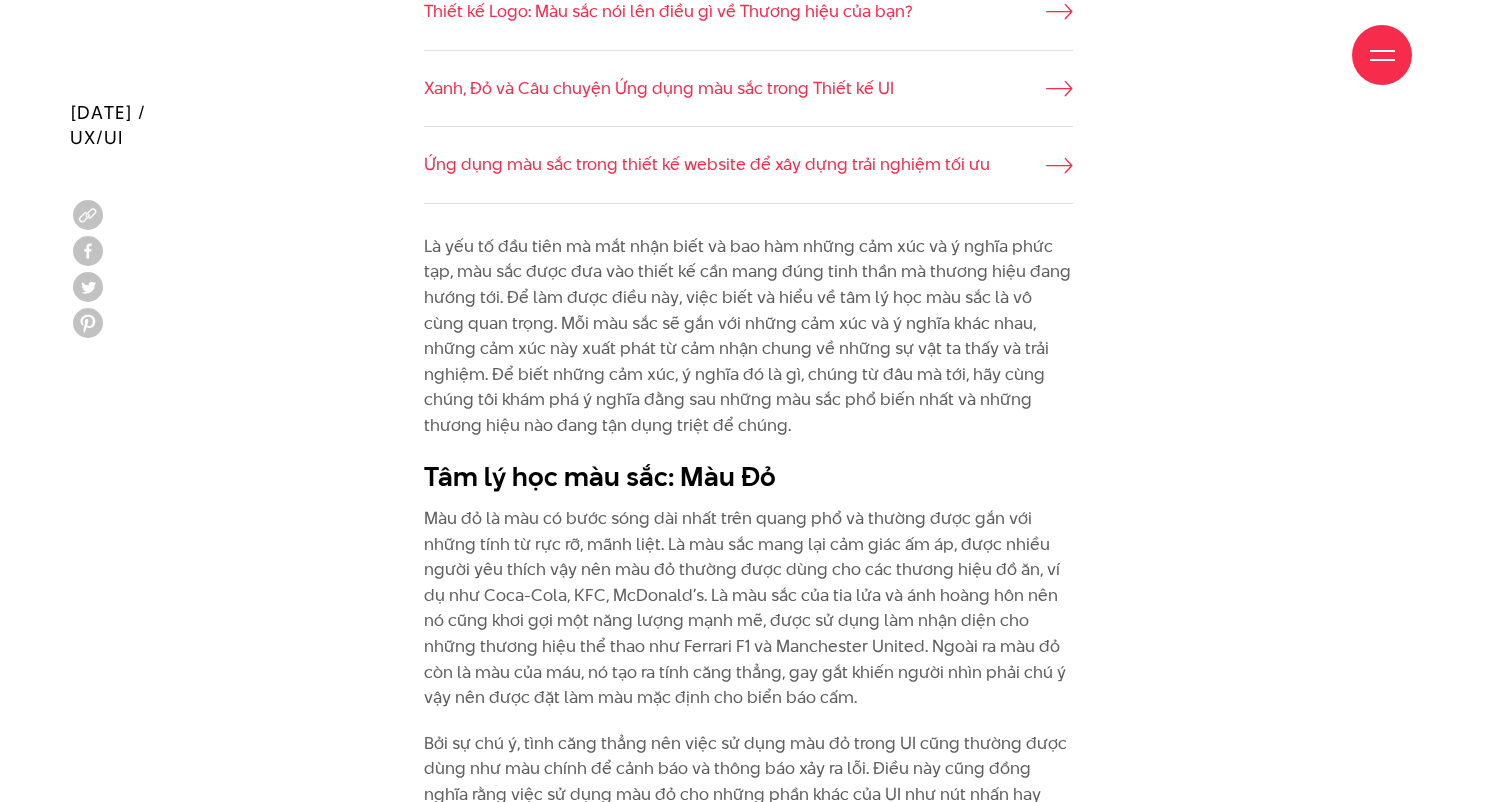 click on "Màu đỏ là màu có bước sóng dài nhất trên quang phổ và thường được gắn với những tính từ rực rỡ, mãnh liệt. Là màu sắc mang lại cảm giác ấm áp, được nhiều người yêu thích vậy nên màu đỏ thường được dùng cho các thương hiệu đồ ăn, ví dụ như Coca-Cola, KFC, McDonald’s. Là màu sắc của tia lửa và ánh hoàng hôn nên nó cũng khơi gợi một năng lượng mạnh mẽ, được sử dụng làm nhận diện cho những thương hiệu thể thao như Ferrari F1 và Manchester United. Ngoài ra màu đỏ còn là màu của máu, nó tạo ra tính căng thẳng, gay gắt khiến người nhìn phải chú ý vậy nên được đặt làm màu mặc định cho biển báo cấm." at bounding box center [748, 608] 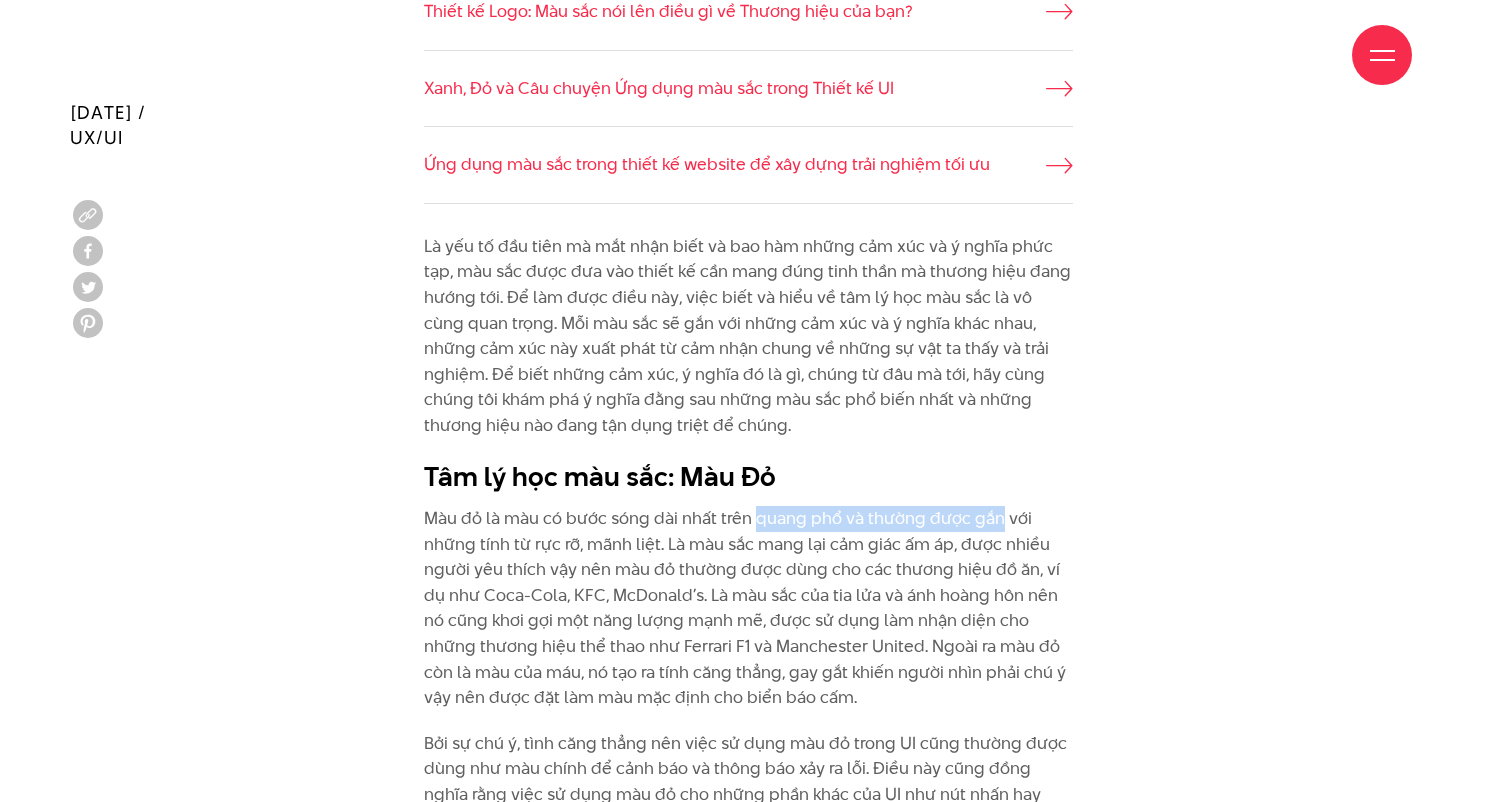 drag, startPoint x: 756, startPoint y: 503, endPoint x: 978, endPoint y: 517, distance: 222.44101 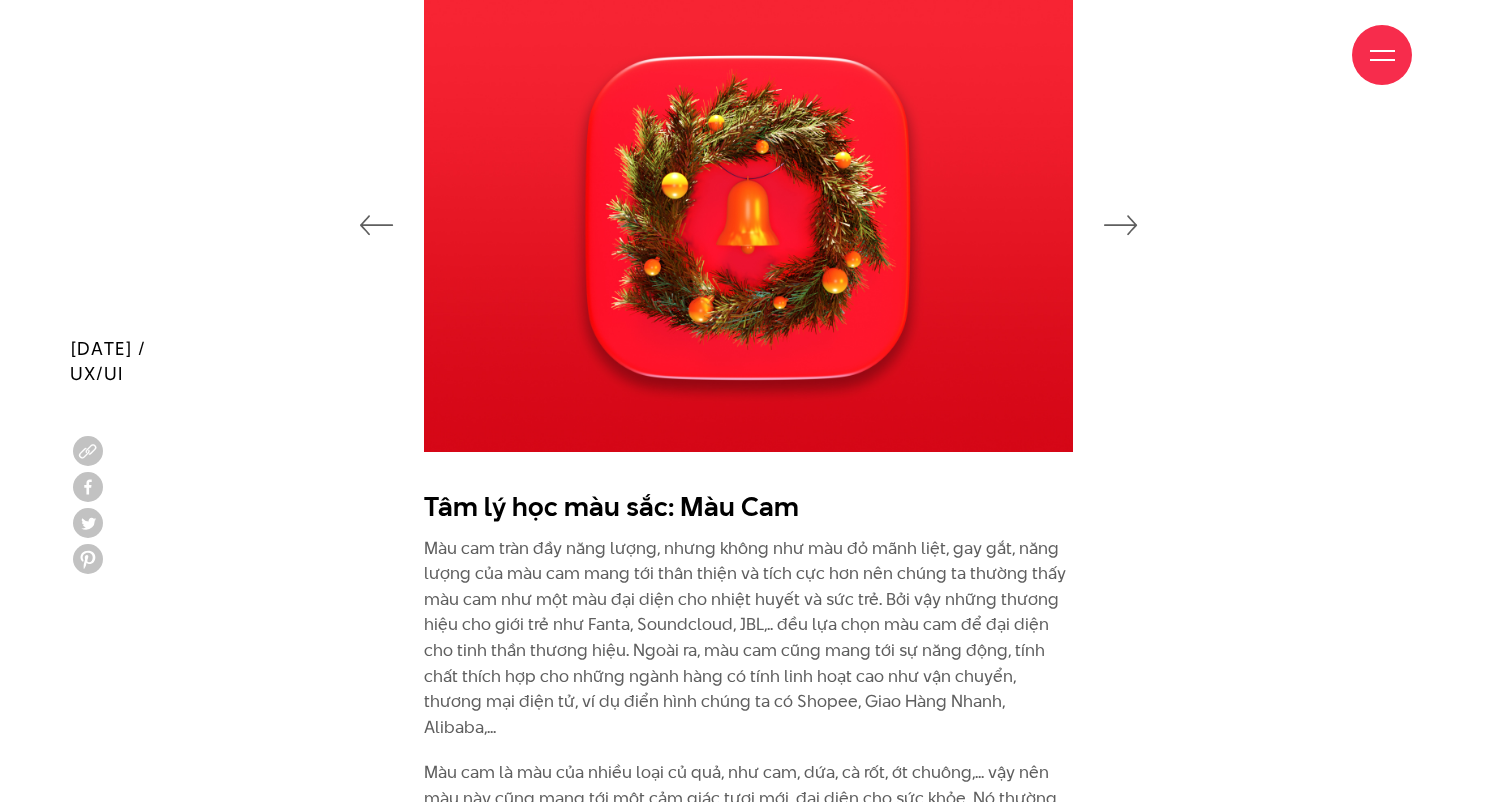 scroll, scrollTop: 3175, scrollLeft: 0, axis: vertical 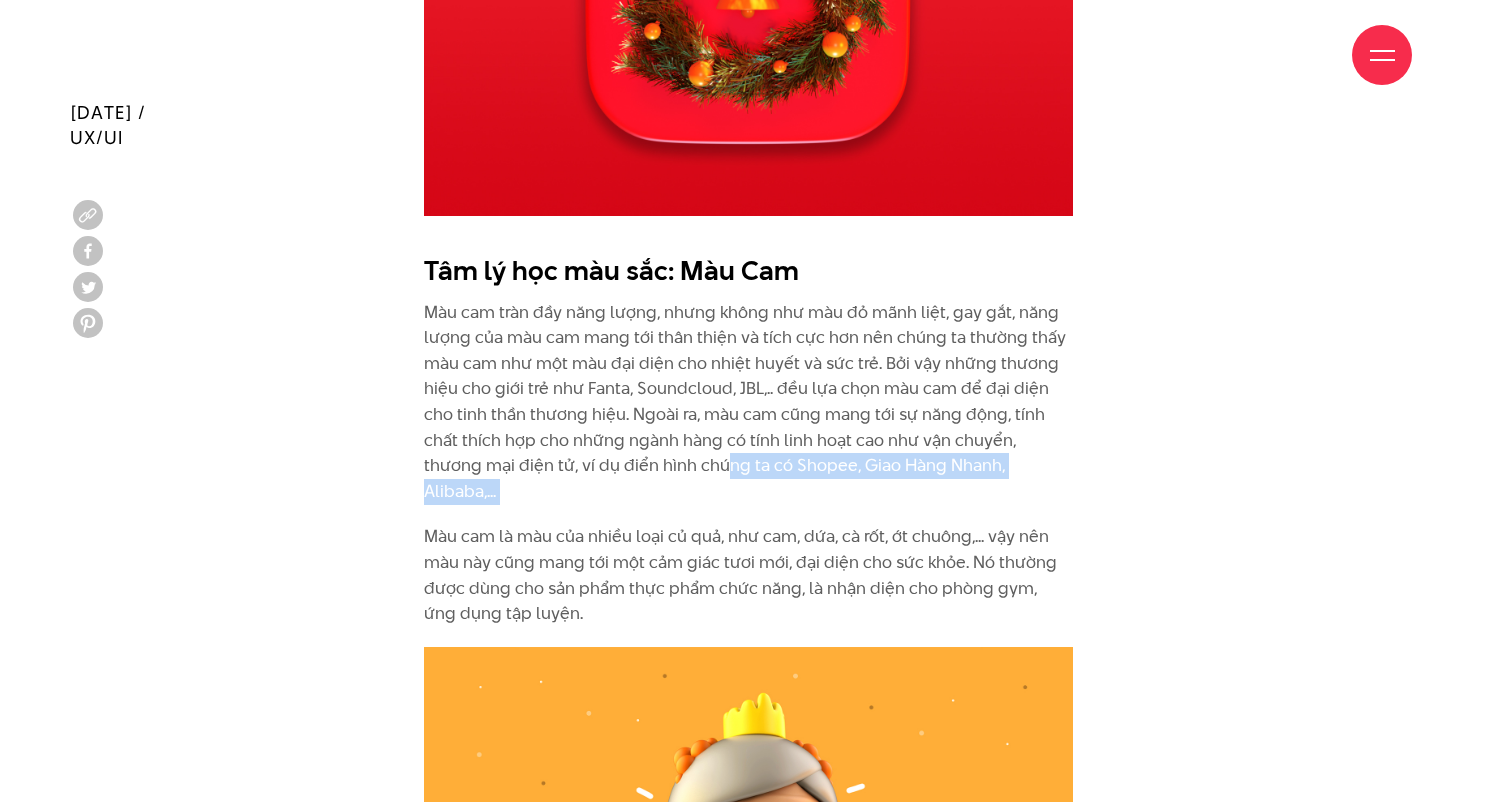 drag, startPoint x: 526, startPoint y: 450, endPoint x: 664, endPoint y: 451, distance: 138.00362 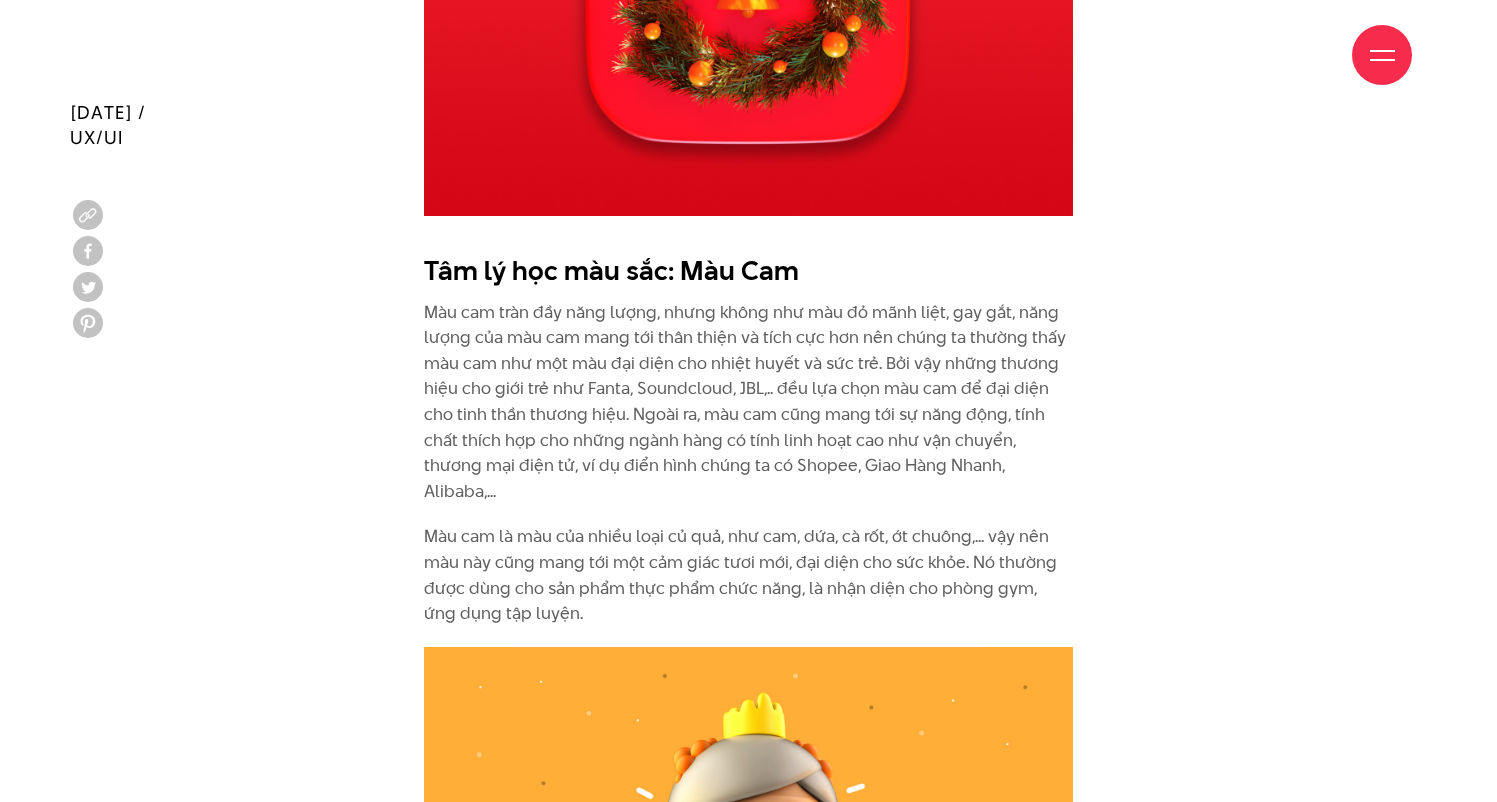 click on "Màu cam tràn đầy năng lượng, nhưng không như màu đỏ mãnh liệt, gay gắt, năng lượng của màu cam mang tới thân thiện và tích cực hơn nên chúng ta thường thấy màu cam như một màu đại diện cho nhiệt huyết và sức trẻ. Bởi vậy những thương hiệu cho giới trẻ như Fanta, Soundcloud, JBL,.. đều lựa chọn màu cam để đại diện cho tinh thần thương hiệu. Ngoài ra, màu cam cũng mang tới sự năng động, tính chất thích hợp cho những ngành hàng có tính linh hoạt cao như vận chuyển, thương mại điện tử, ví dụ điển hình chúng ta có Shopee, Giao Hàng Nhanh, Alibaba,..." at bounding box center [748, 402] 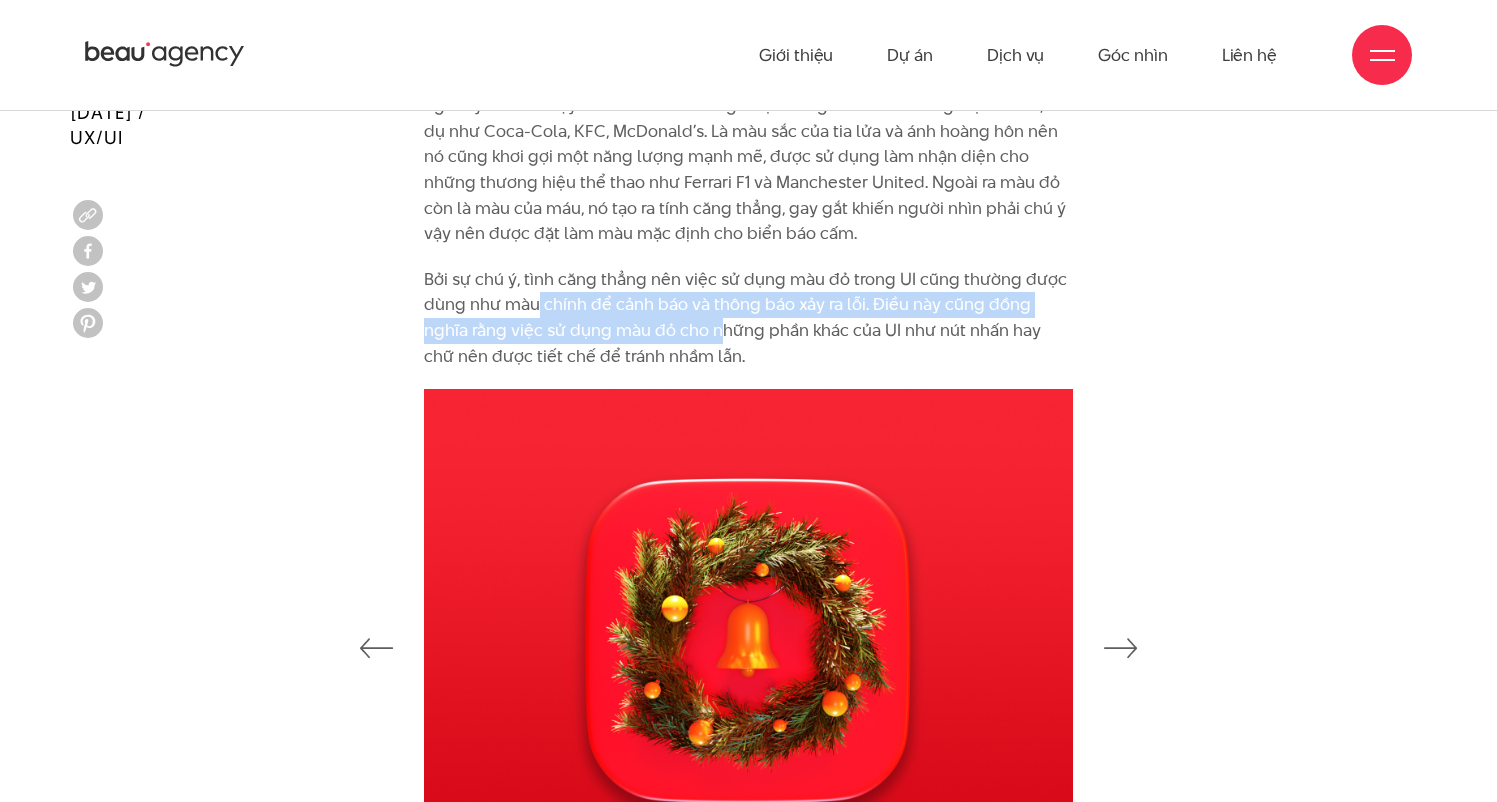drag, startPoint x: 537, startPoint y: 282, endPoint x: 672, endPoint y: 313, distance: 138.51353 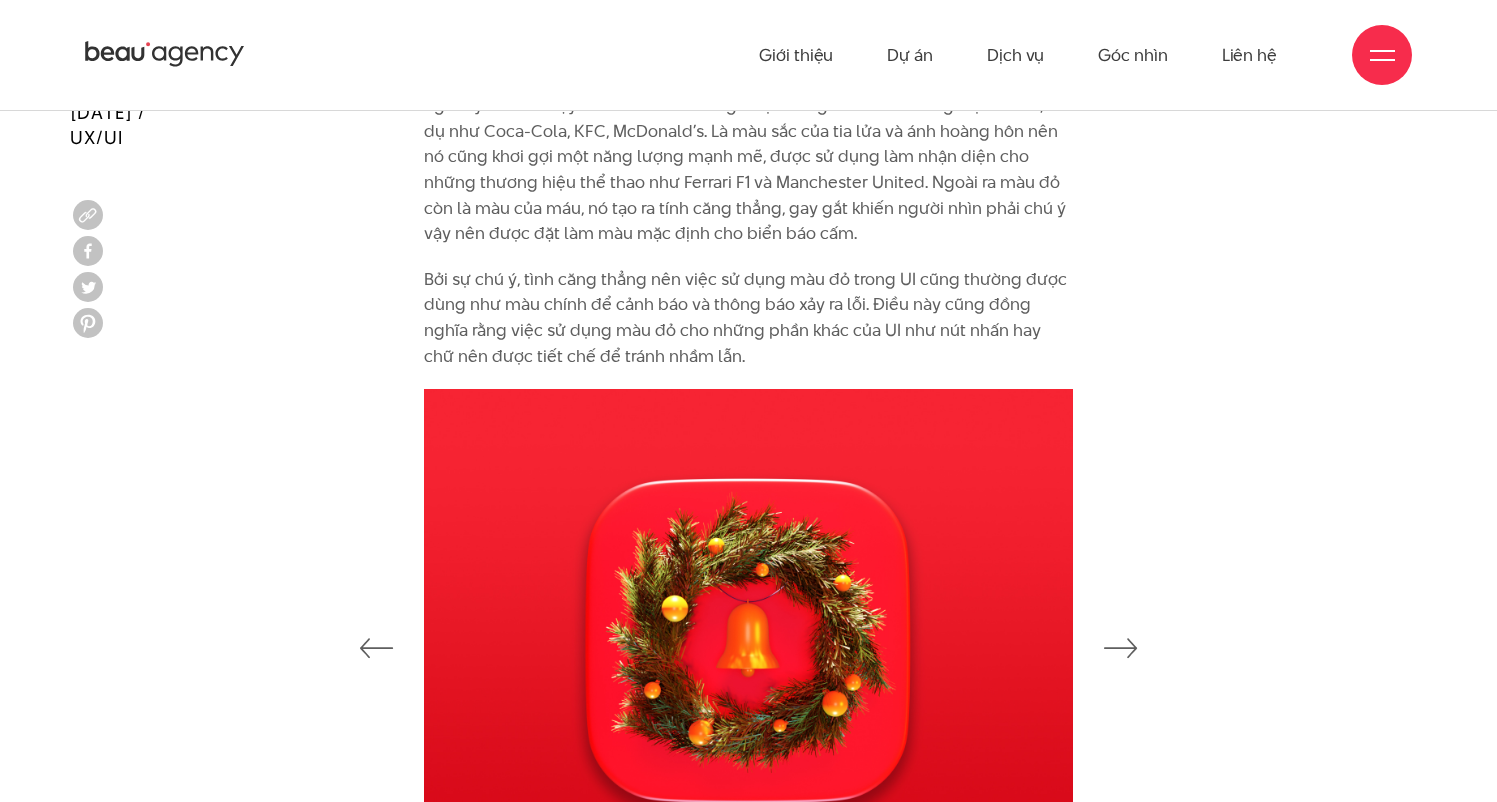 scroll, scrollTop: 2121, scrollLeft: 0, axis: vertical 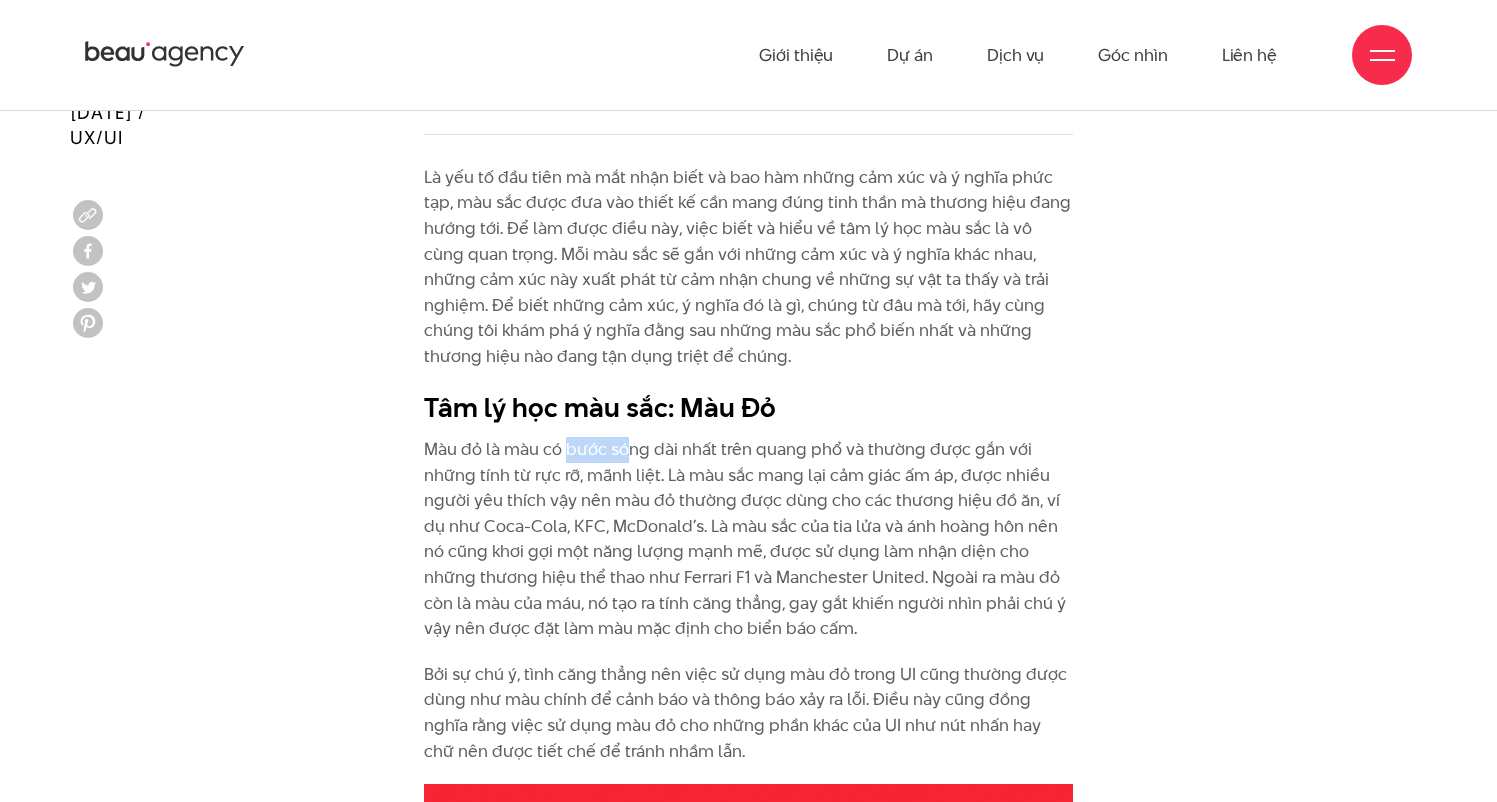 drag, startPoint x: 564, startPoint y: 443, endPoint x: 635, endPoint y: 442, distance: 71.00704 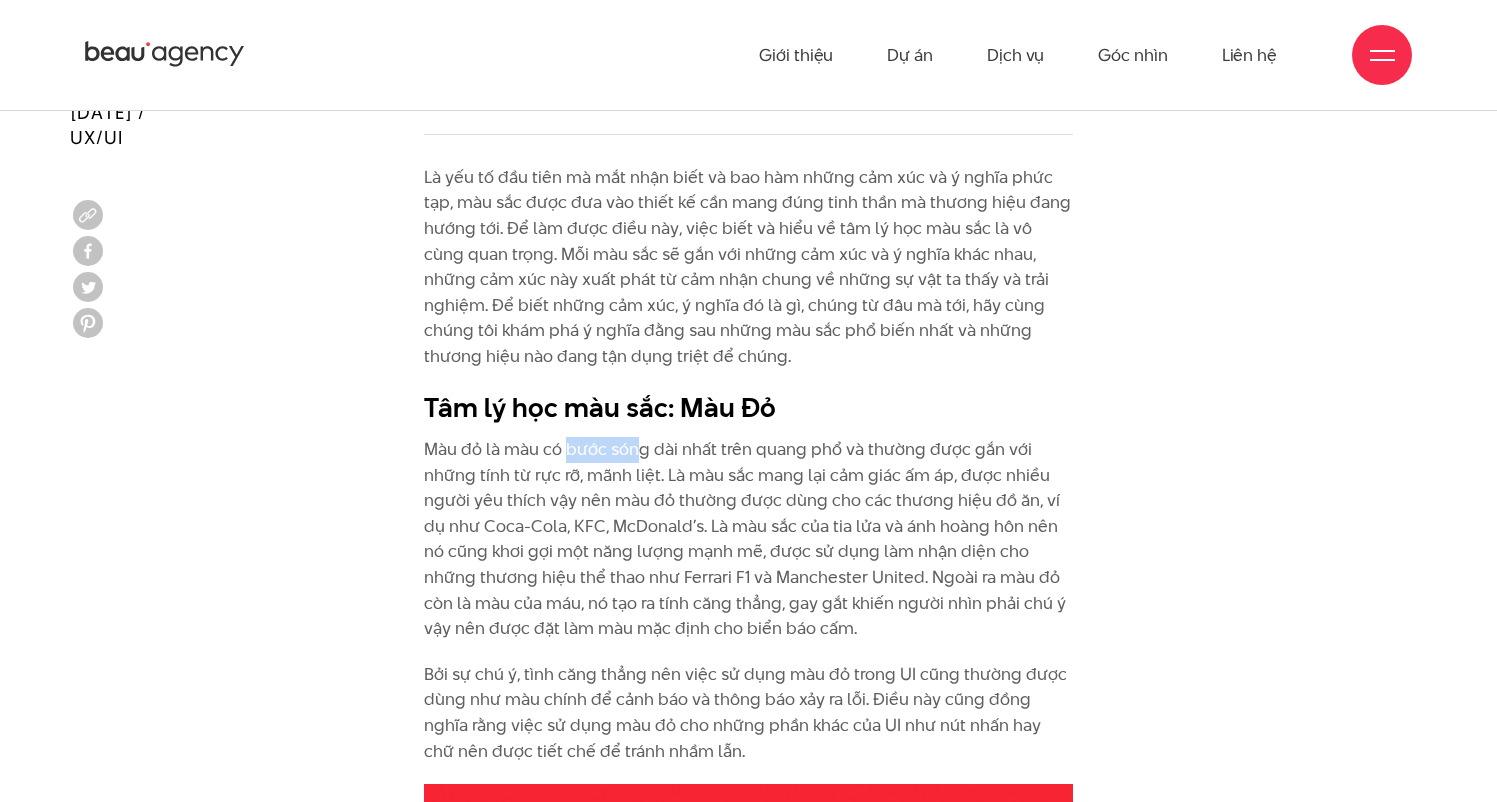 click on "Màu đỏ là màu có bước sóng dài nhất trên quang phổ và thường được gắn với những tính từ rực rỡ, mãnh liệt. Là màu sắc mang lại cảm giác ấm áp, được nhiều người yêu thích vậy nên màu đỏ thường được dùng cho các thương hiệu đồ ăn, ví dụ như Coca-Cola, KFC, McDonald’s. Là màu sắc của tia lửa và ánh hoàng hôn nên nó cũng khơi gợi một năng lượng mạnh mẽ, được sử dụng làm nhận diện cho những thương hiệu thể thao như Ferrari F1 và Manchester United. Ngoài ra màu đỏ còn là màu của máu, nó tạo ra tính căng thẳng, gay gắt khiến người nhìn phải chú ý vậy nên được đặt làm màu mặc định cho biển báo cấm." at bounding box center [748, 539] 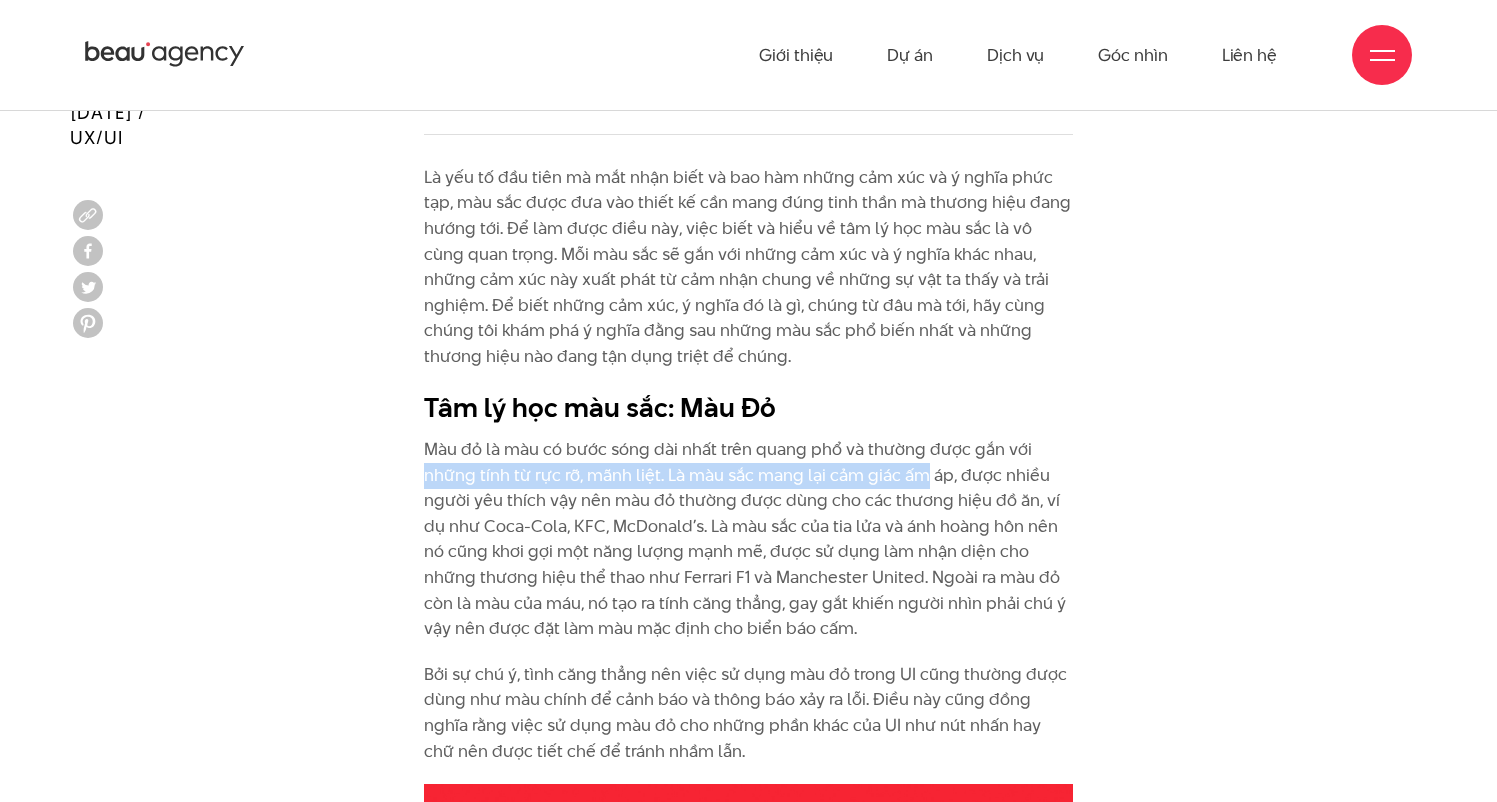 drag, startPoint x: 425, startPoint y: 453, endPoint x: 927, endPoint y: 453, distance: 502 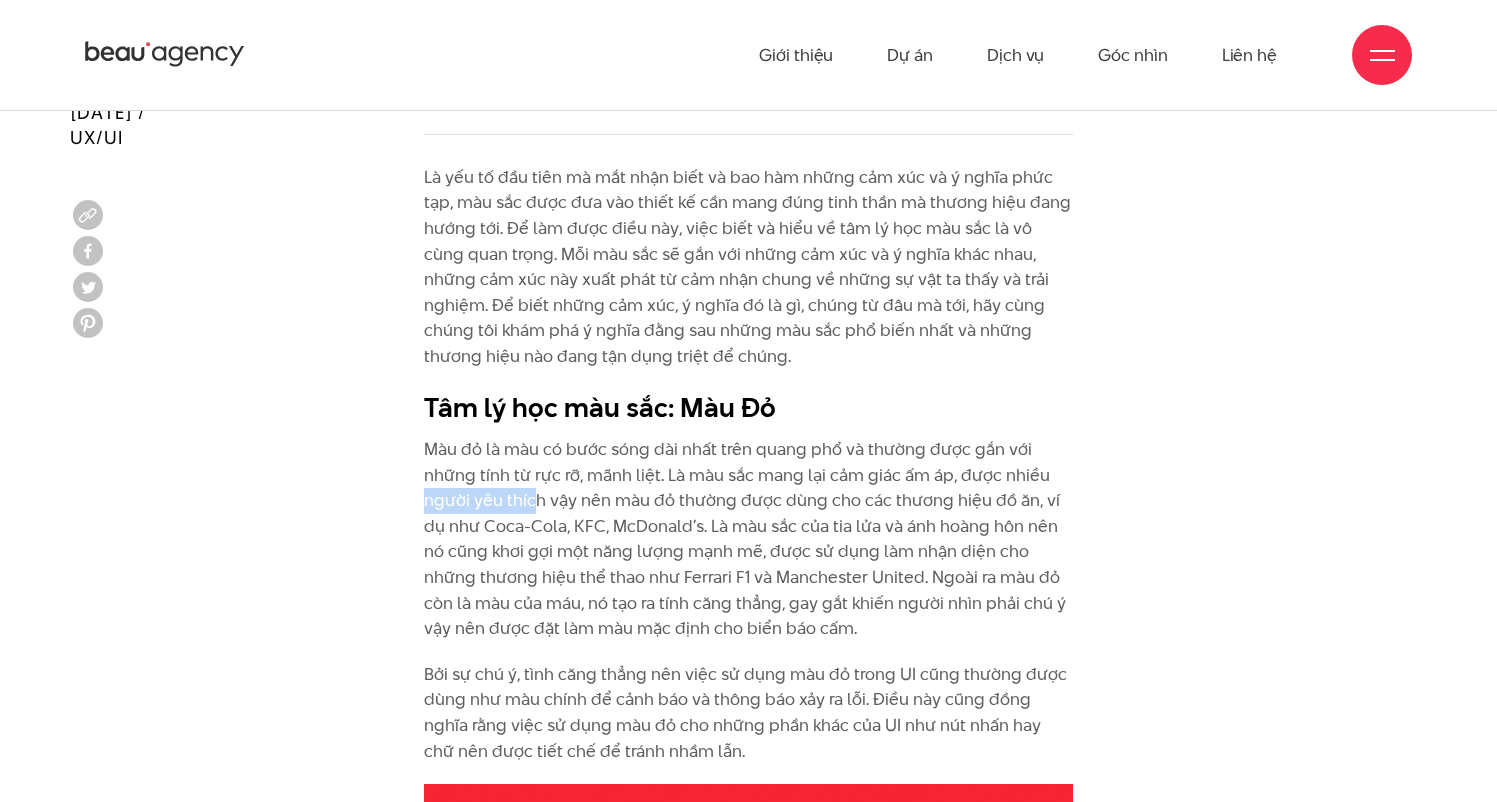 drag, startPoint x: 409, startPoint y: 476, endPoint x: 538, endPoint y: 475, distance: 129.00388 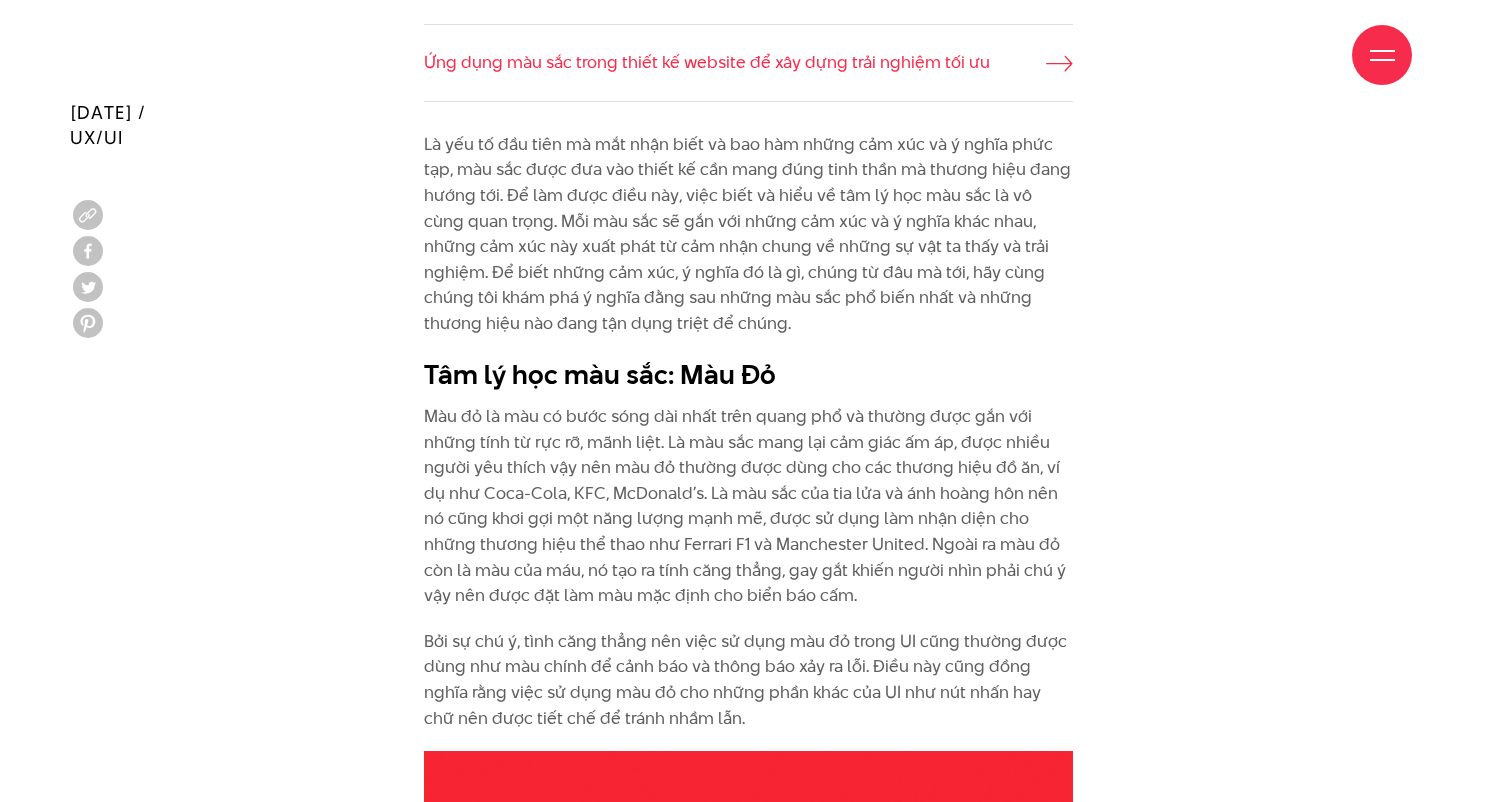 scroll, scrollTop: 2191, scrollLeft: 0, axis: vertical 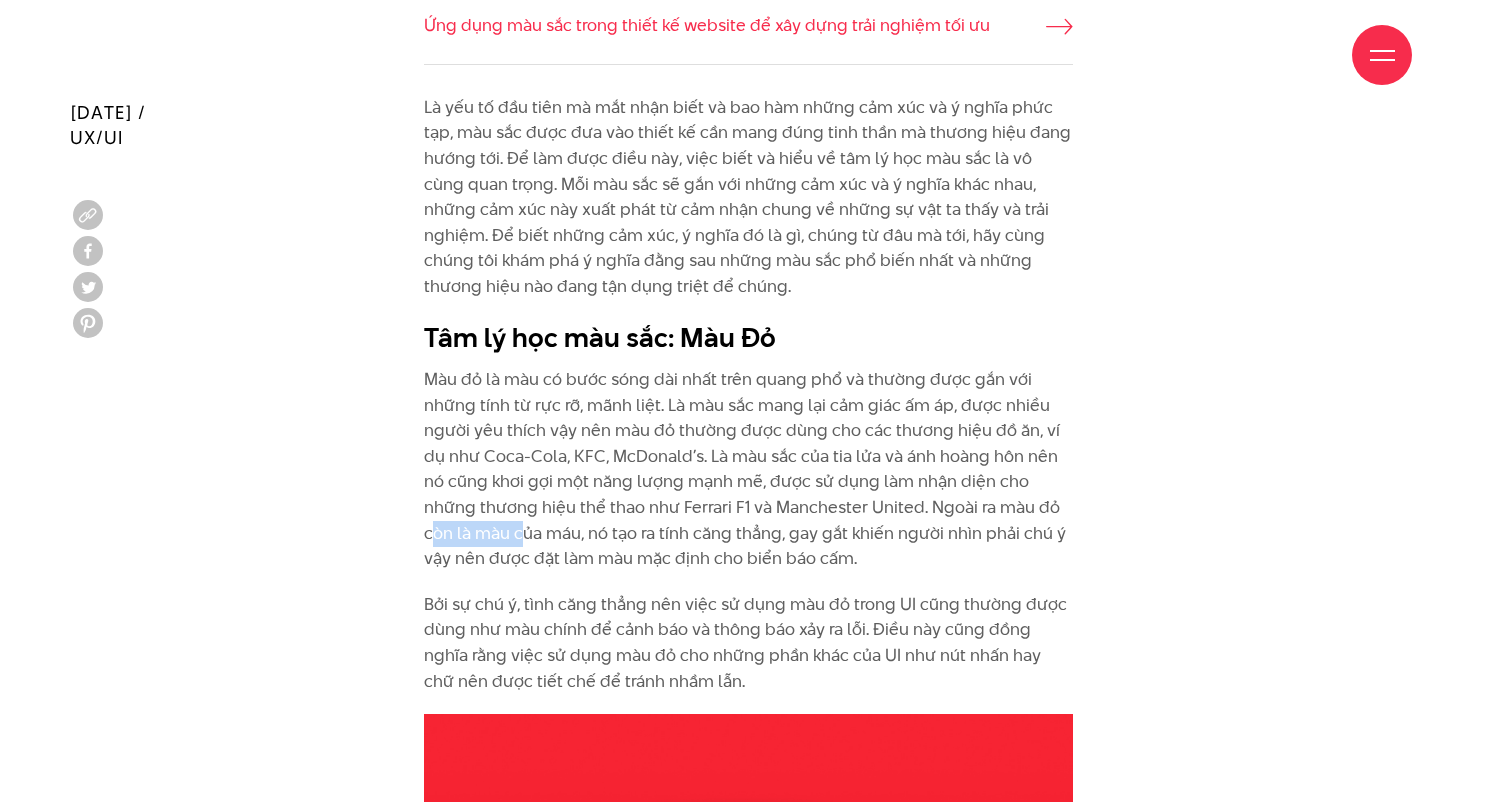 drag, startPoint x: 433, startPoint y: 508, endPoint x: 541, endPoint y: 506, distance: 108.01852 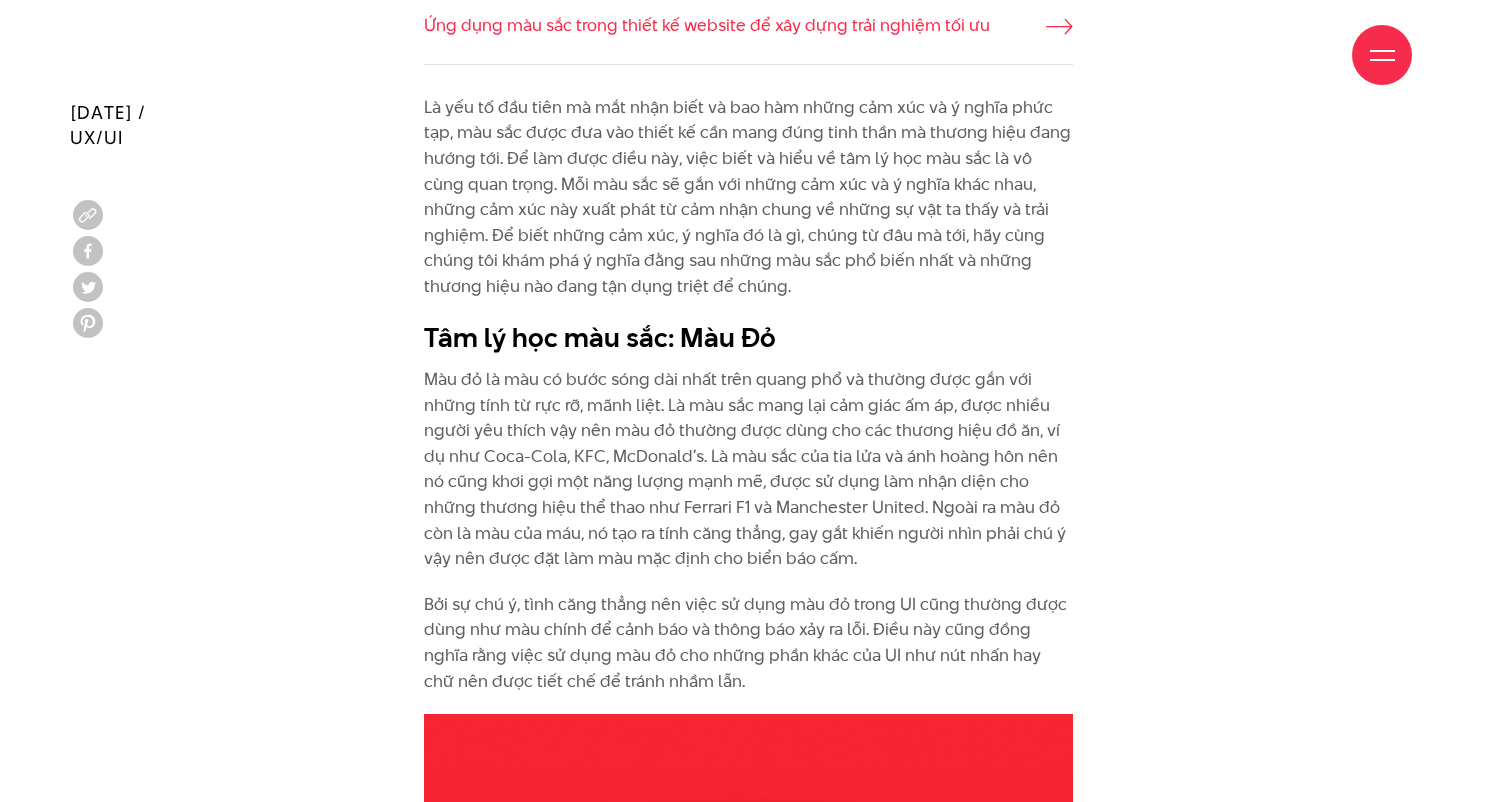 click on "Màu đỏ là màu có bước sóng dài nhất trên quang phổ và thường được gắn với những tính từ rực rỡ, mãnh liệt. Là màu sắc mang lại cảm giác ấm áp, được nhiều người yêu thích vậy nên màu đỏ thường được dùng cho các thương hiệu đồ ăn, ví dụ như Coca-Cola, KFC, McDonald’s. Là màu sắc của tia lửa và ánh hoàng hôn nên nó cũng khơi gợi một năng lượng mạnh mẽ, được sử dụng làm nhận diện cho những thương hiệu thể thao như Ferrari F1 và Manchester United. Ngoài ra màu đỏ còn là màu của máu, nó tạo ra tính căng thẳng, gay gắt khiến người nhìn phải chú ý vậy nên được đặt làm màu mặc định cho biển báo cấm." at bounding box center [748, 469] 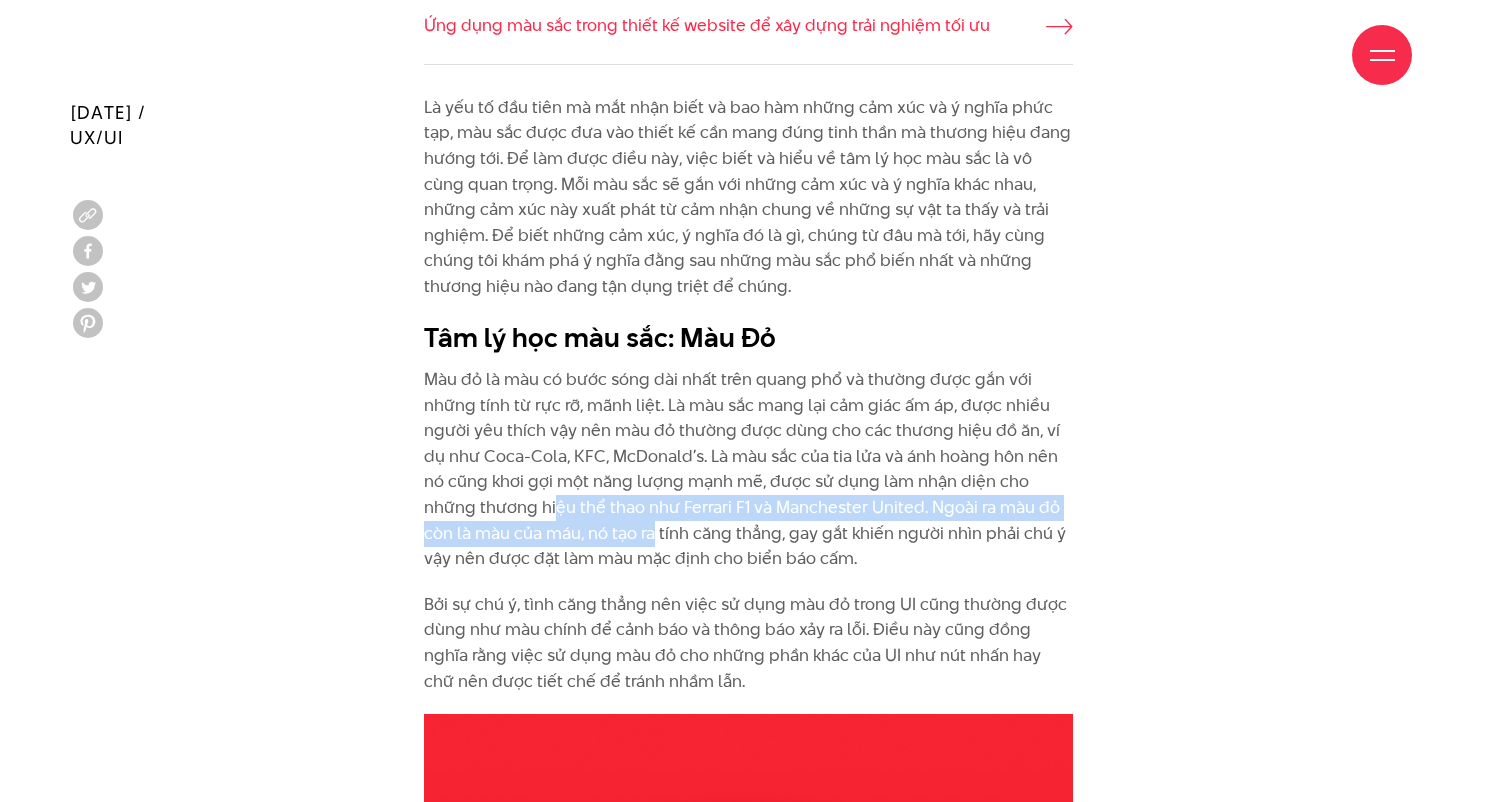 drag, startPoint x: 562, startPoint y: 499, endPoint x: 658, endPoint y: 504, distance: 96.13012 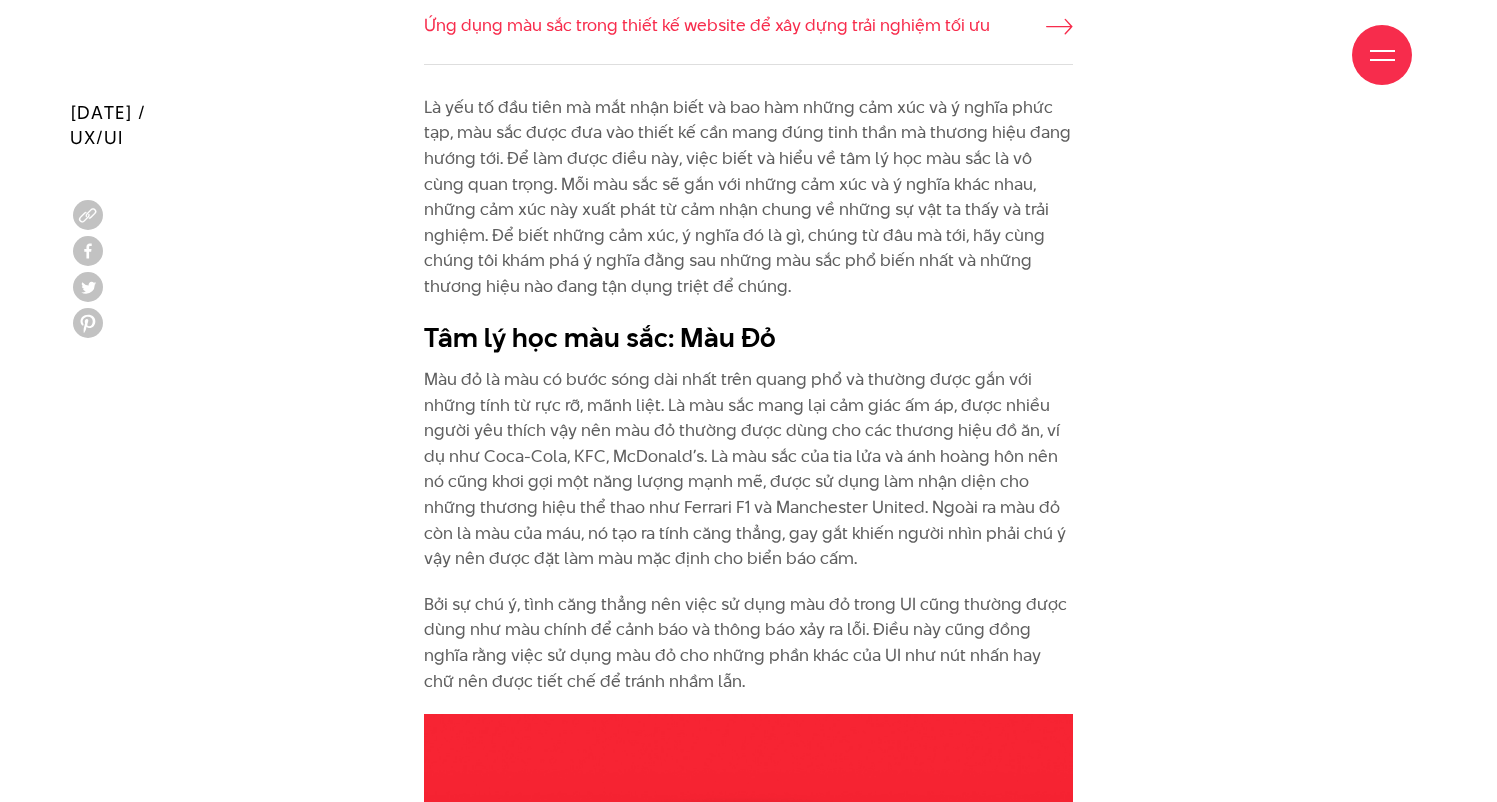 click on "Màu đỏ là màu có bước sóng dài nhất trên quang phổ và thường được gắn với những tính từ rực rỡ, mãnh liệt. Là màu sắc mang lại cảm giác ấm áp, được nhiều người yêu thích vậy nên màu đỏ thường được dùng cho các thương hiệu đồ ăn, ví dụ như Coca-Cola, KFC, McDonald’s. Là màu sắc của tia lửa và ánh hoàng hôn nên nó cũng khơi gợi một năng lượng mạnh mẽ, được sử dụng làm nhận diện cho những thương hiệu thể thao như Ferrari F1 và Manchester United. Ngoài ra màu đỏ còn là màu của máu, nó tạo ra tính căng thẳng, gay gắt khiến người nhìn phải chú ý vậy nên được đặt làm màu mặc định cho biển báo cấm." at bounding box center [748, 469] 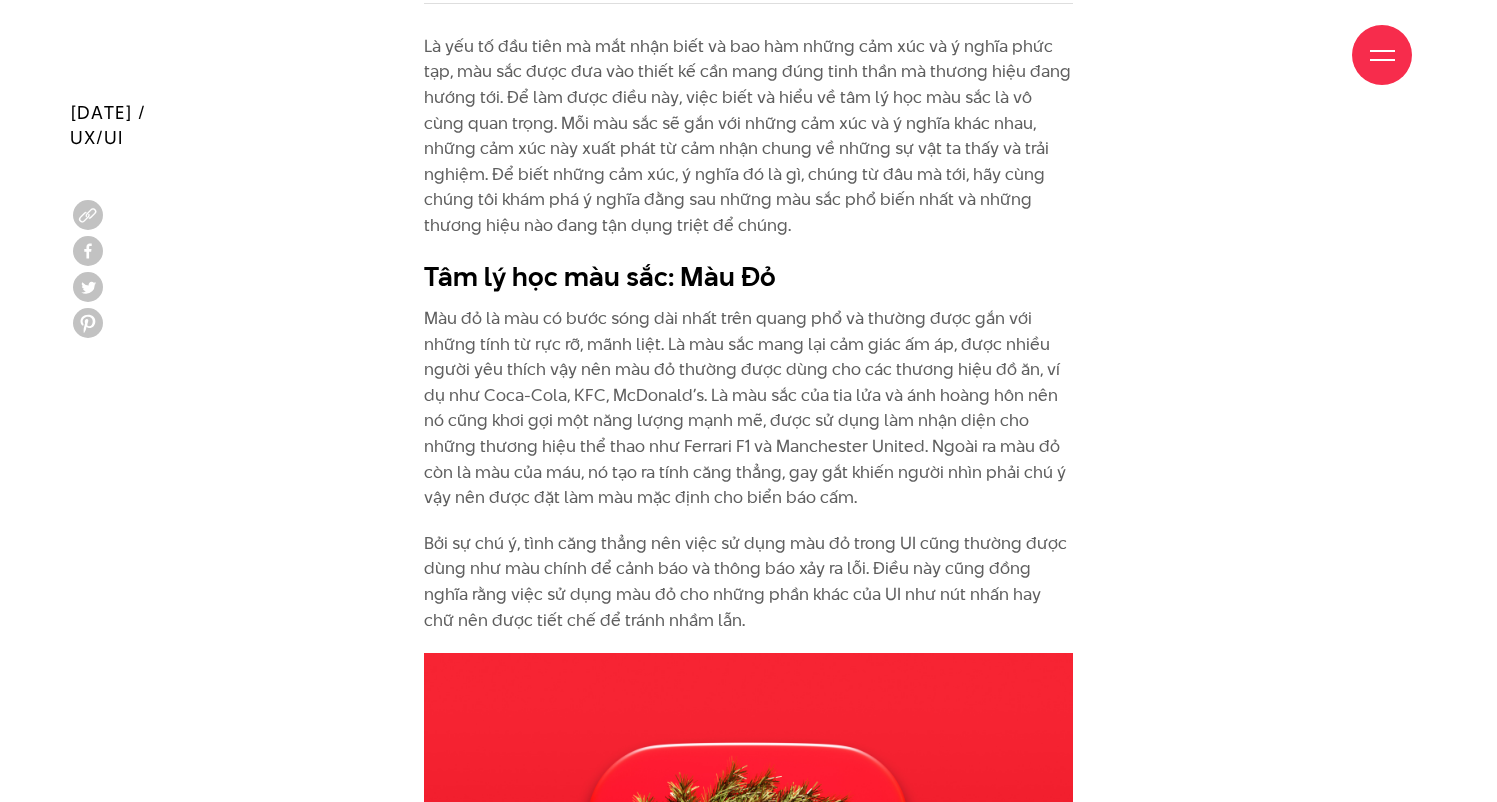 scroll, scrollTop: 2256, scrollLeft: 0, axis: vertical 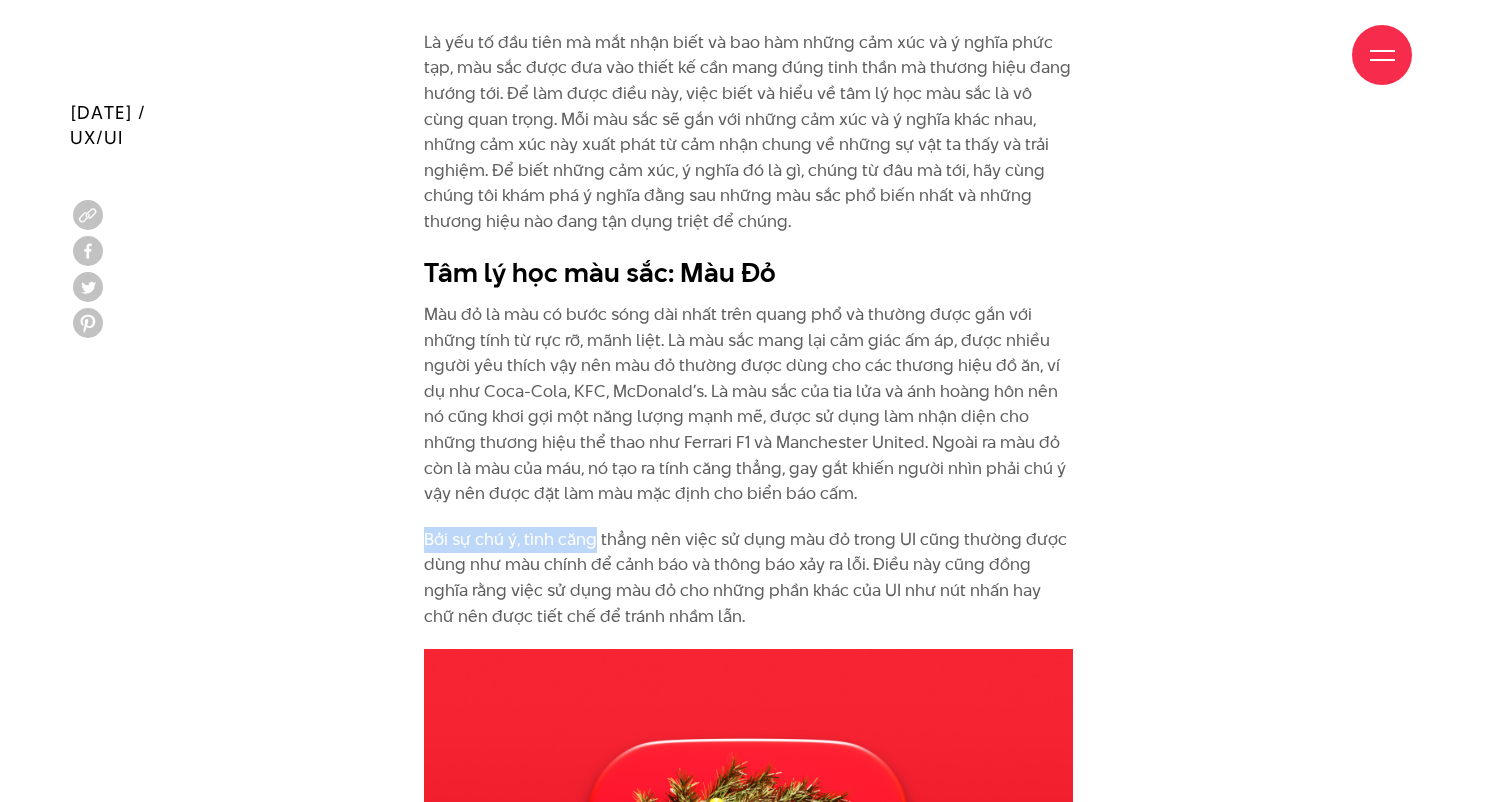 drag, startPoint x: 421, startPoint y: 518, endPoint x: 632, endPoint y: 516, distance: 211.00948 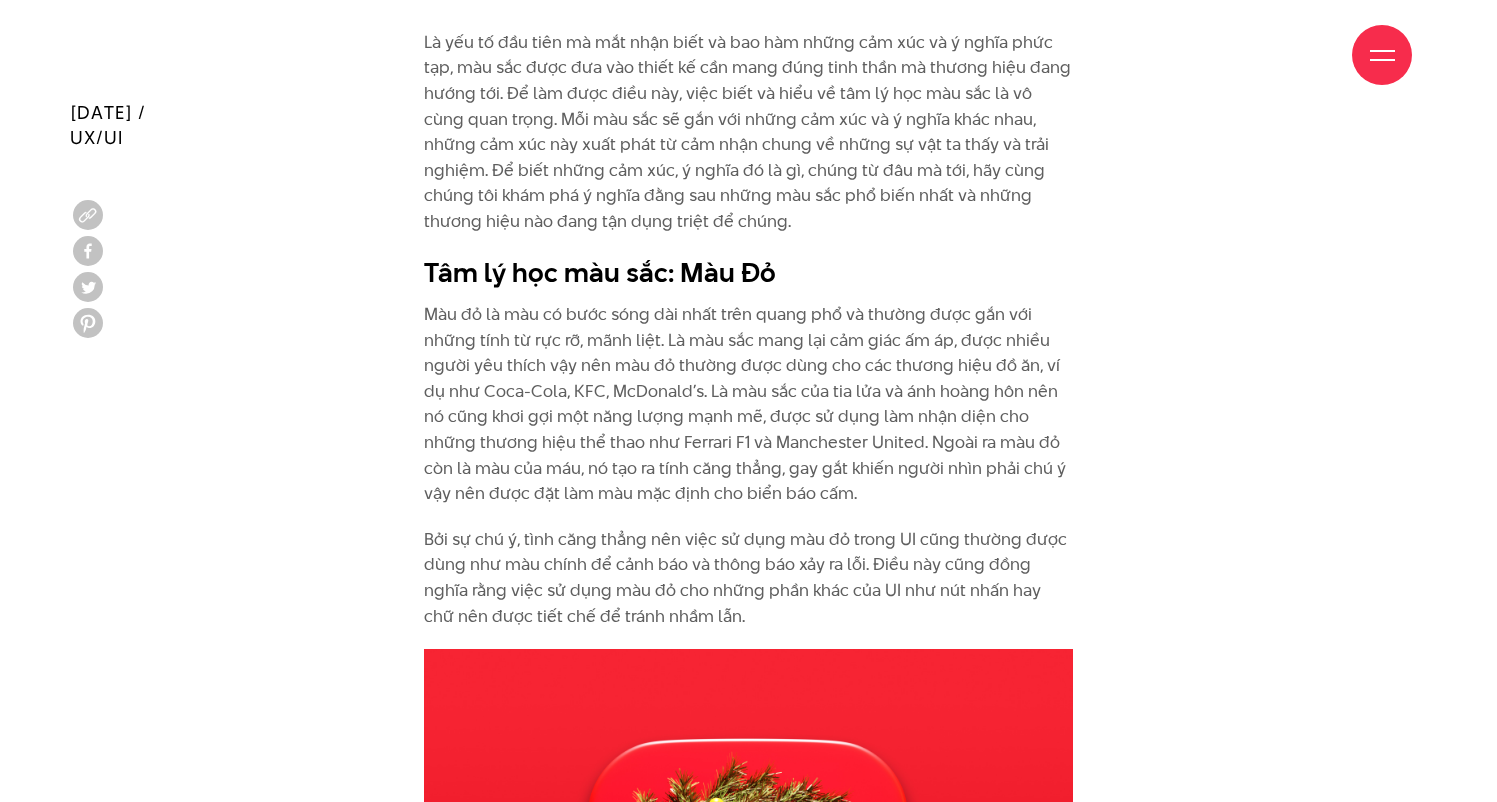 click on "Bởi sự chú ý, tình căng thẳng nên việc sử dụng màu đỏ trong UI cũng thường được dùng như màu chính để cảnh báo và thông báo xảy ra lỗi. Điều này cũng đồng nghĩa rằng việc sử dụng màu đỏ cho những phần khác của UI như nút nhấn hay chữ nên được tiết chế để tránh nhầm lẫn." at bounding box center [748, 578] 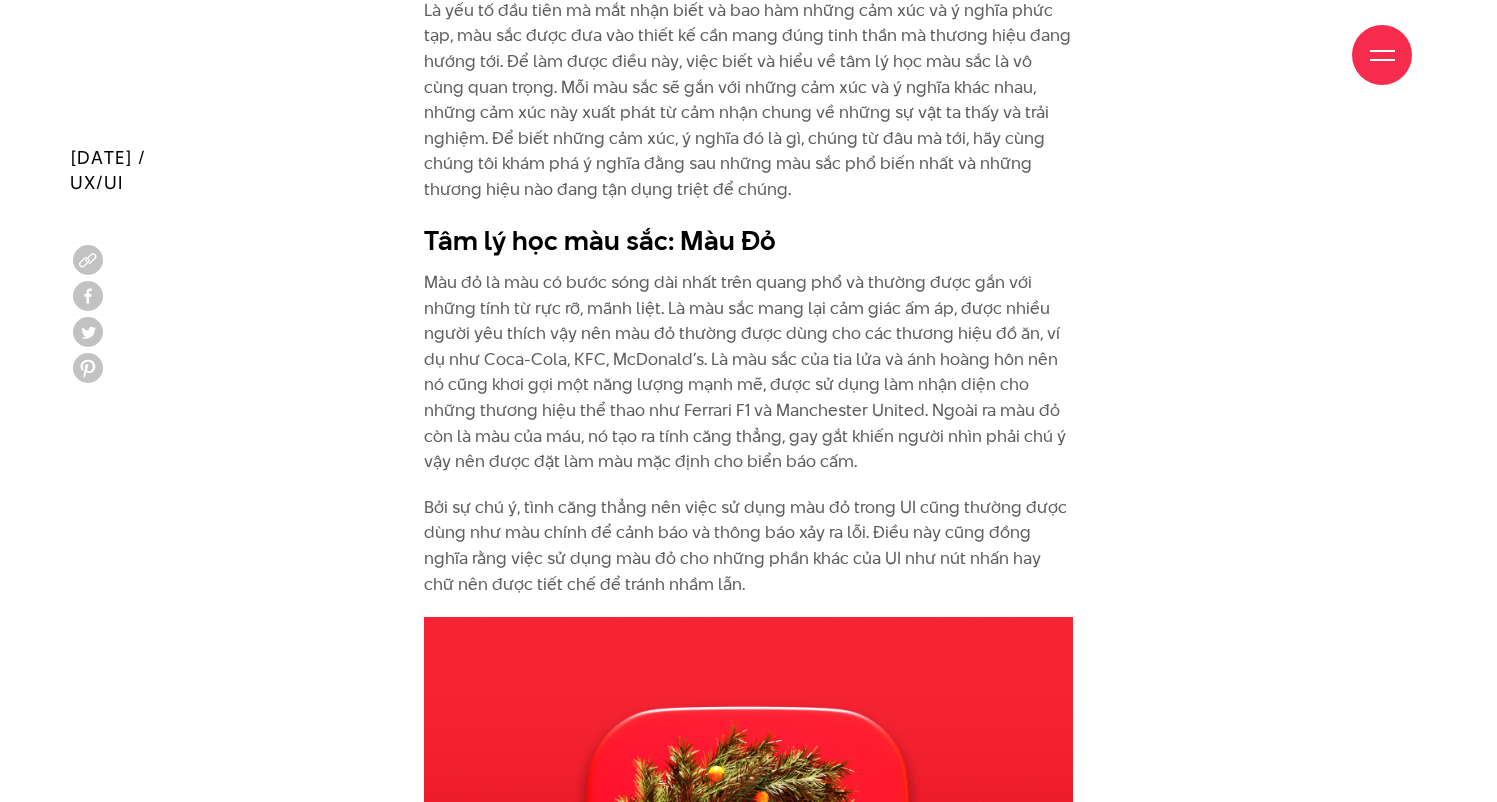 scroll, scrollTop: 2333, scrollLeft: 0, axis: vertical 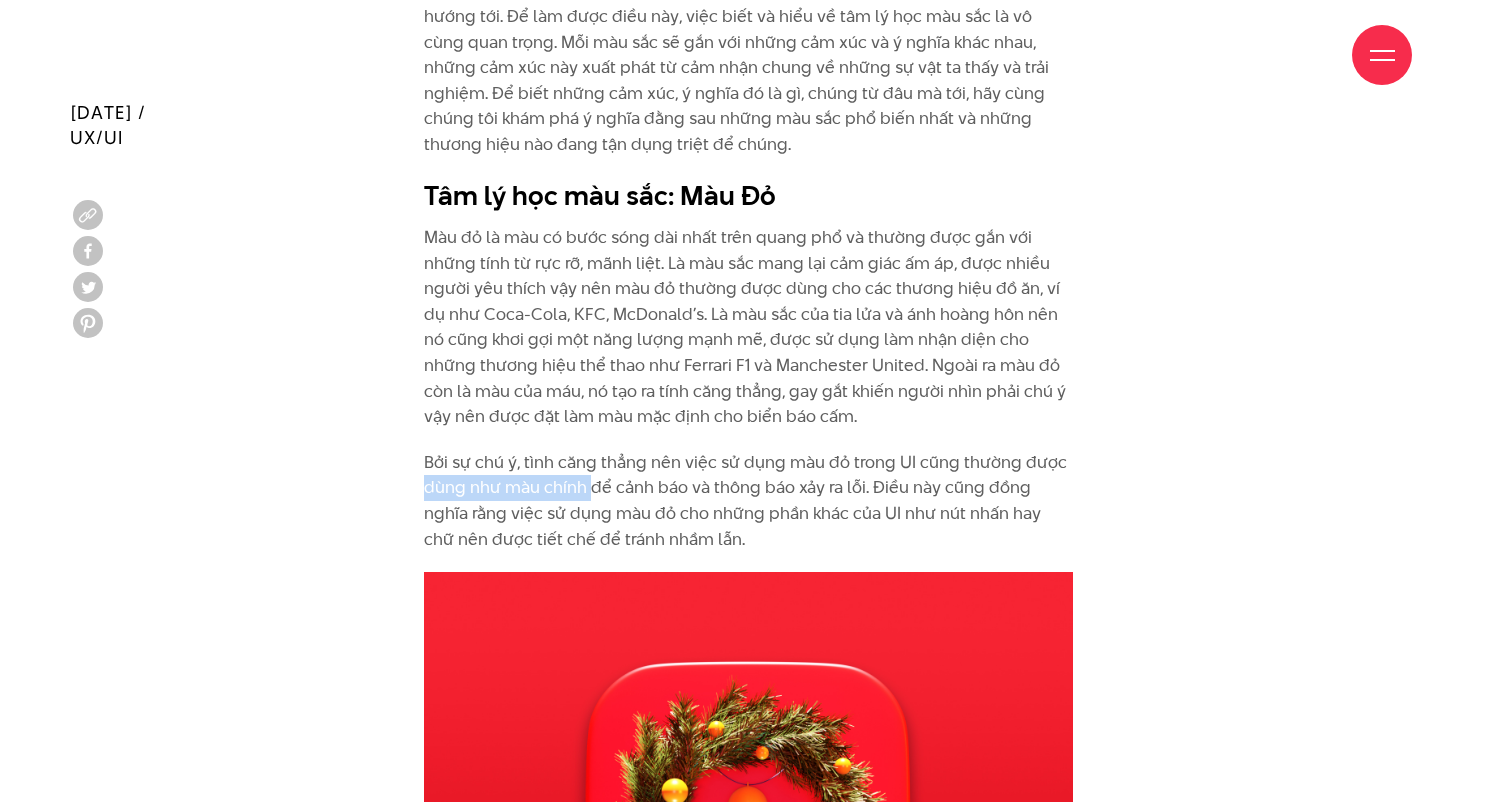 drag, startPoint x: 432, startPoint y: 472, endPoint x: 619, endPoint y: 470, distance: 187.0107 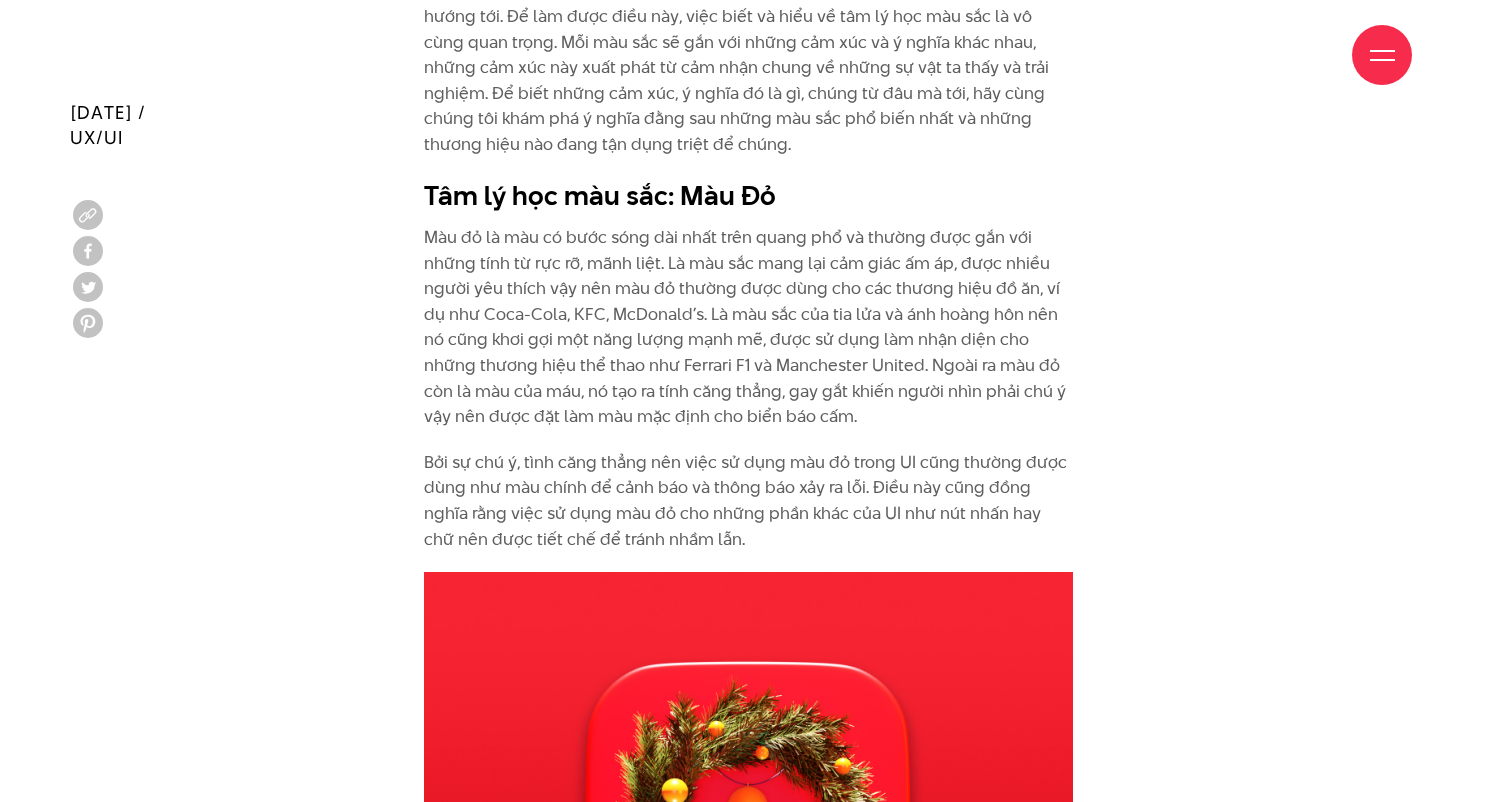 click on "Bởi sự chú ý, tình căng thẳng nên việc sử dụng màu đỏ trong UI cũng thường được dùng như màu chính để cảnh báo và thông báo xảy ra lỗi. Điều này cũng đồng nghĩa rằng việc sử dụng màu đỏ cho những phần khác của UI như nút nhấn hay chữ nên được tiết chế để tránh nhầm lẫn." at bounding box center (748, 501) 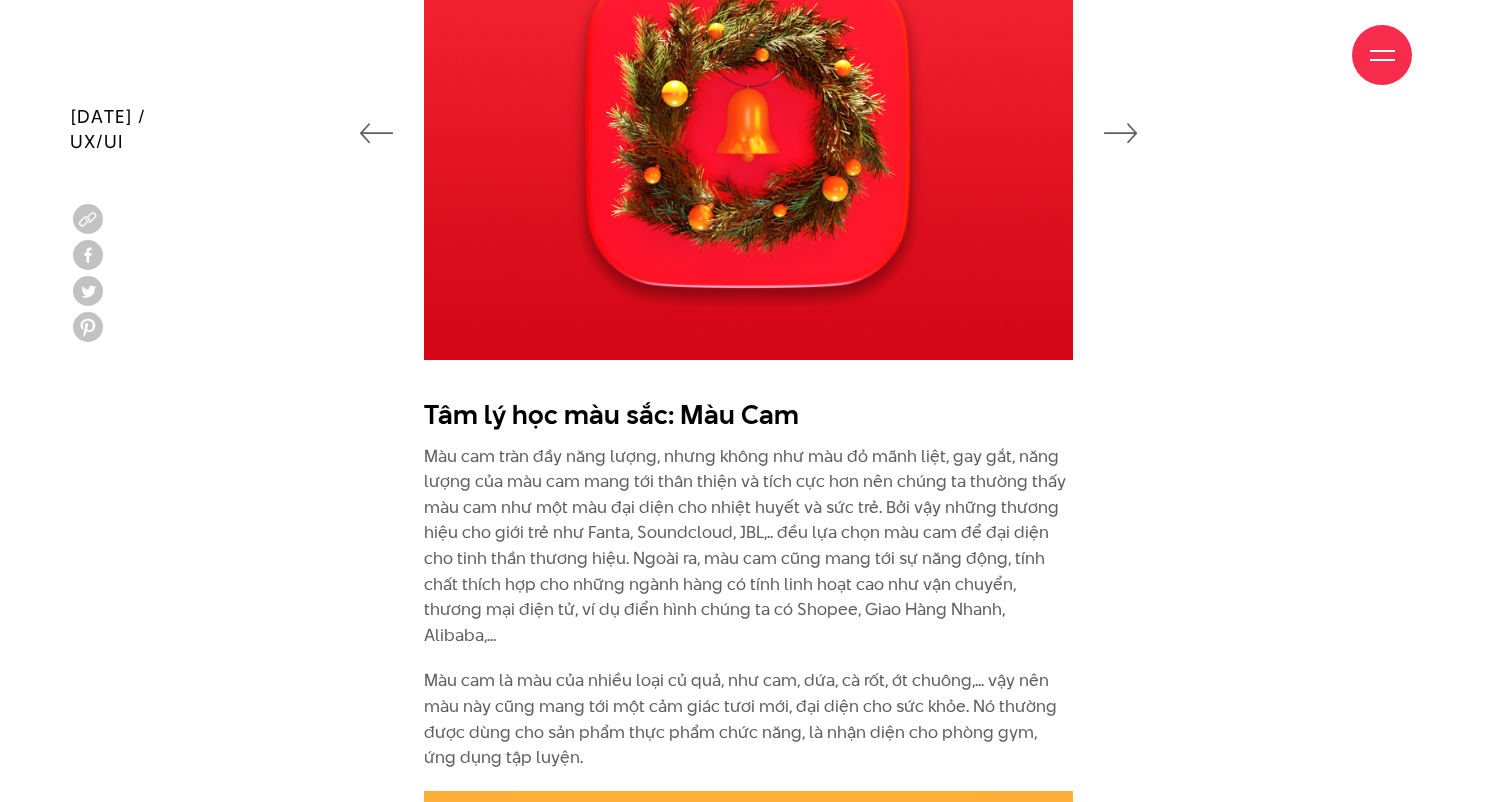 scroll, scrollTop: 3035, scrollLeft: 0, axis: vertical 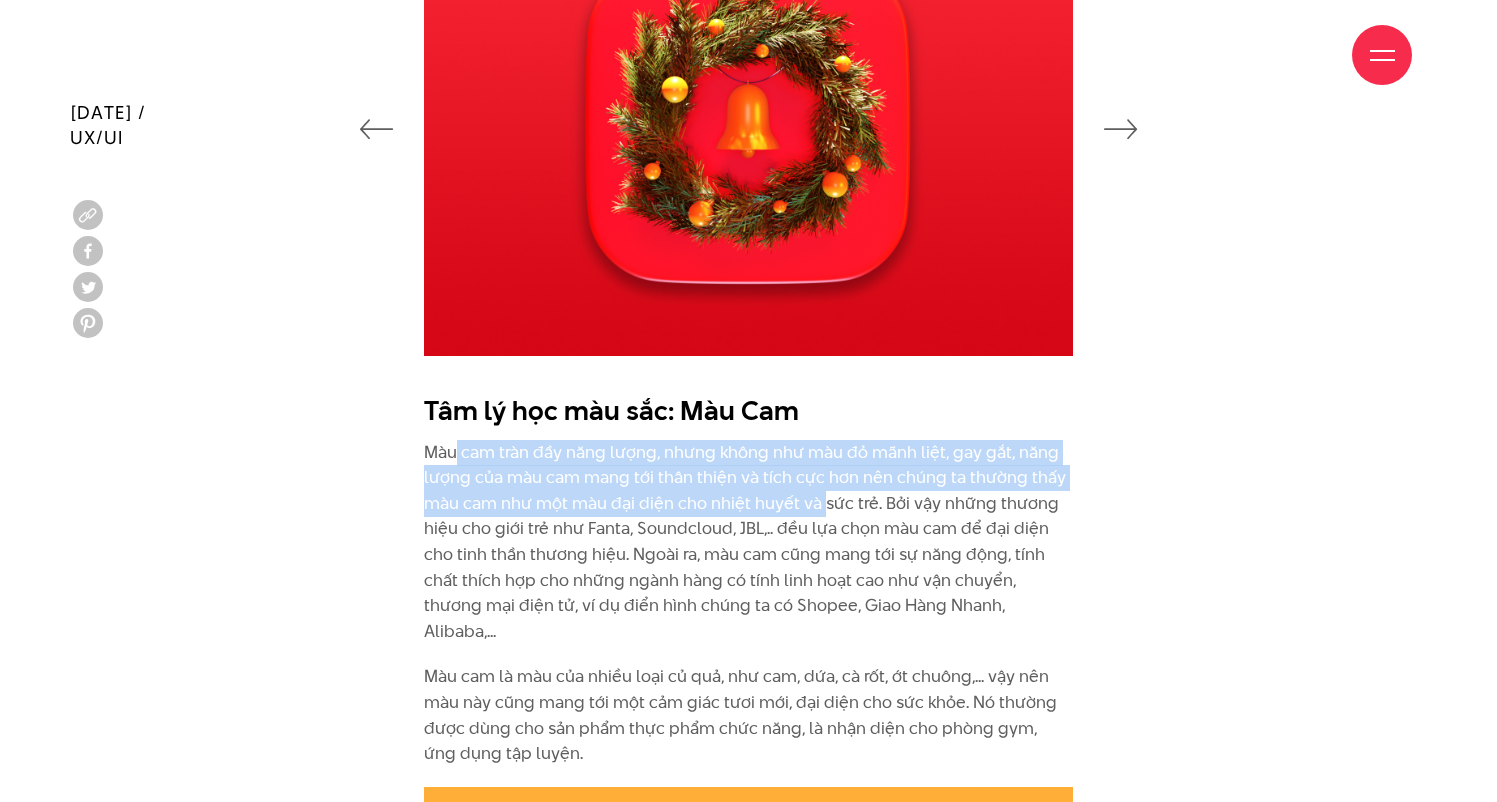 drag, startPoint x: 459, startPoint y: 434, endPoint x: 824, endPoint y: 476, distance: 367.40848 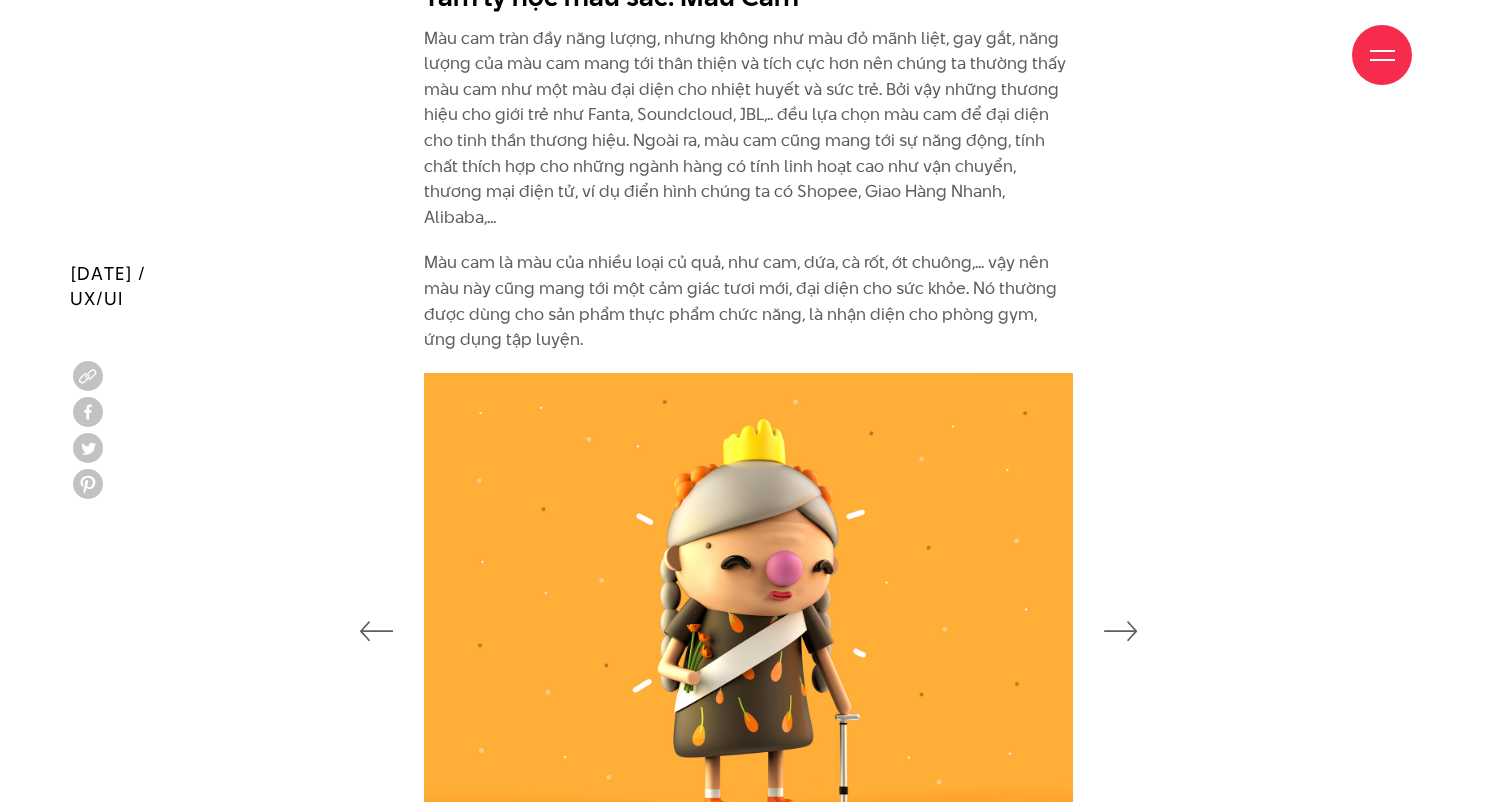 scroll, scrollTop: 3784, scrollLeft: 0, axis: vertical 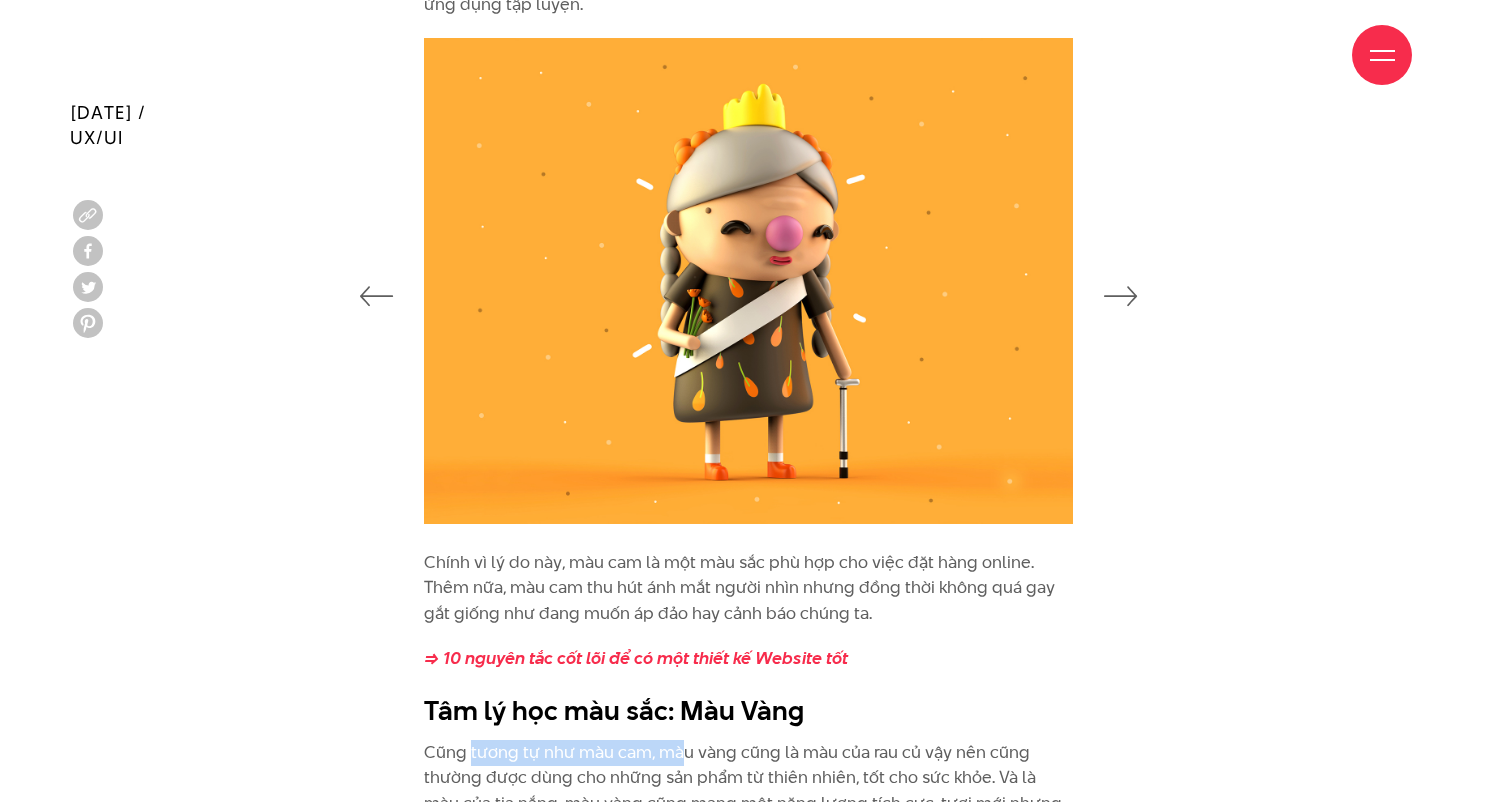drag, startPoint x: 635, startPoint y: 695, endPoint x: 686, endPoint y: 694, distance: 51.009804 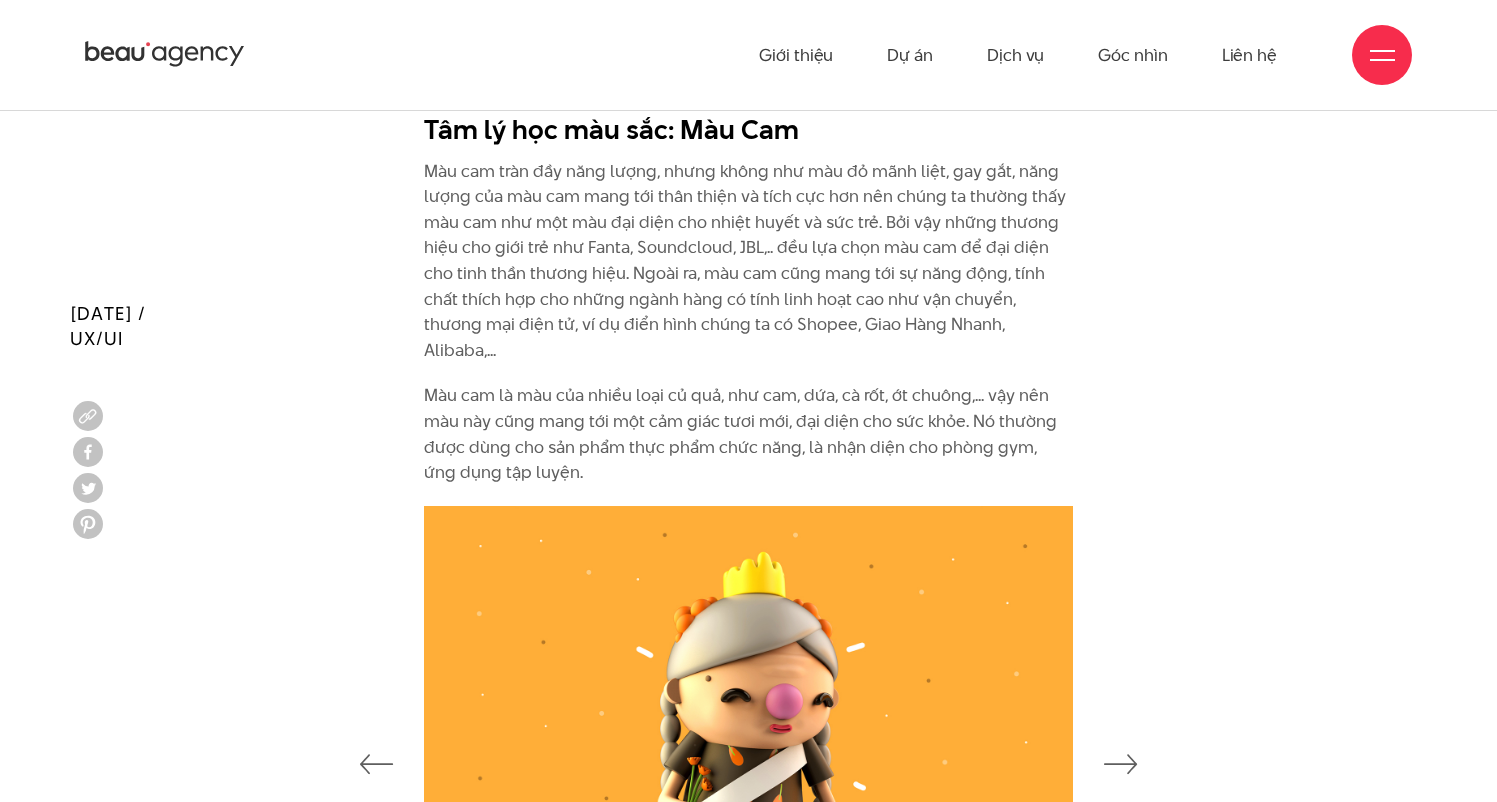scroll, scrollTop: 3087, scrollLeft: 0, axis: vertical 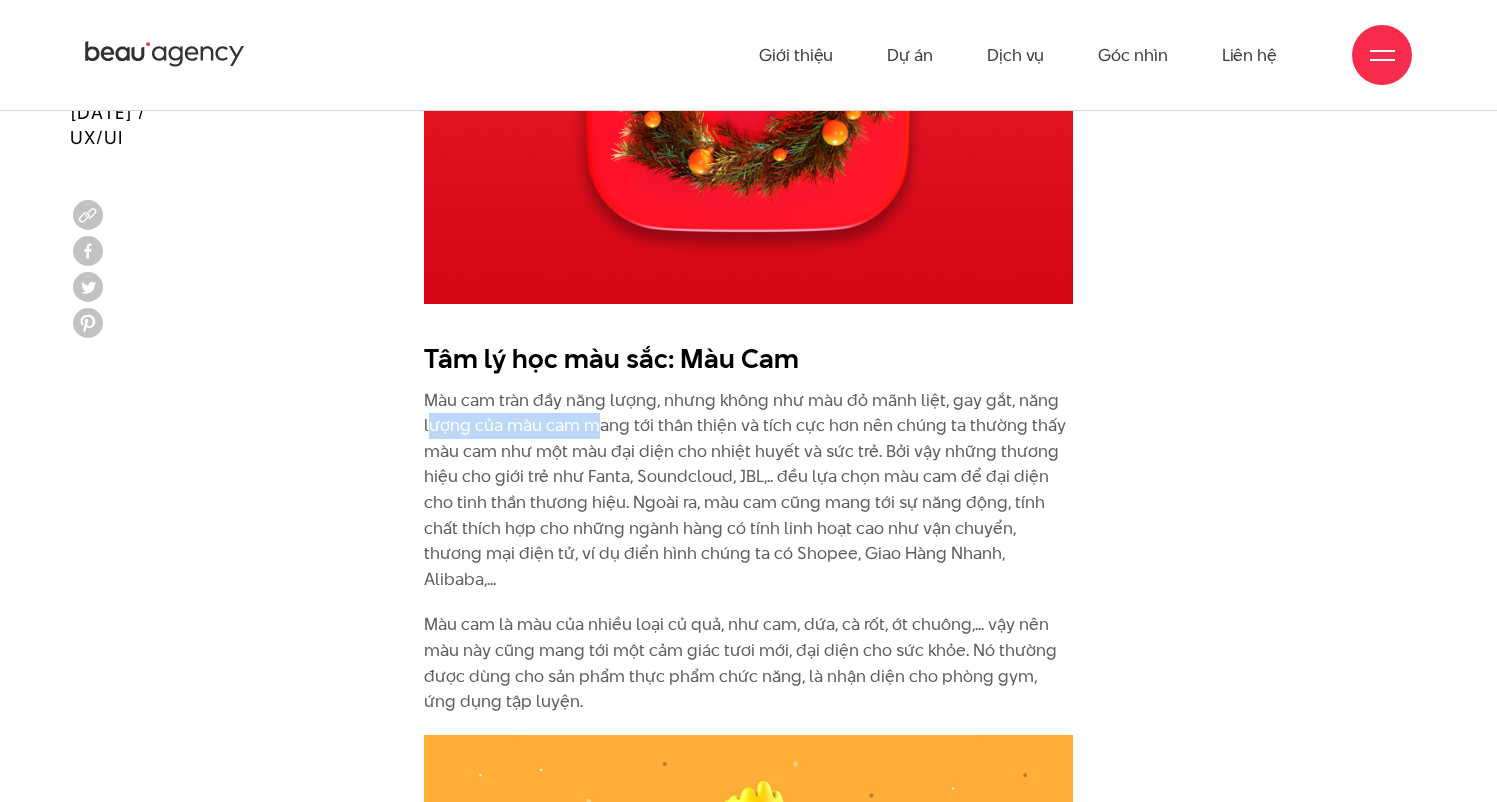 drag, startPoint x: 428, startPoint y: 404, endPoint x: 609, endPoint y: 396, distance: 181.17671 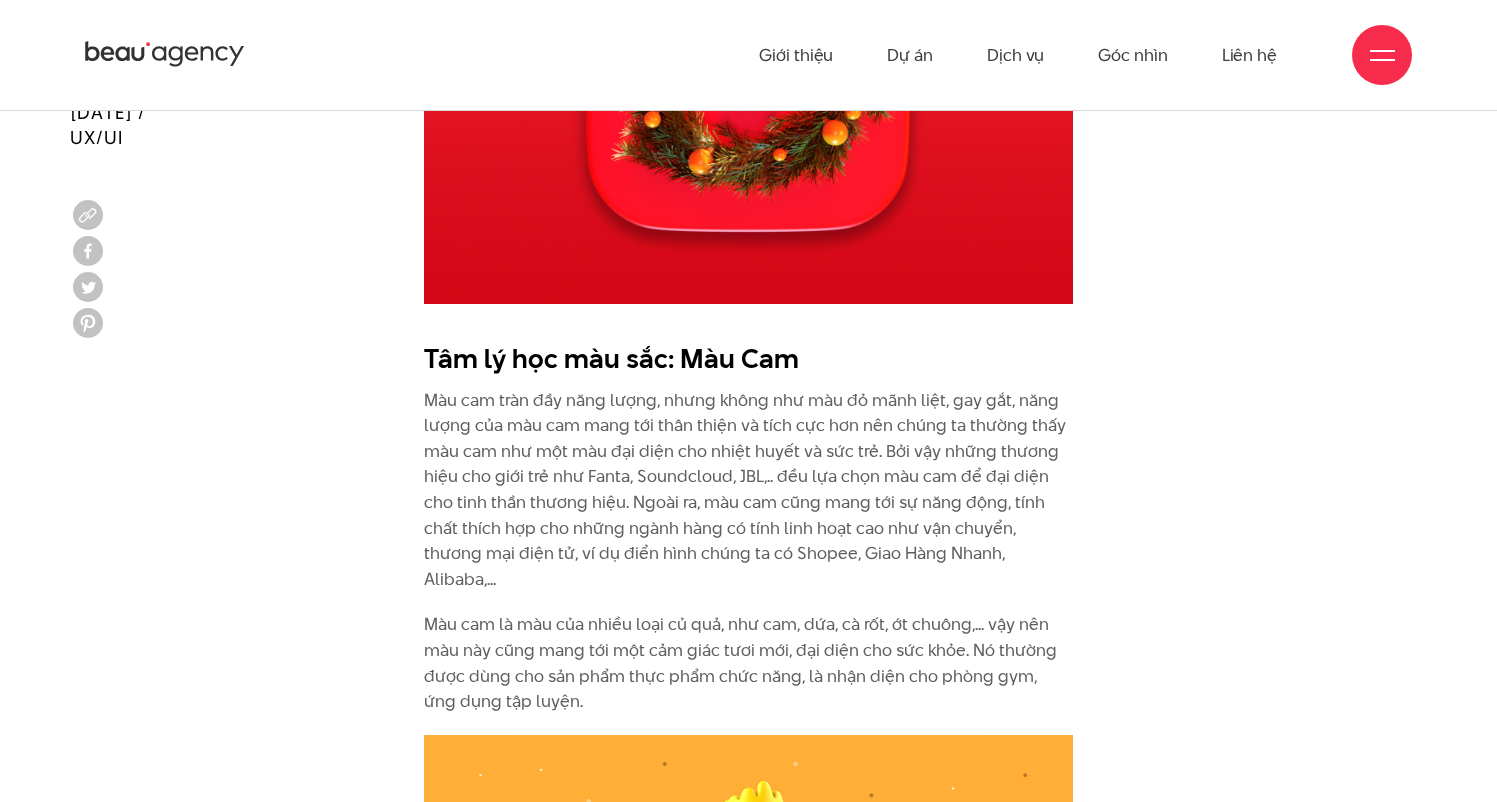 click on "Màu cam tràn đầy năng lượng, nhưng không như màu đỏ mãnh liệt, gay gắt, năng lượng của màu cam mang tới thân thiện và tích cực hơn nên chúng ta thường thấy màu cam như một màu đại diện cho nhiệt huyết và sức trẻ. Bởi vậy những thương hiệu cho giới trẻ như Fanta, Soundcloud, JBL,.. đều lựa chọn màu cam để đại diện cho tinh thần thương hiệu. Ngoài ra, màu cam cũng mang tới sự năng động, tính chất thích hợp cho những ngành hàng có tính linh hoạt cao như vận chuyển, thương mại điện tử, ví dụ điển hình chúng ta có Shopee, Giao Hàng Nhanh, Alibaba,..." at bounding box center [748, 490] 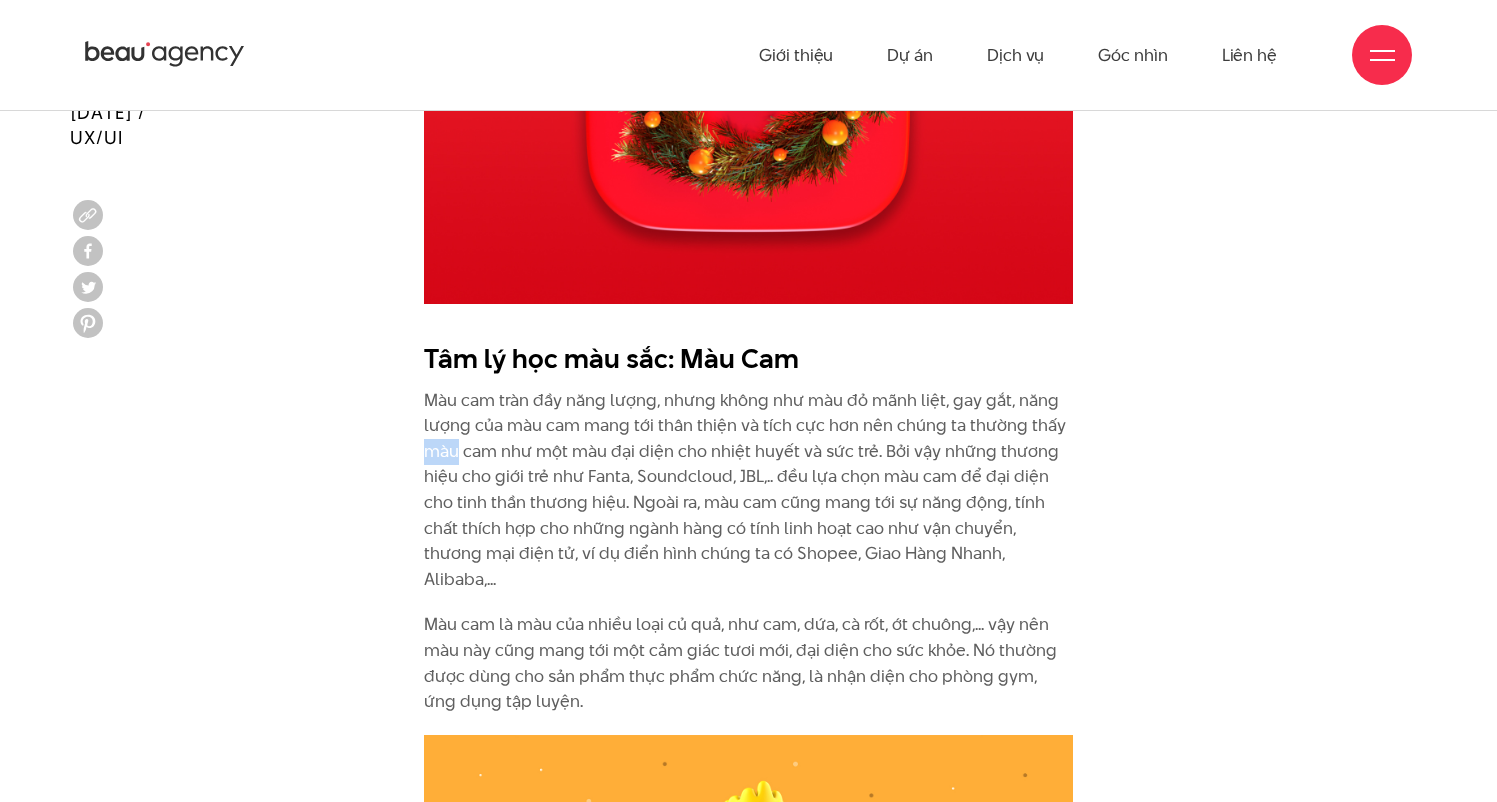 drag, startPoint x: 420, startPoint y: 426, endPoint x: 490, endPoint y: 425, distance: 70.00714 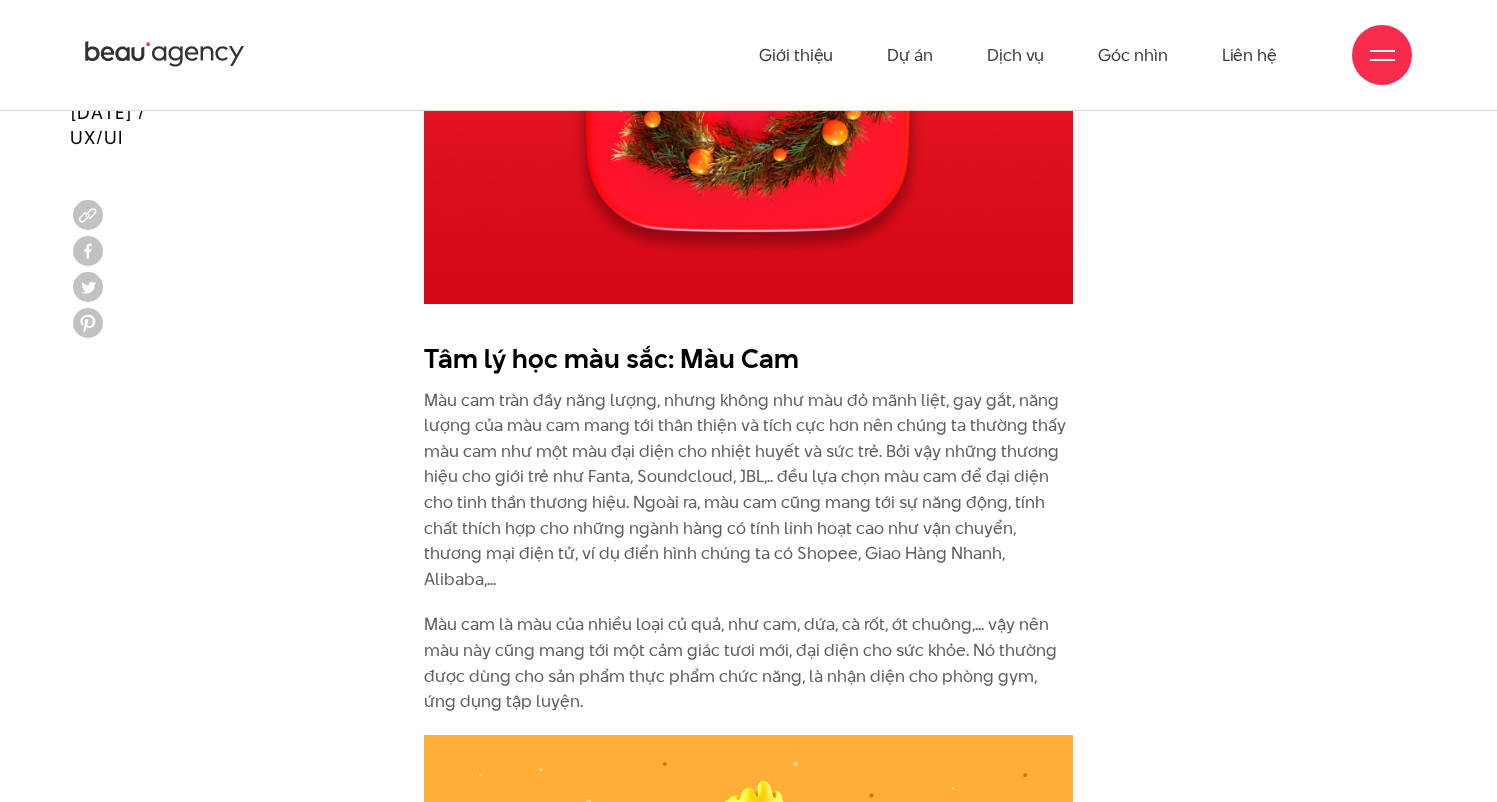 click on "Màu cam tràn đầy năng lượng, nhưng không như màu đỏ mãnh liệt, gay gắt, năng lượng của màu cam mang tới thân thiện và tích cực hơn nên chúng ta thường thấy màu cam như một màu đại diện cho nhiệt huyết và sức trẻ. Bởi vậy những thương hiệu cho giới trẻ như Fanta, Soundcloud, JBL,.. đều lựa chọn màu cam để đại diện cho tinh thần thương hiệu. Ngoài ra, màu cam cũng mang tới sự năng động, tính chất thích hợp cho những ngành hàng có tính linh hoạt cao như vận chuyển, thương mại điện tử, ví dụ điển hình chúng ta có Shopee, Giao Hàng Nhanh, Alibaba,..." at bounding box center (748, 490) 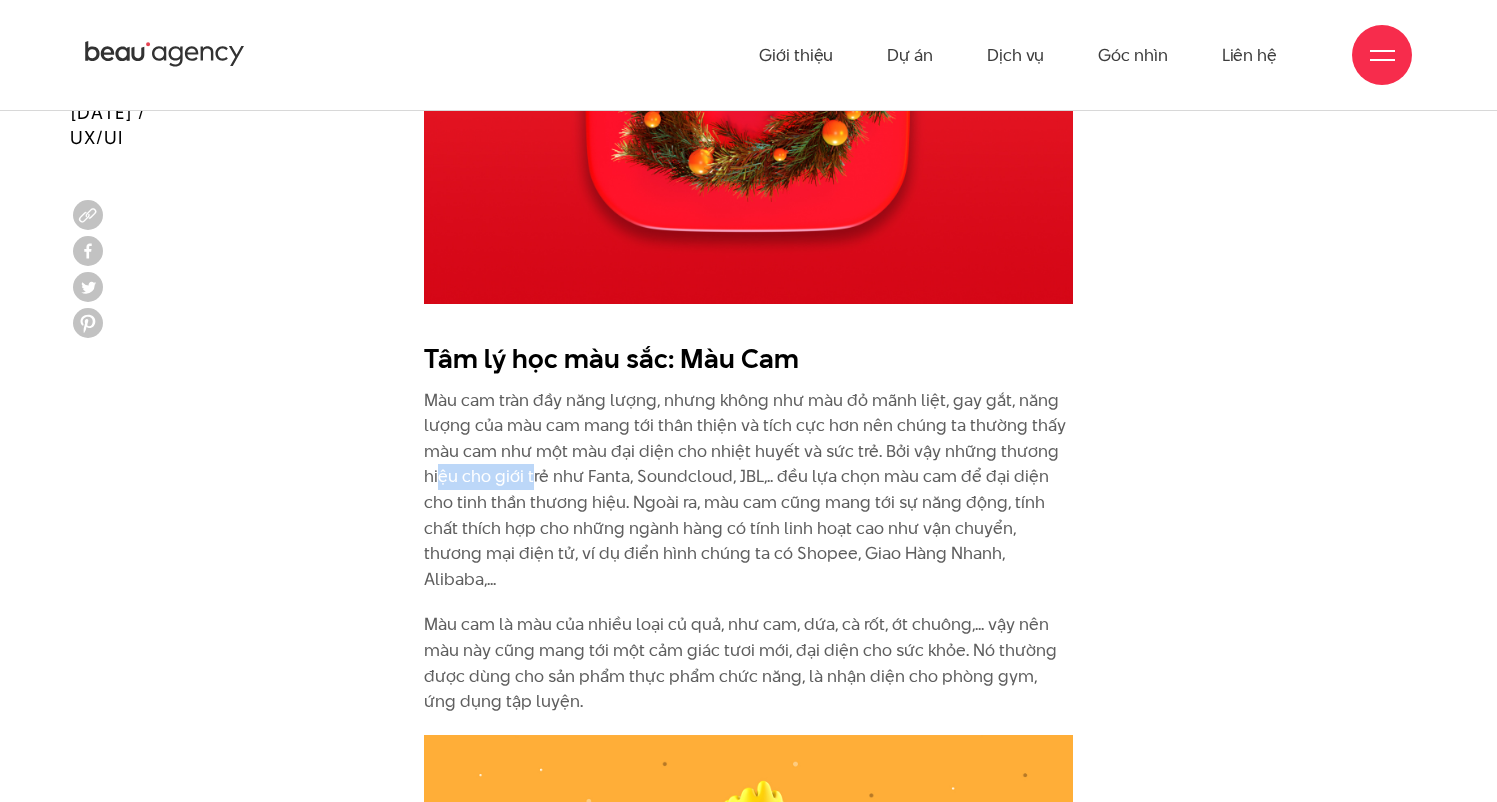 drag, startPoint x: 439, startPoint y: 442, endPoint x: 548, endPoint y: 444, distance: 109.01835 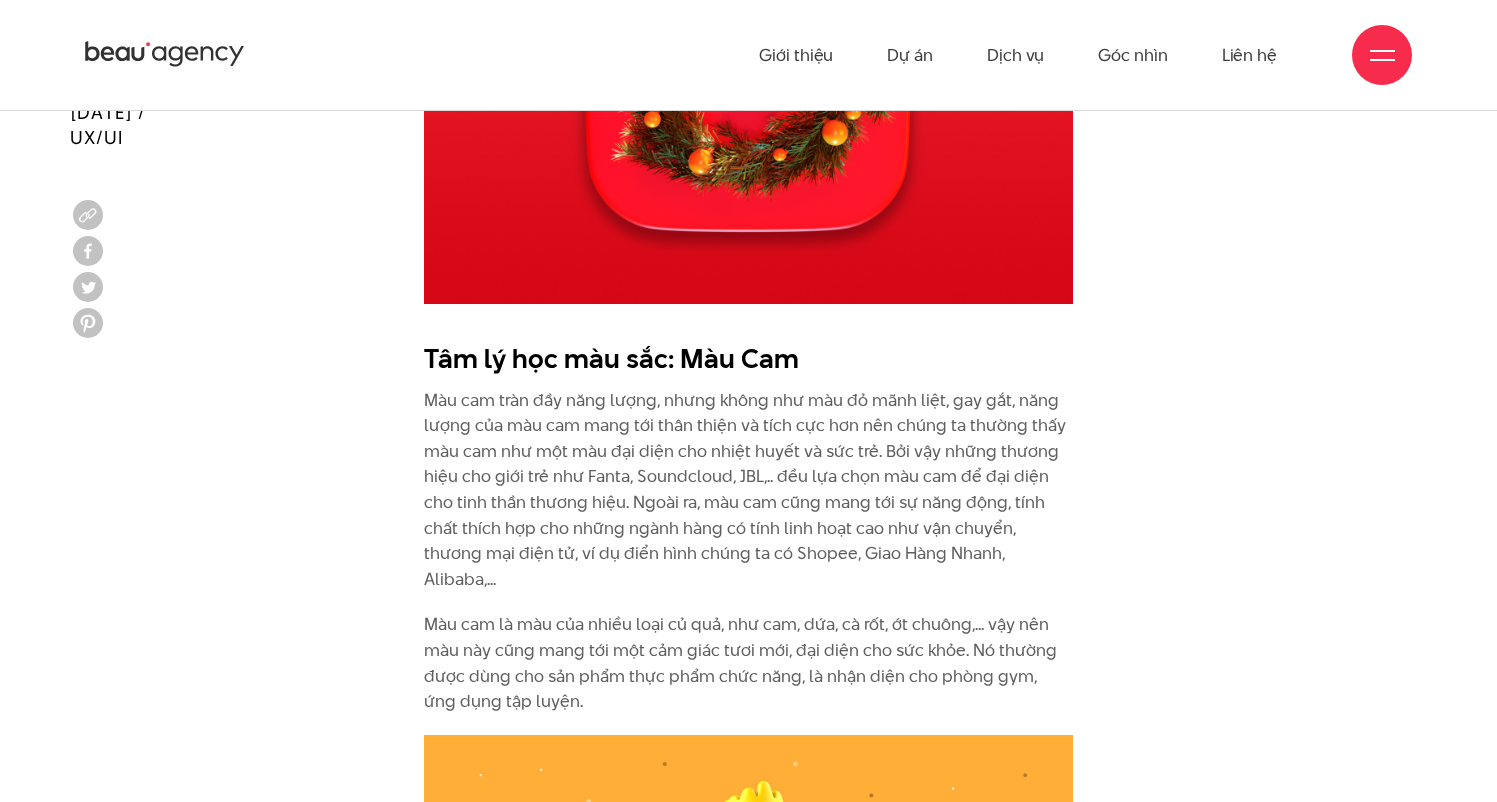 click on "Màu cam tràn đầy năng lượng, nhưng không như màu đỏ mãnh liệt, gay gắt, năng lượng của màu cam mang tới thân thiện và tích cực hơn nên chúng ta thường thấy màu cam như một màu đại diện cho nhiệt huyết và sức trẻ. Bởi vậy những thương hiệu cho giới trẻ như Fanta, Soundcloud, JBL,.. đều lựa chọn màu cam để đại diện cho tinh thần thương hiệu. Ngoài ra, màu cam cũng mang tới sự năng động, tính chất thích hợp cho những ngành hàng có tính linh hoạt cao như vận chuyển, thương mại điện tử, ví dụ điển hình chúng ta có Shopee, Giao Hàng Nhanh, Alibaba,..." at bounding box center [748, 490] 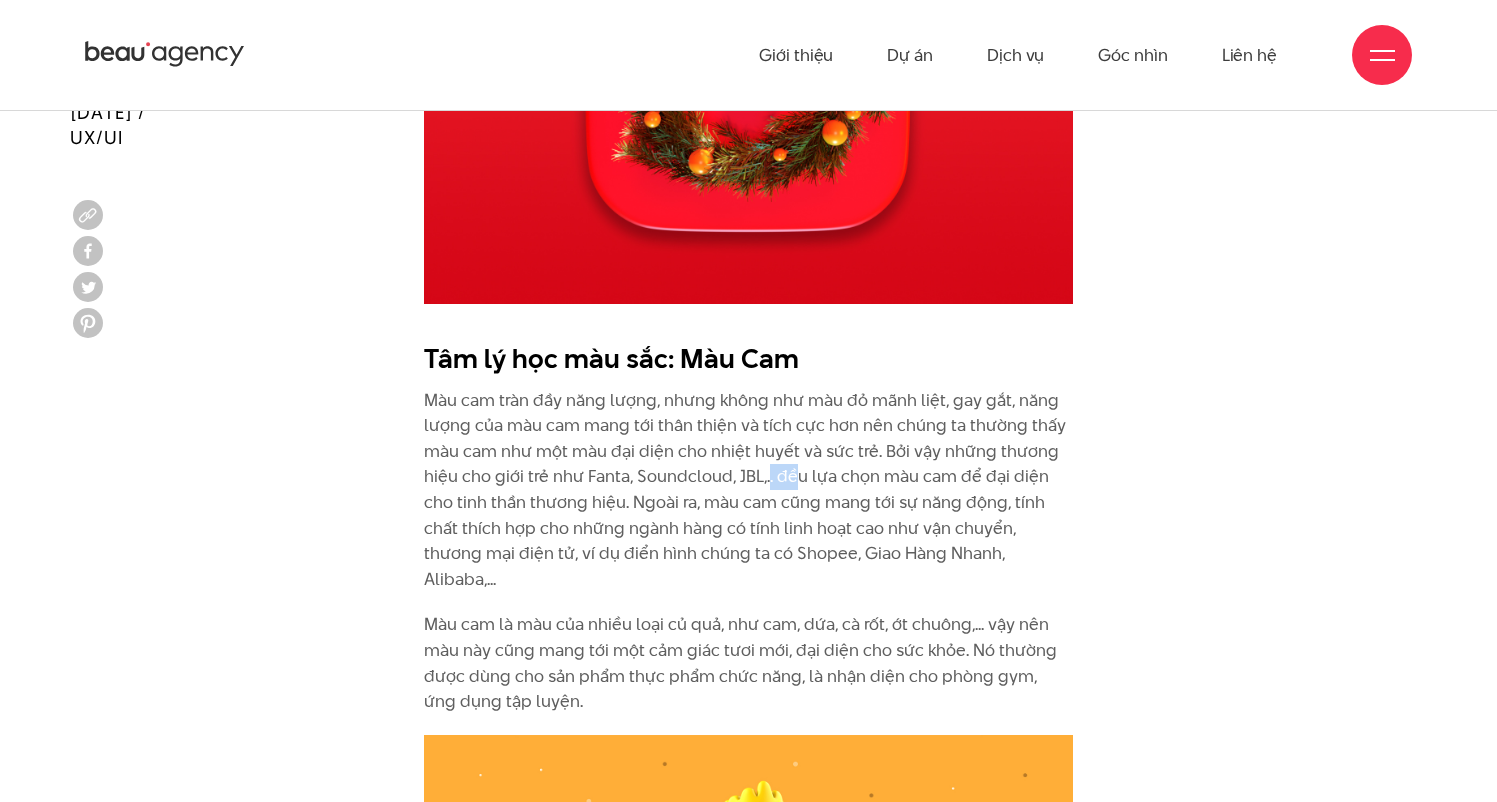 drag, startPoint x: 771, startPoint y: 452, endPoint x: 791, endPoint y: 453, distance: 20.024984 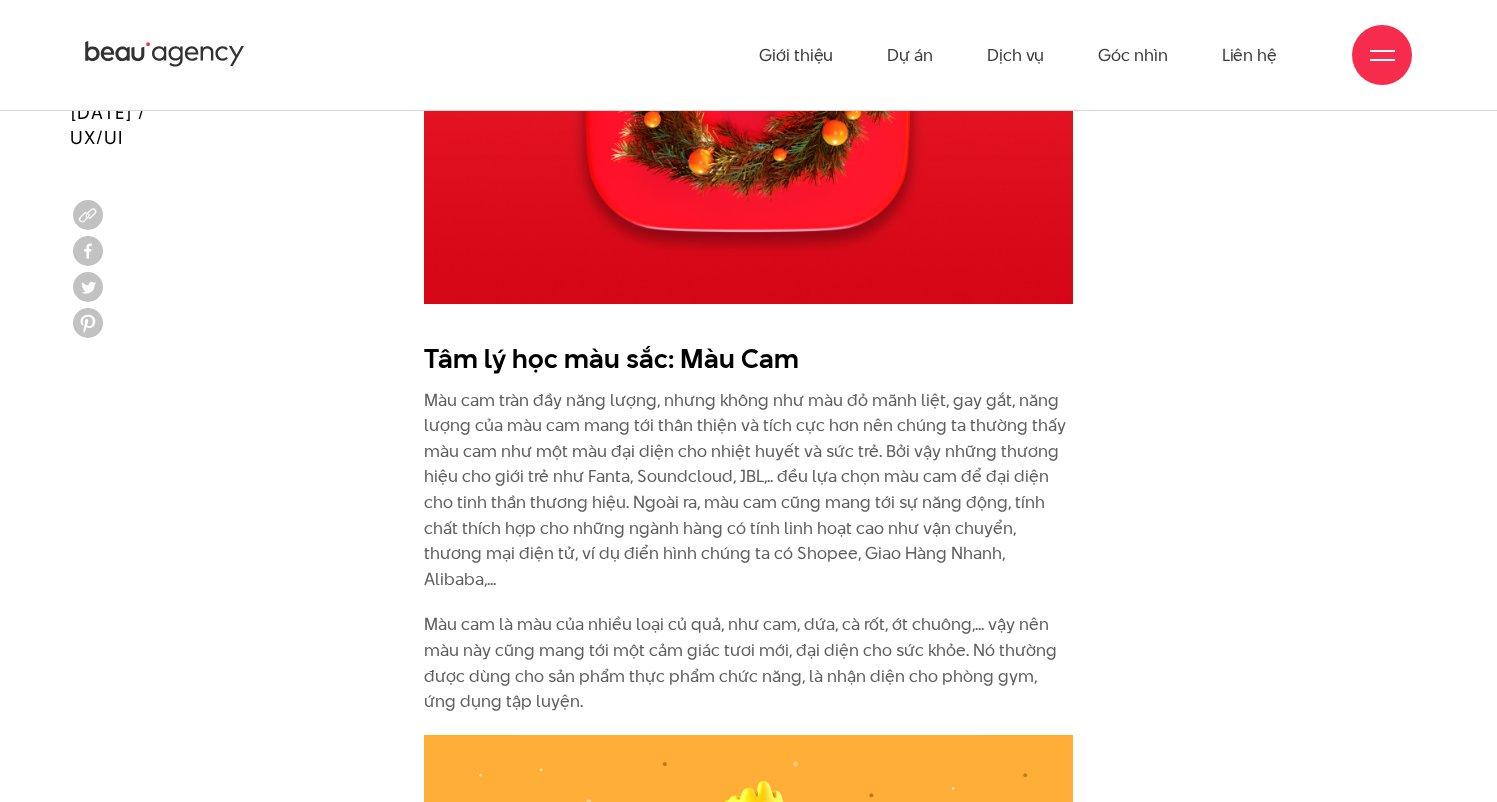 scroll, scrollTop: 3120, scrollLeft: 0, axis: vertical 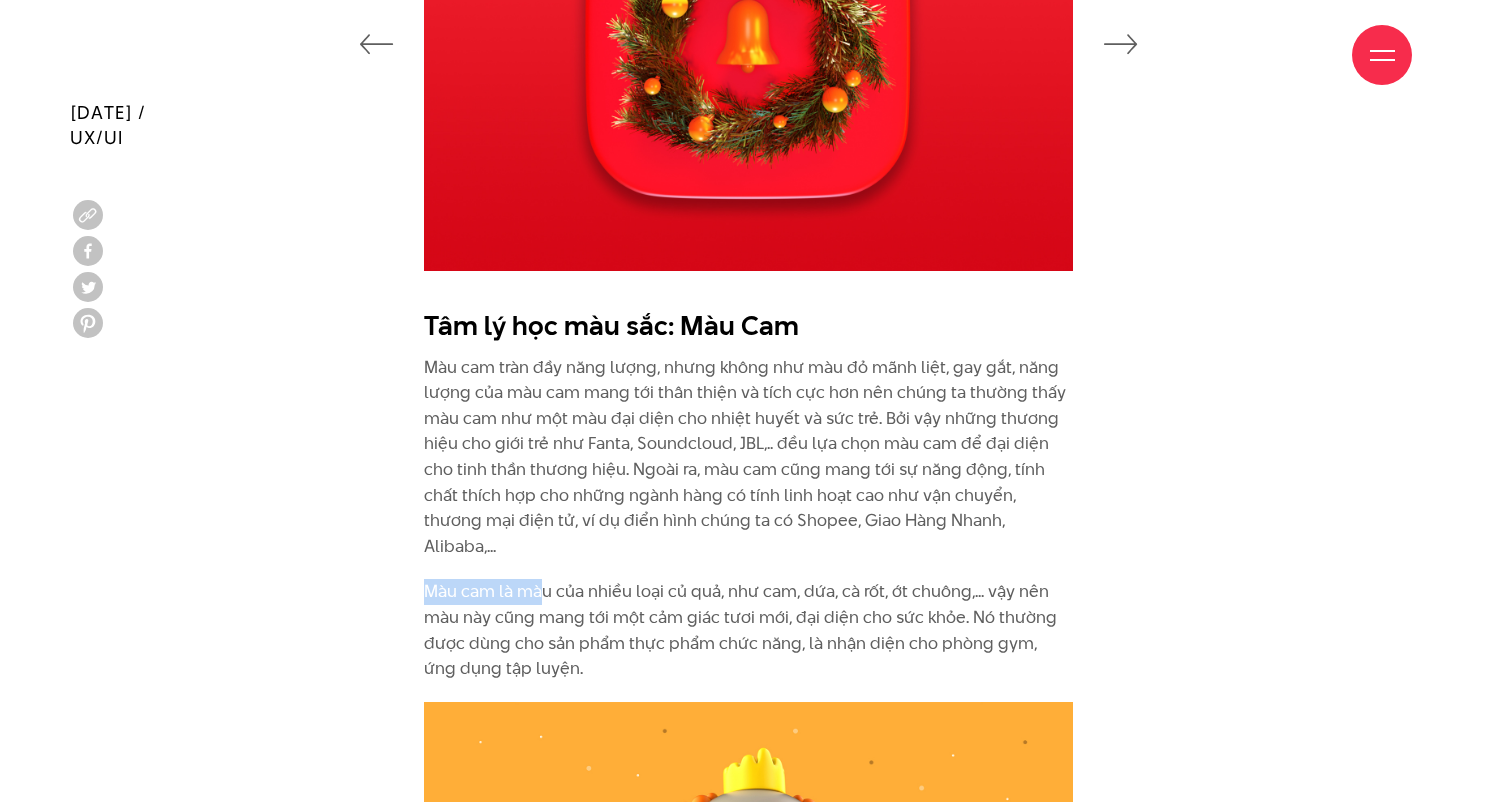 drag, startPoint x: 421, startPoint y: 533, endPoint x: 553, endPoint y: 533, distance: 132 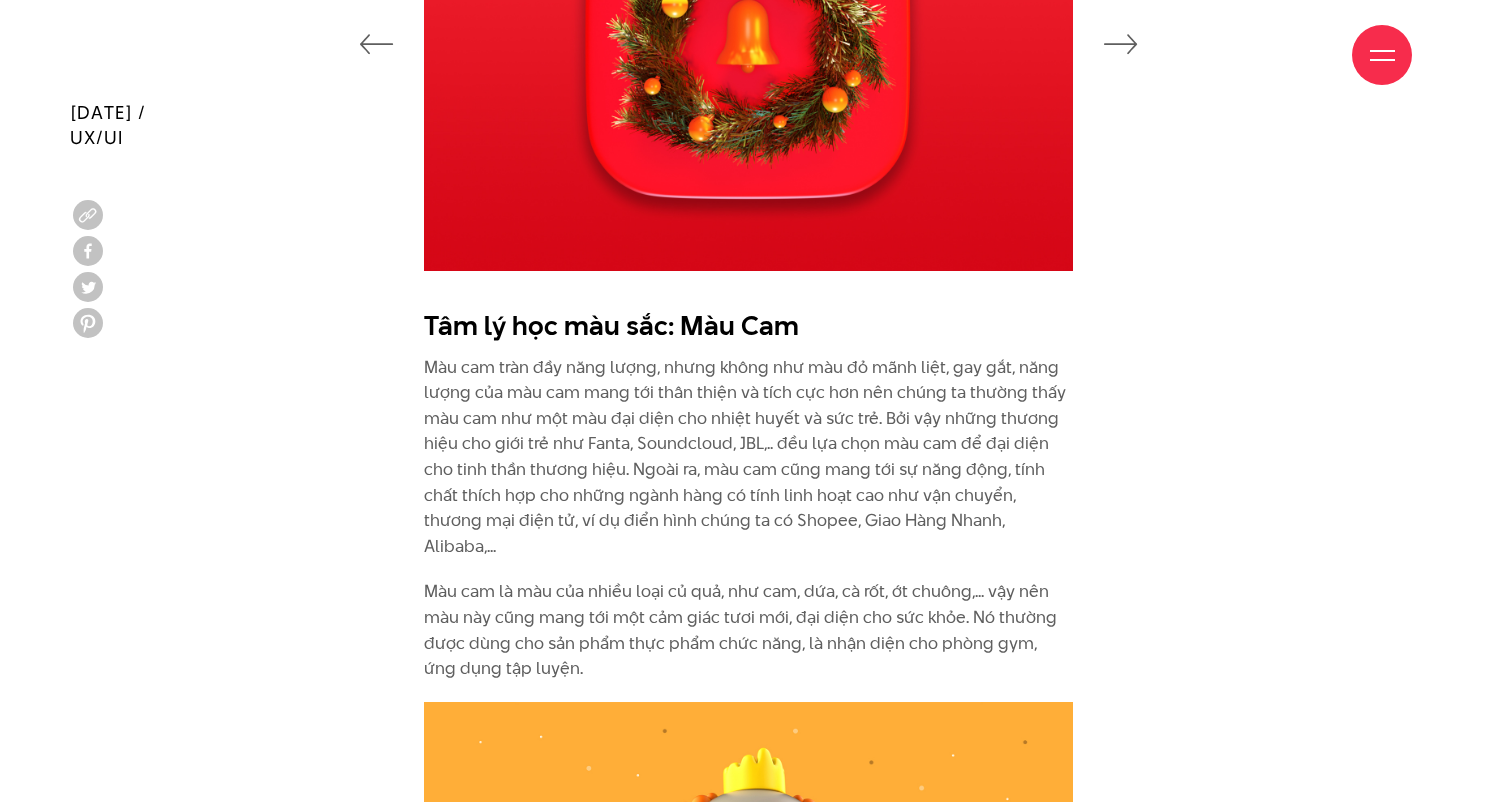 click on "Màu cam là màu của nhiều loại củ quả, như cam, dứa, cà rốt, ớt chuông,... vậy nên màu này cũng mang tới một cảm giác tươi mới, đại diện cho sức khỏe. Nó thường được dùng cho sản phẩm thực phẩm chức năng, là nhận diện cho phòng gym, ứng dụng tập luyện." at bounding box center [748, 630] 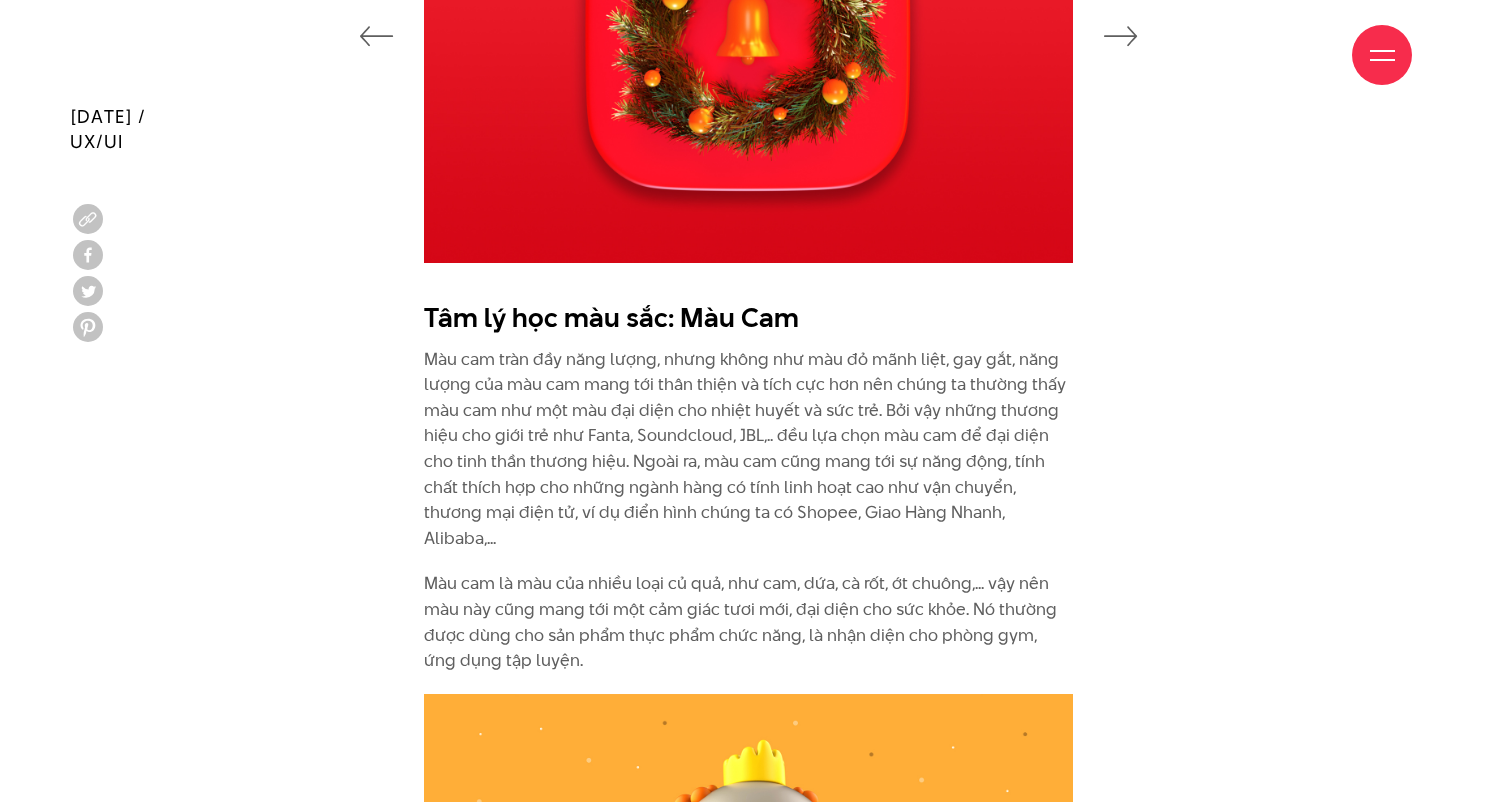 scroll, scrollTop: 3132, scrollLeft: 0, axis: vertical 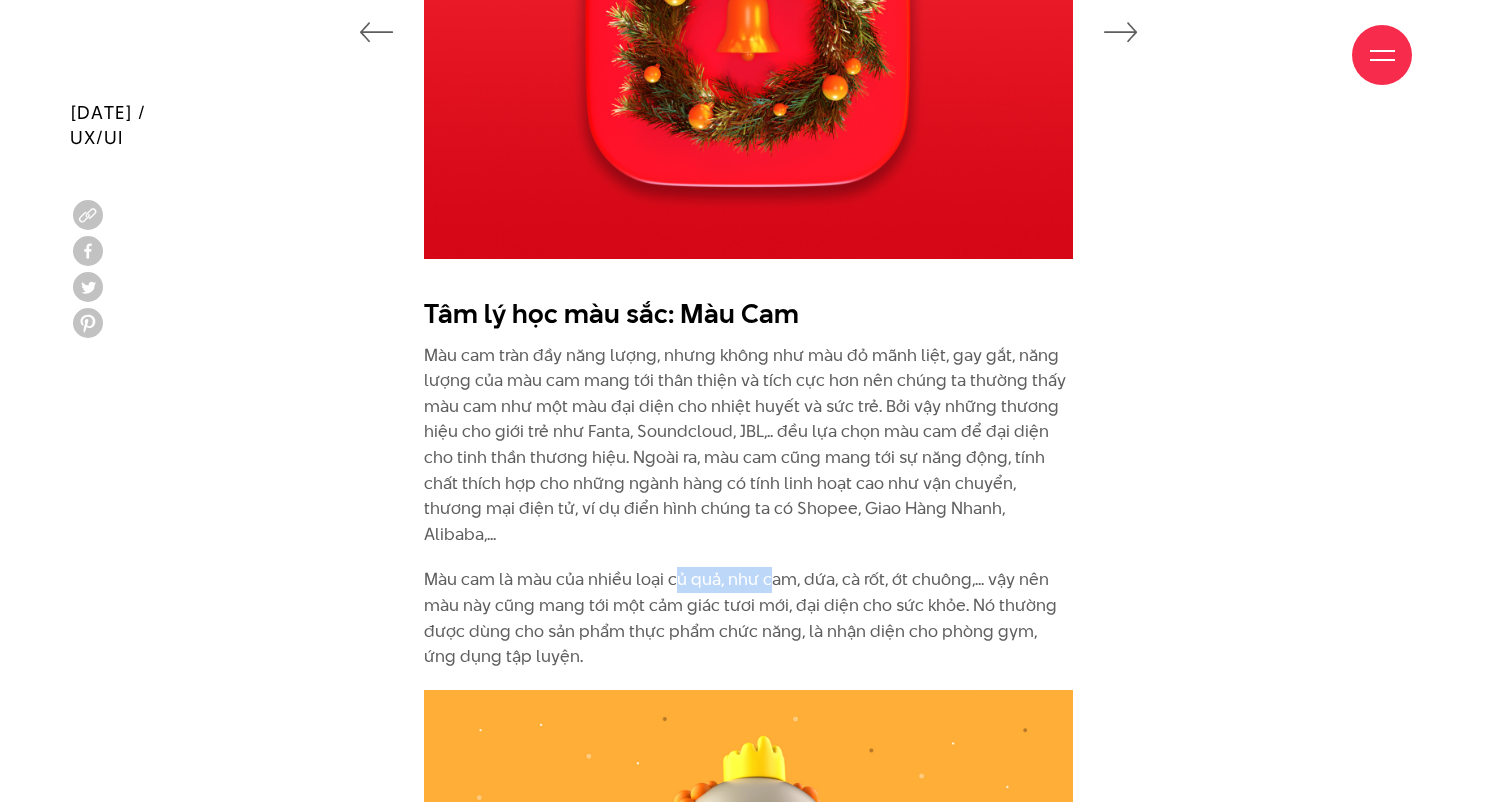 drag, startPoint x: 679, startPoint y: 528, endPoint x: 845, endPoint y: 530, distance: 166.01205 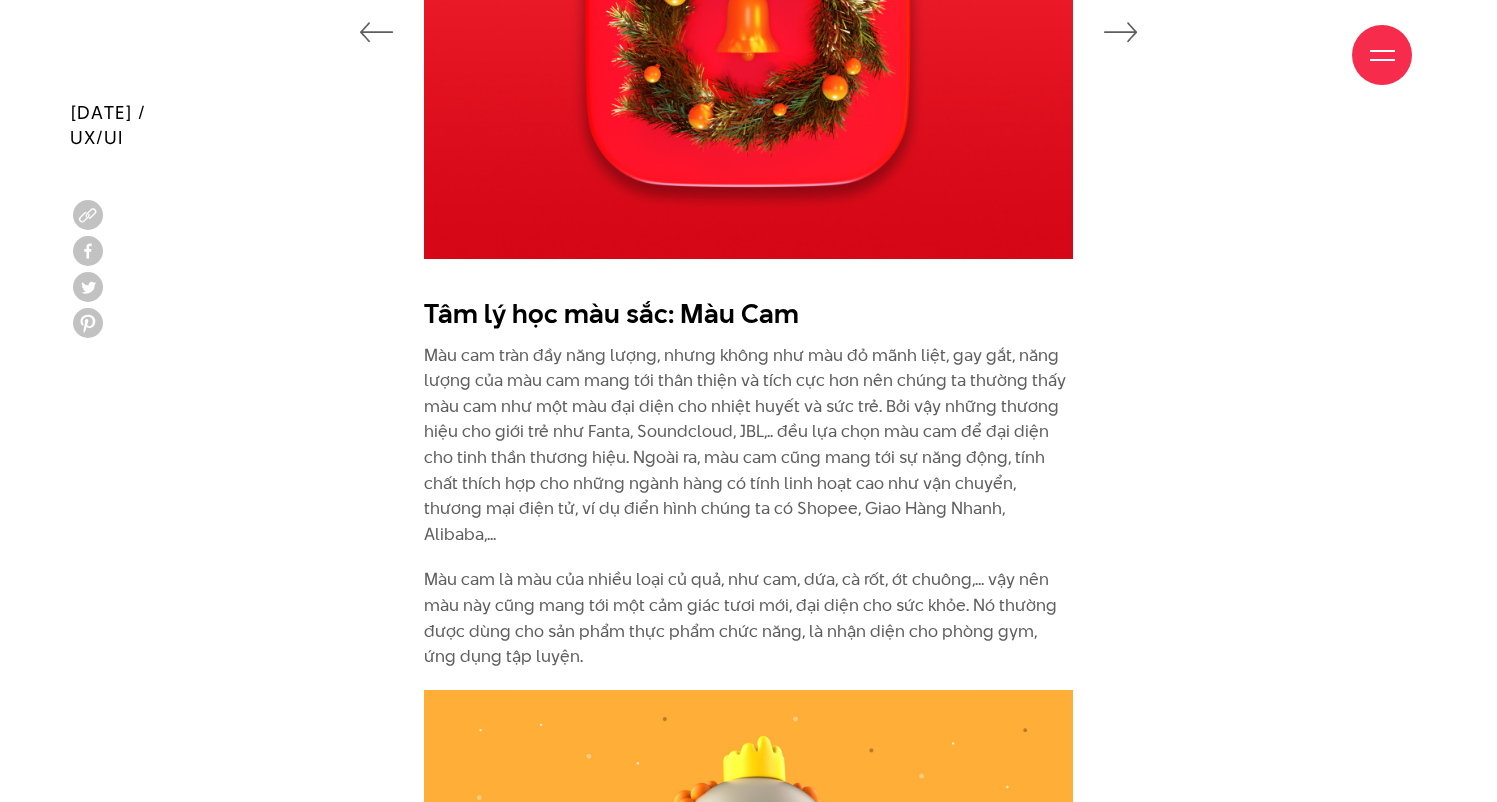 click on "Màu cam là màu của nhiều loại củ quả, như cam, dứa, cà rốt, ớt chuông,... vậy nên màu này cũng mang tới một cảm giác tươi mới, đại diện cho sức khỏe. Nó thường được dùng cho sản phẩm thực phẩm chức năng, là nhận diện cho phòng gym, ứng dụng tập luyện." at bounding box center (748, 618) 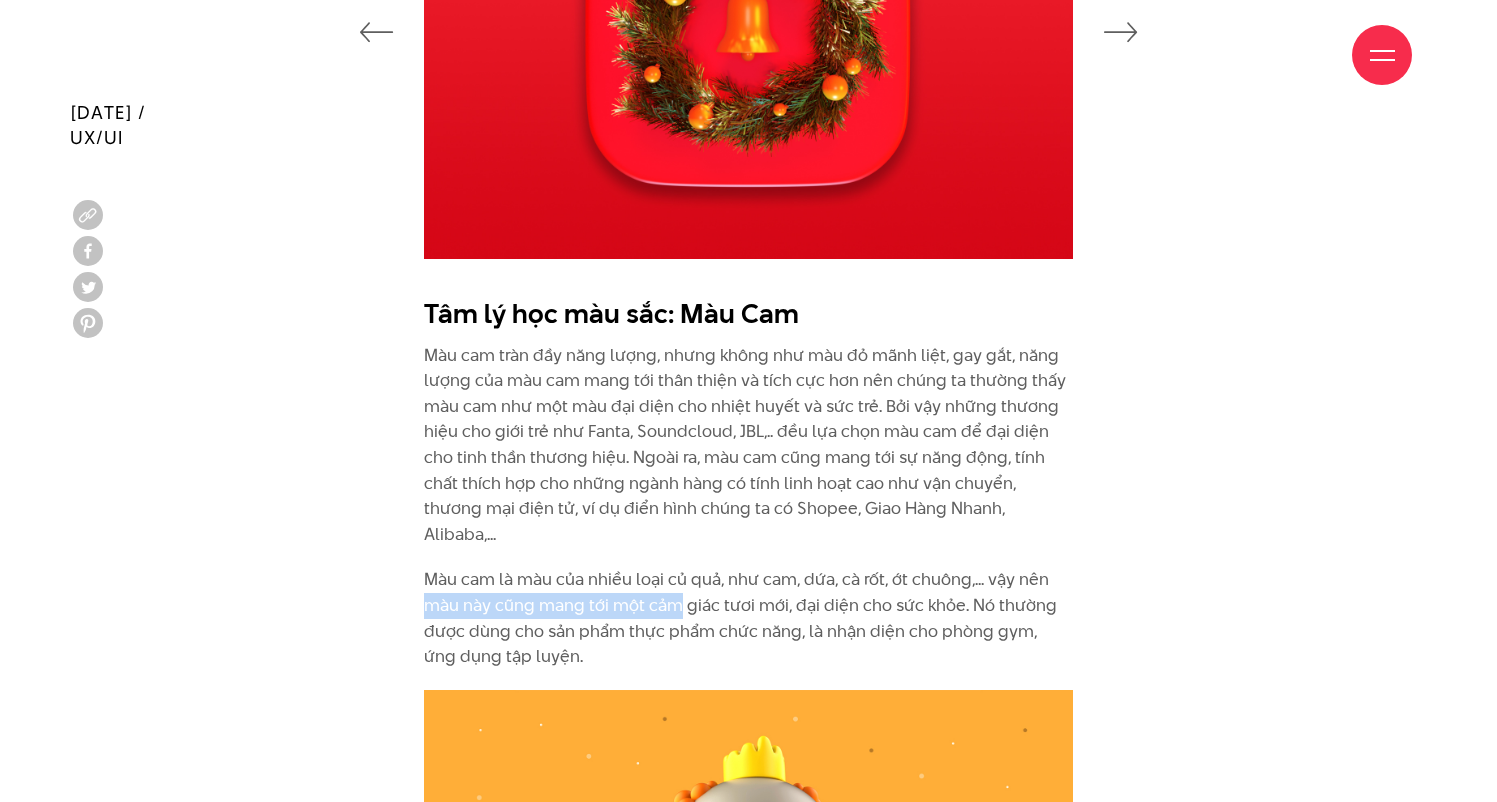 drag, startPoint x: 419, startPoint y: 545, endPoint x: 682, endPoint y: 553, distance: 263.12164 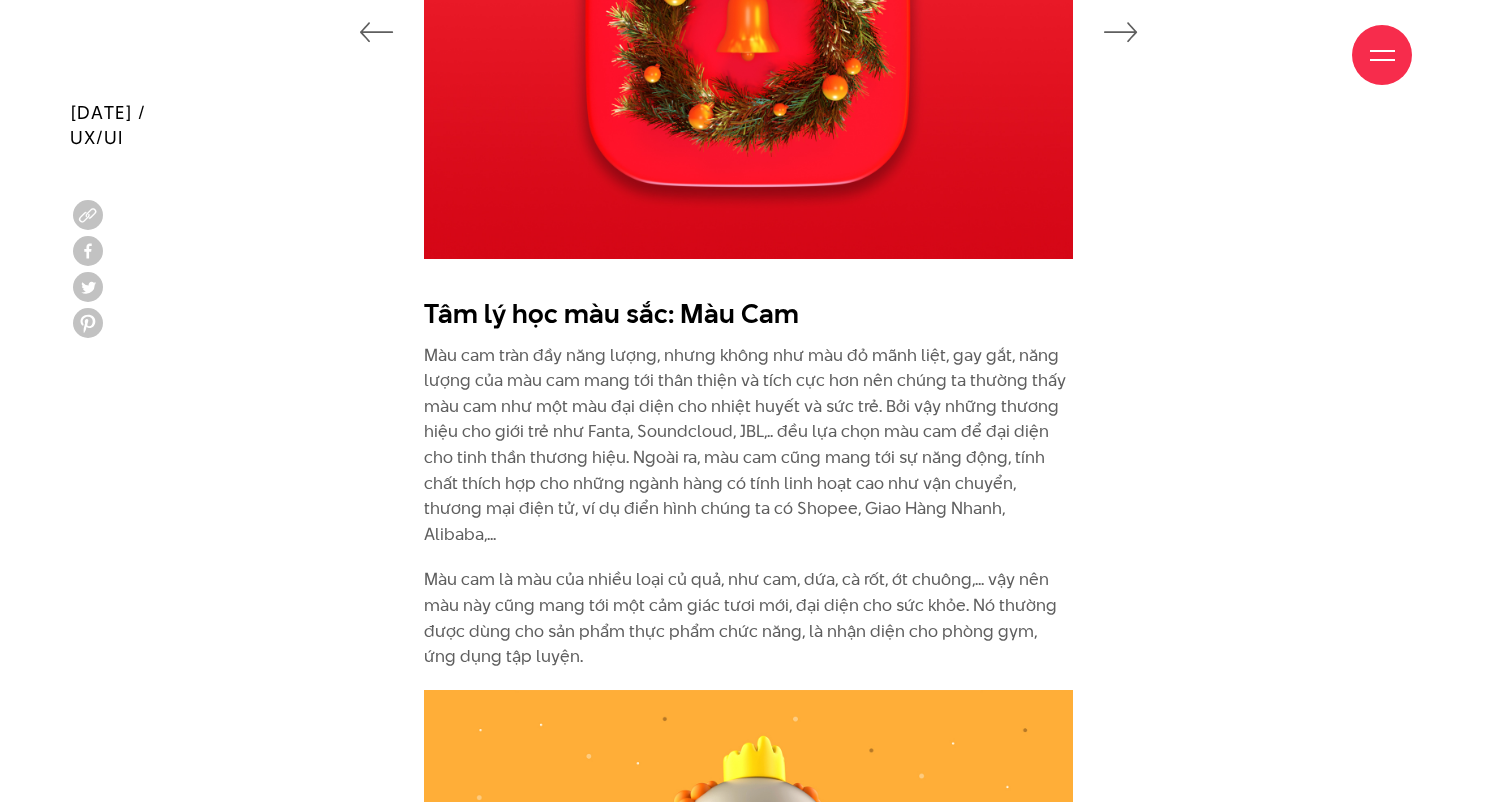 click on "Màu cam là màu của nhiều loại củ quả, như cam, dứa, cà rốt, ớt chuông,... vậy nên màu này cũng mang tới một cảm giác tươi mới, đại diện cho sức khỏe. Nó thường được dùng cho sản phẩm thực phẩm chức năng, là nhận diện cho phòng gym, ứng dụng tập luyện." at bounding box center [748, 618] 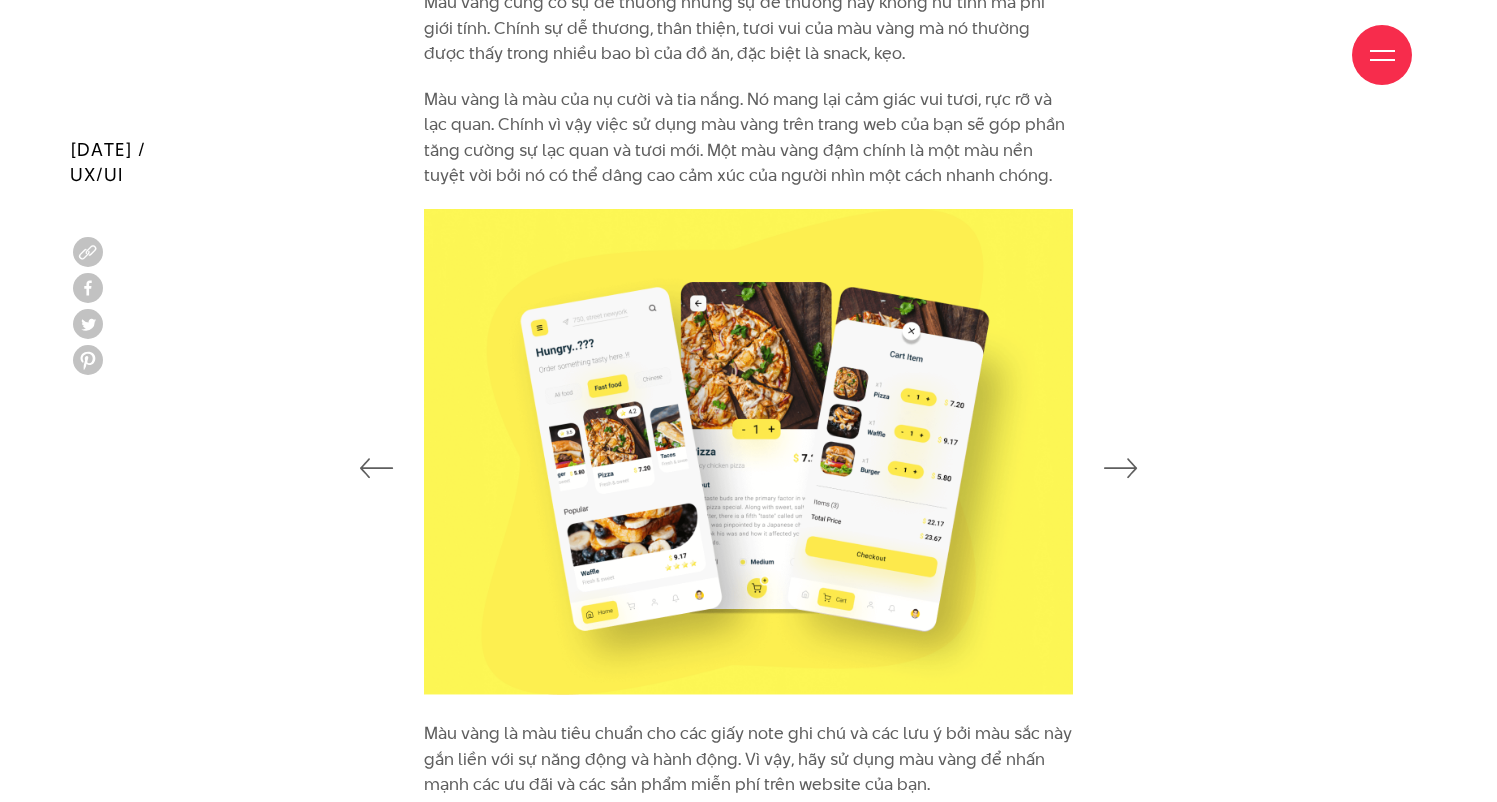 scroll, scrollTop: 4736, scrollLeft: 0, axis: vertical 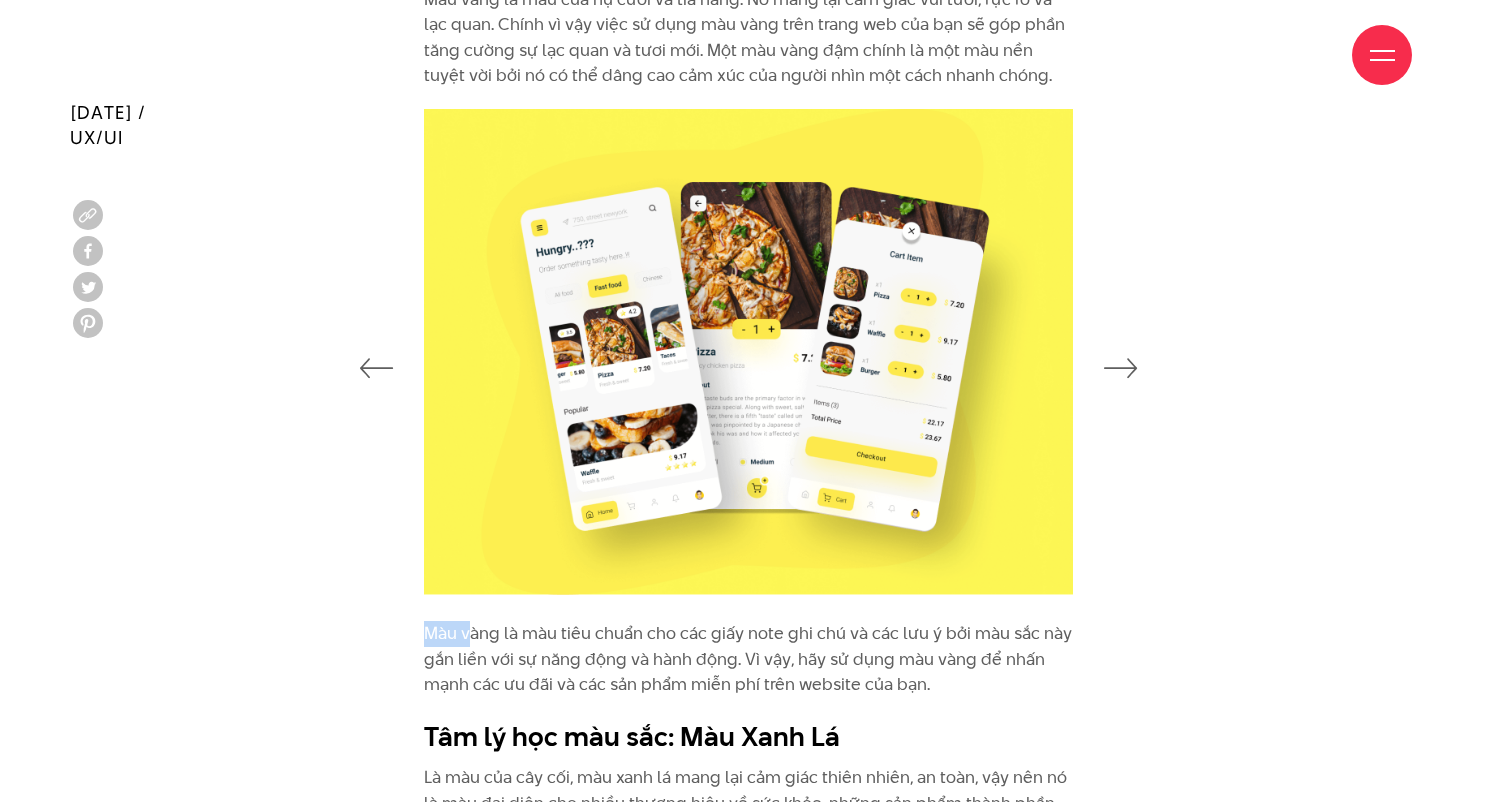 drag, startPoint x: 423, startPoint y: 558, endPoint x: 549, endPoint y: 565, distance: 126.1943 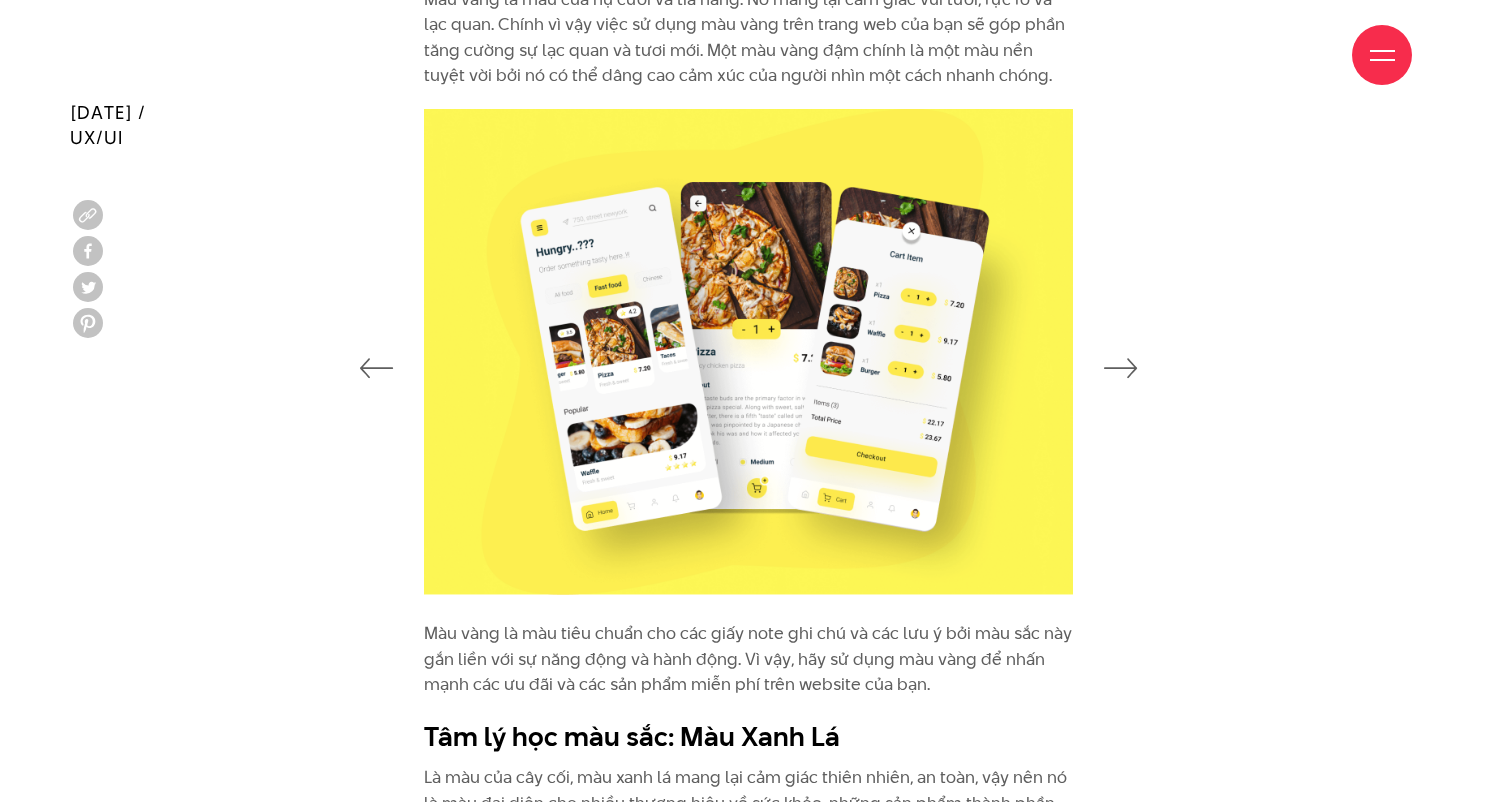 click on "Màu vàng là màu tiêu chuẩn cho các giấy note ghi chú và các lưu ý bởi màu sắc này gắn liền với sự năng động và hành động. Vì vậy, hãy sử dụng màu vàng để nhấn mạnh các ưu đãi và các sản phẩm miễn phí trên website của bạn." at bounding box center (748, 659) 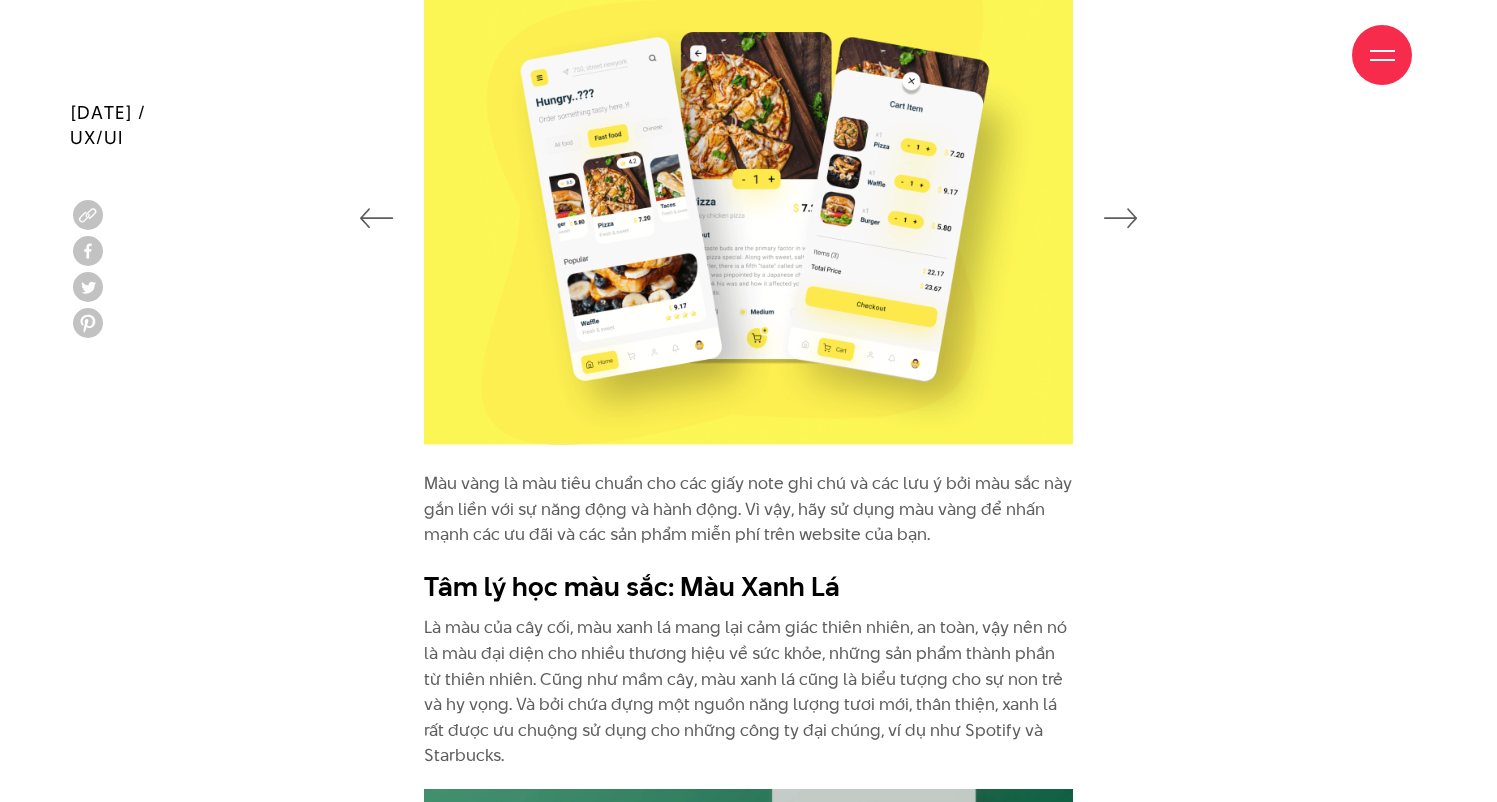 scroll, scrollTop: 4890, scrollLeft: 0, axis: vertical 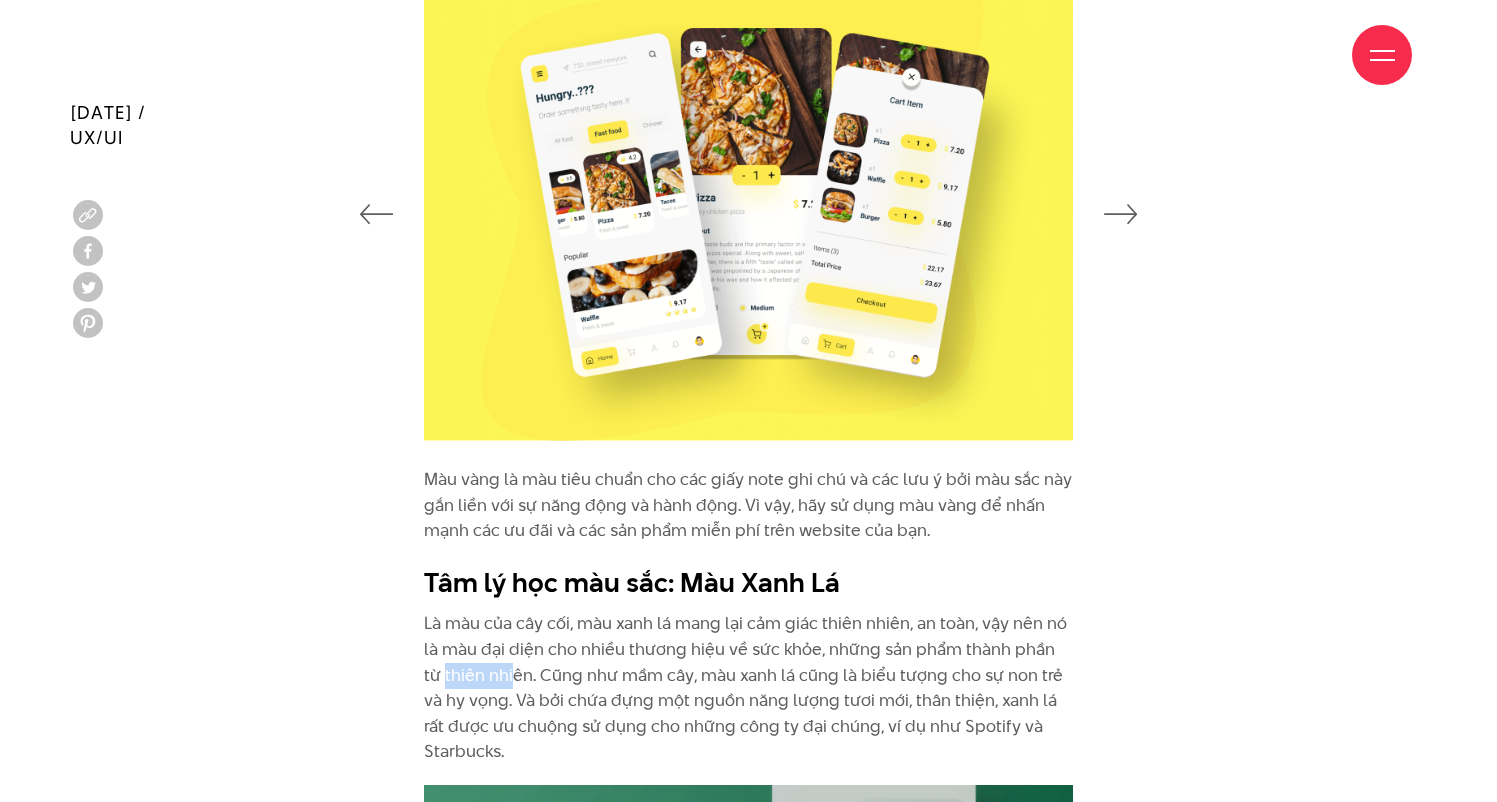 drag, startPoint x: 422, startPoint y: 603, endPoint x: 501, endPoint y: 603, distance: 79 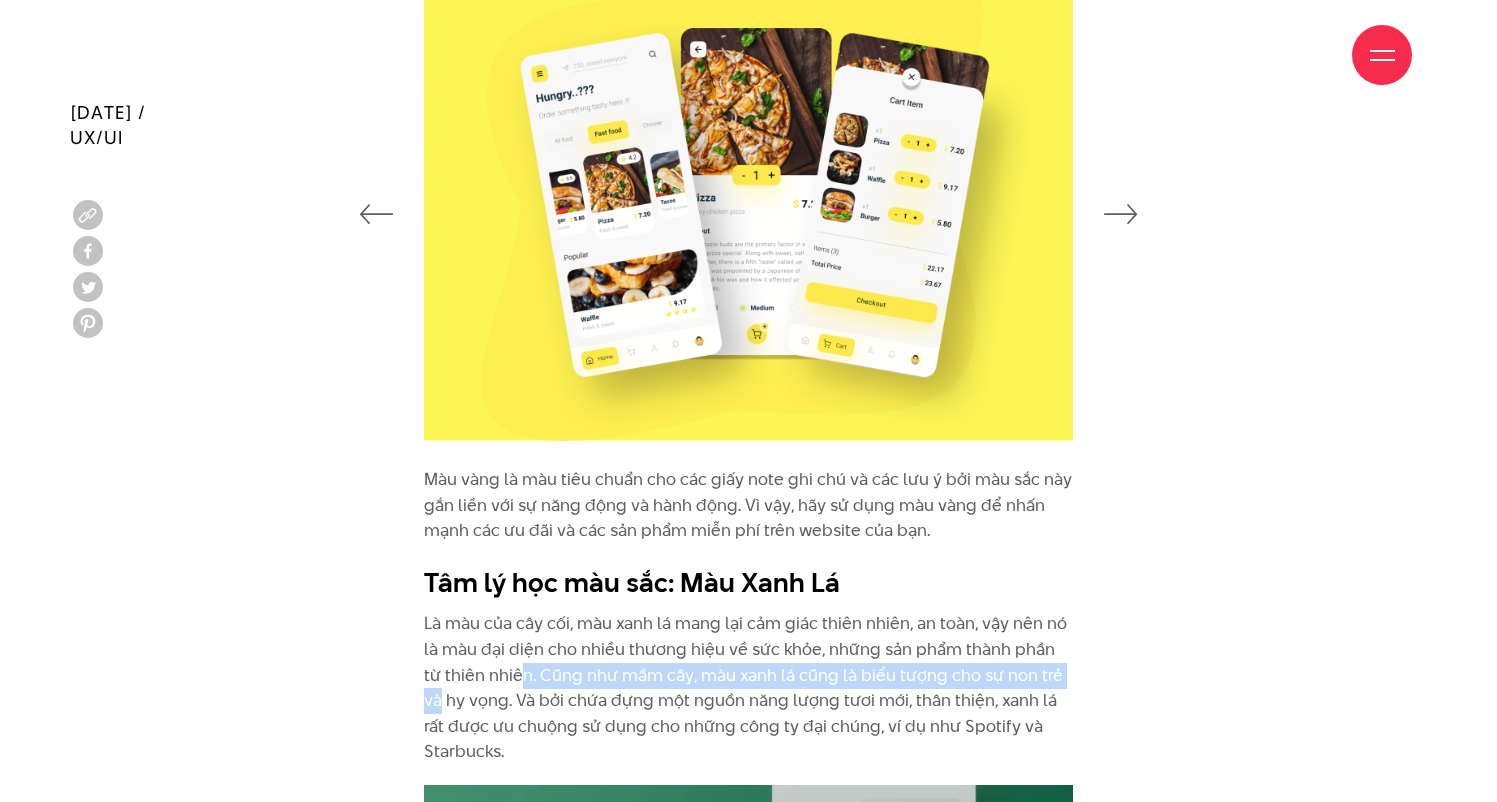 drag, startPoint x: 505, startPoint y: 603, endPoint x: 1057, endPoint y: 610, distance: 552.0444 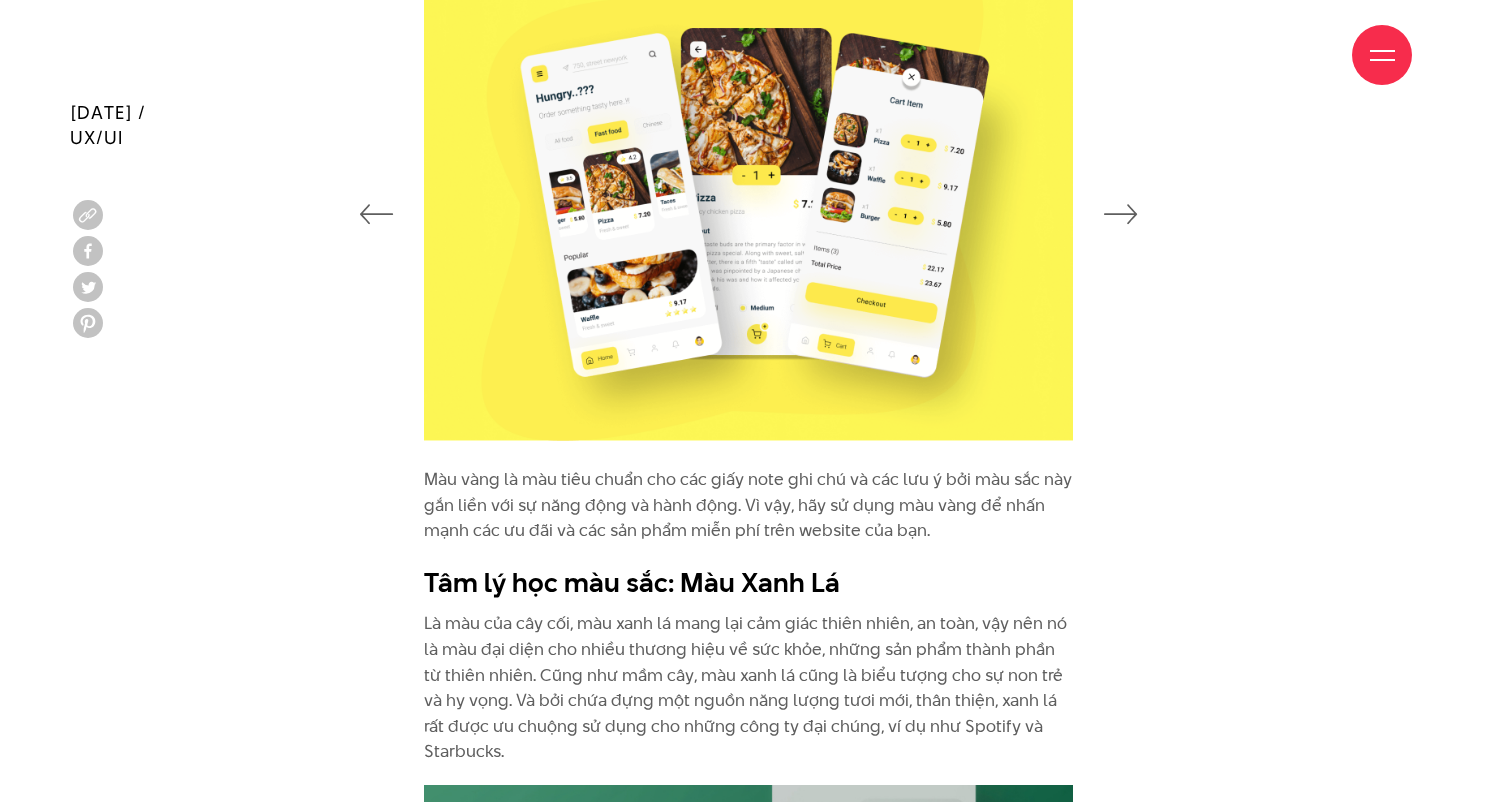 click on "Là màu của cây cối, màu xanh lá mang lại cảm giác thiên nhiên, an toàn, vậy nên nó là màu đại diện cho nhiều thương hiệu về sức khỏe, những sản phẩm thành phần từ thiên nhiên. Cũng như mầm cây, màu xanh lá cũng là biểu tượng cho sự non trẻ và hy vọng. Và bởi chứa đựng một nguồn năng lượng tươi mới, thân thiện, xanh lá rất được ưu chuộng sử dụng cho những công ty đại chúng, ví dụ như Spotify và Starbucks." at bounding box center [748, 688] 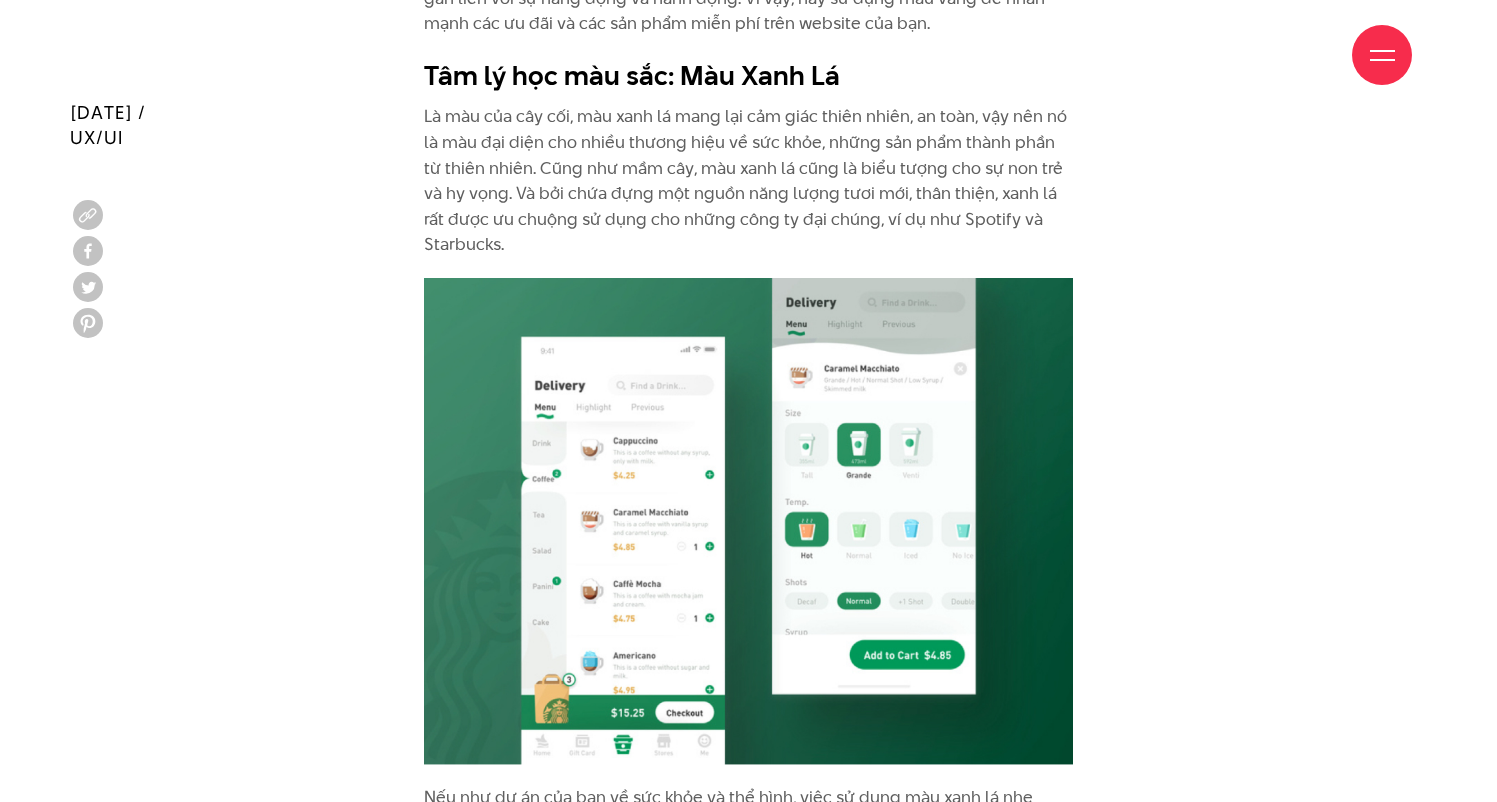 scroll, scrollTop: 5558, scrollLeft: 0, axis: vertical 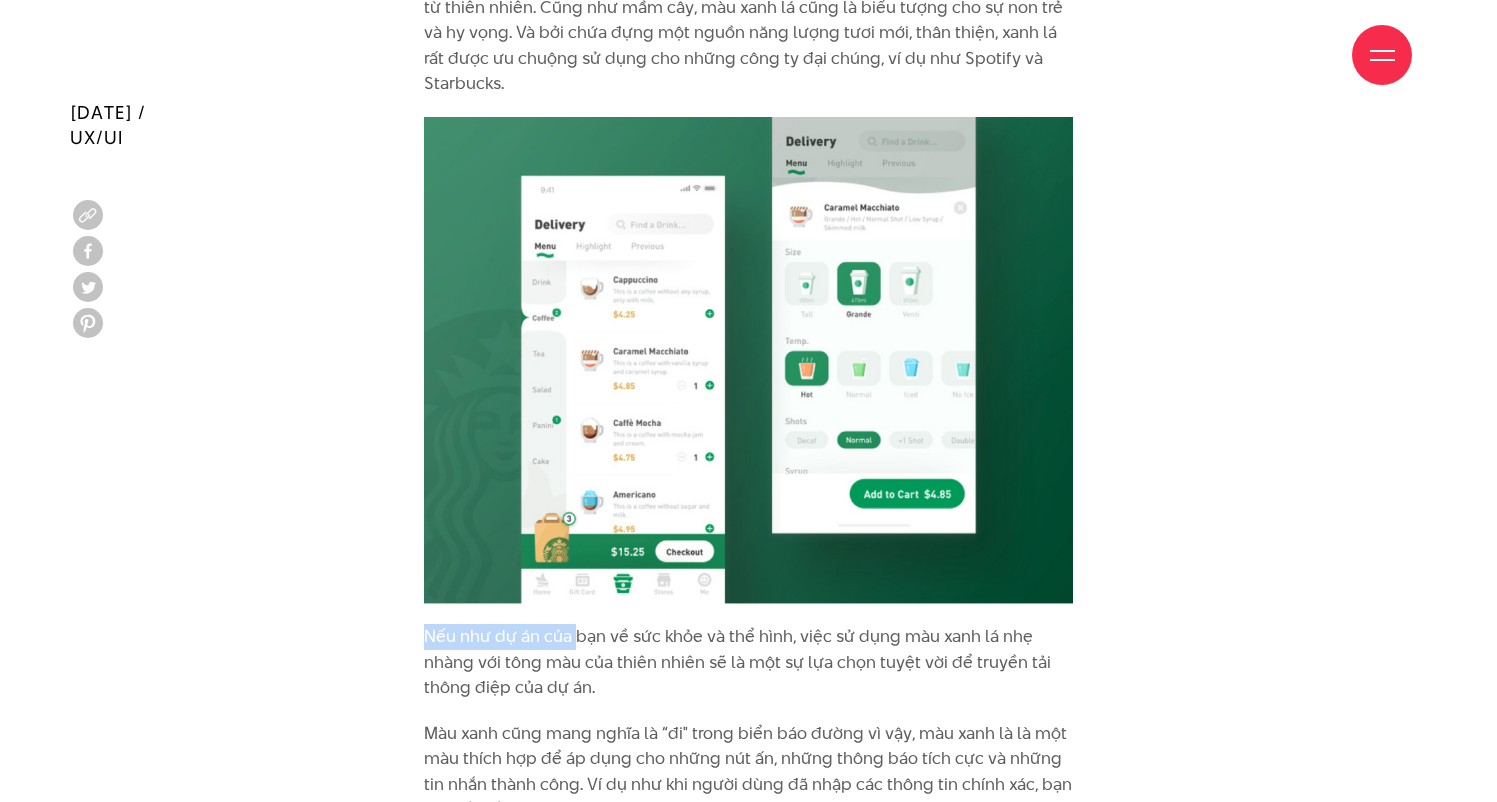drag, startPoint x: 417, startPoint y: 559, endPoint x: 588, endPoint y: 564, distance: 171.07309 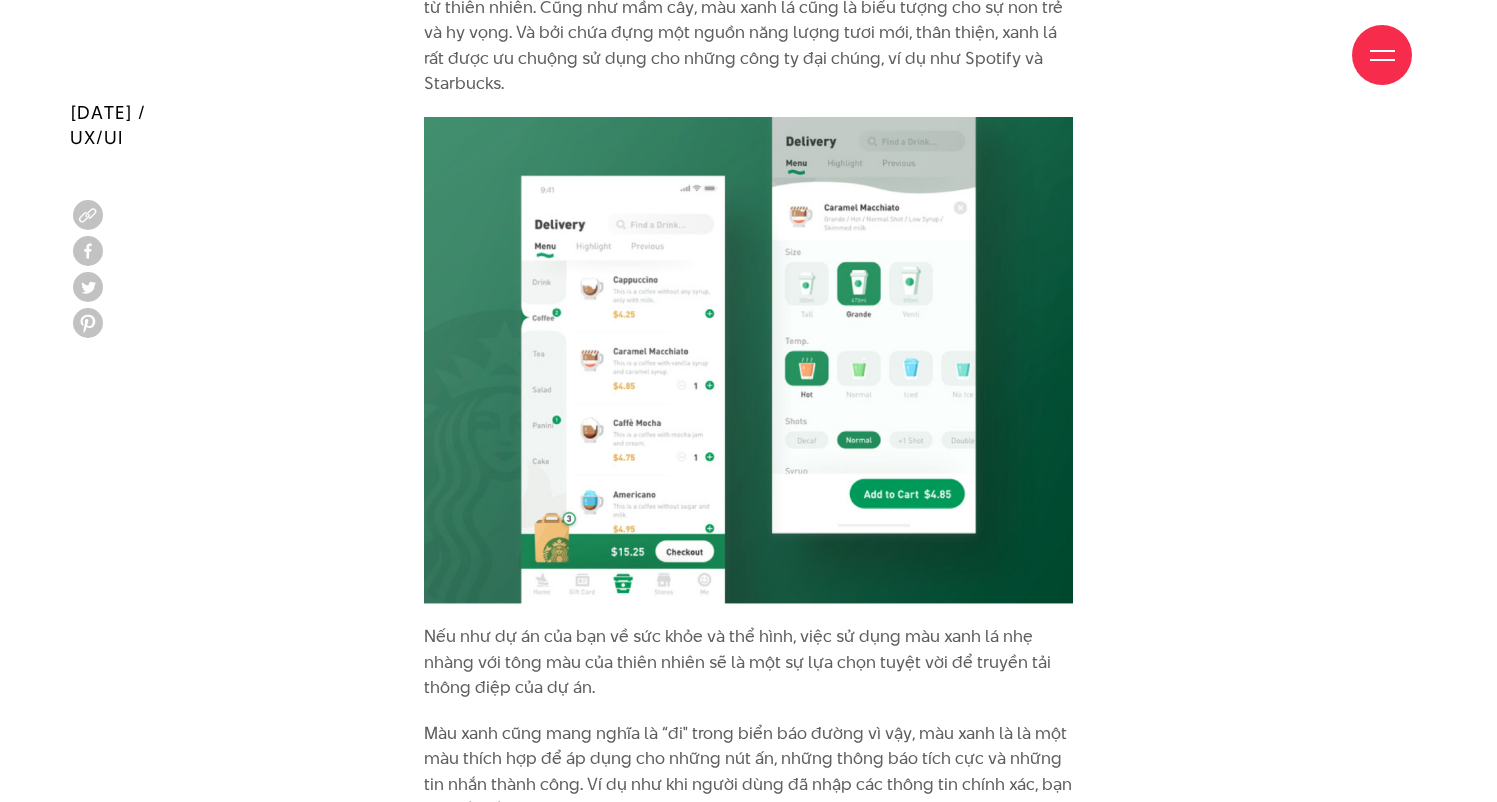 click on "Nếu như dự án của bạn về sức khỏe và thể hình, việc sử dụng màu xanh lá nhẹ nhàng với tông màu của thiên nhiên sẽ là một sự lựa chọn tuyệt vời để truyền tải thông điệp của dự án." at bounding box center [748, 662] 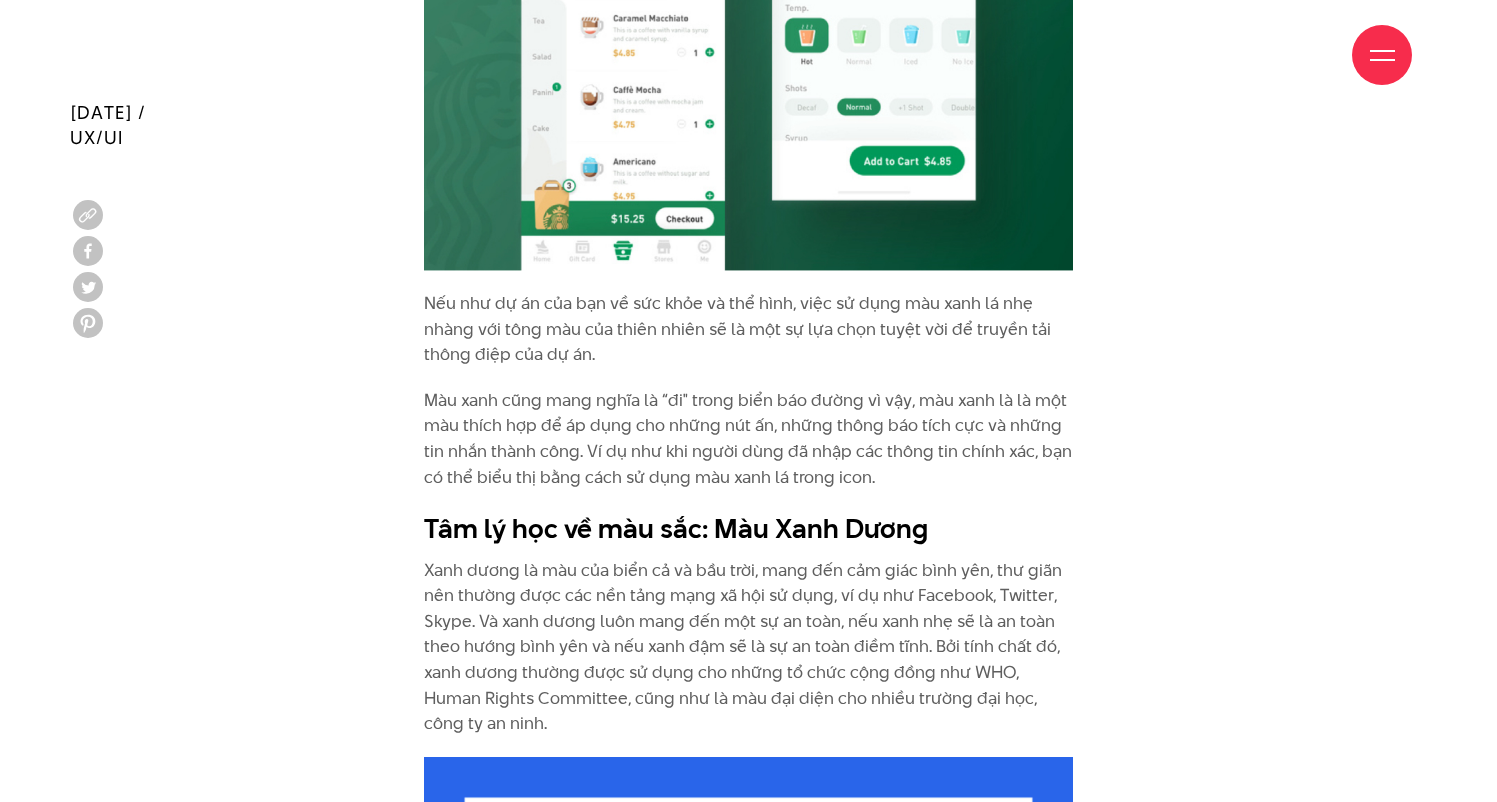 scroll, scrollTop: 6052, scrollLeft: 0, axis: vertical 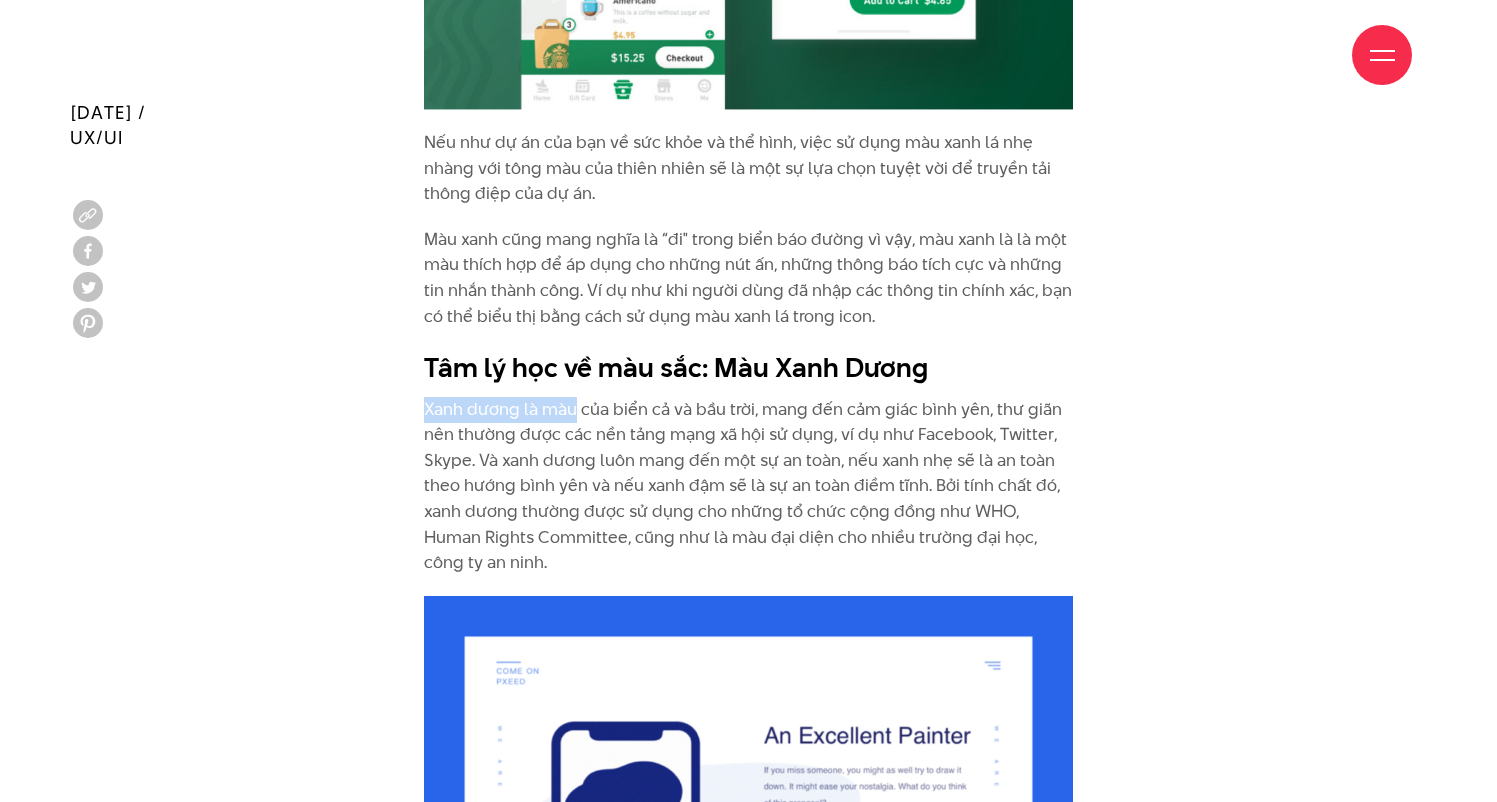 drag, startPoint x: 428, startPoint y: 334, endPoint x: 613, endPoint y: 330, distance: 185.04324 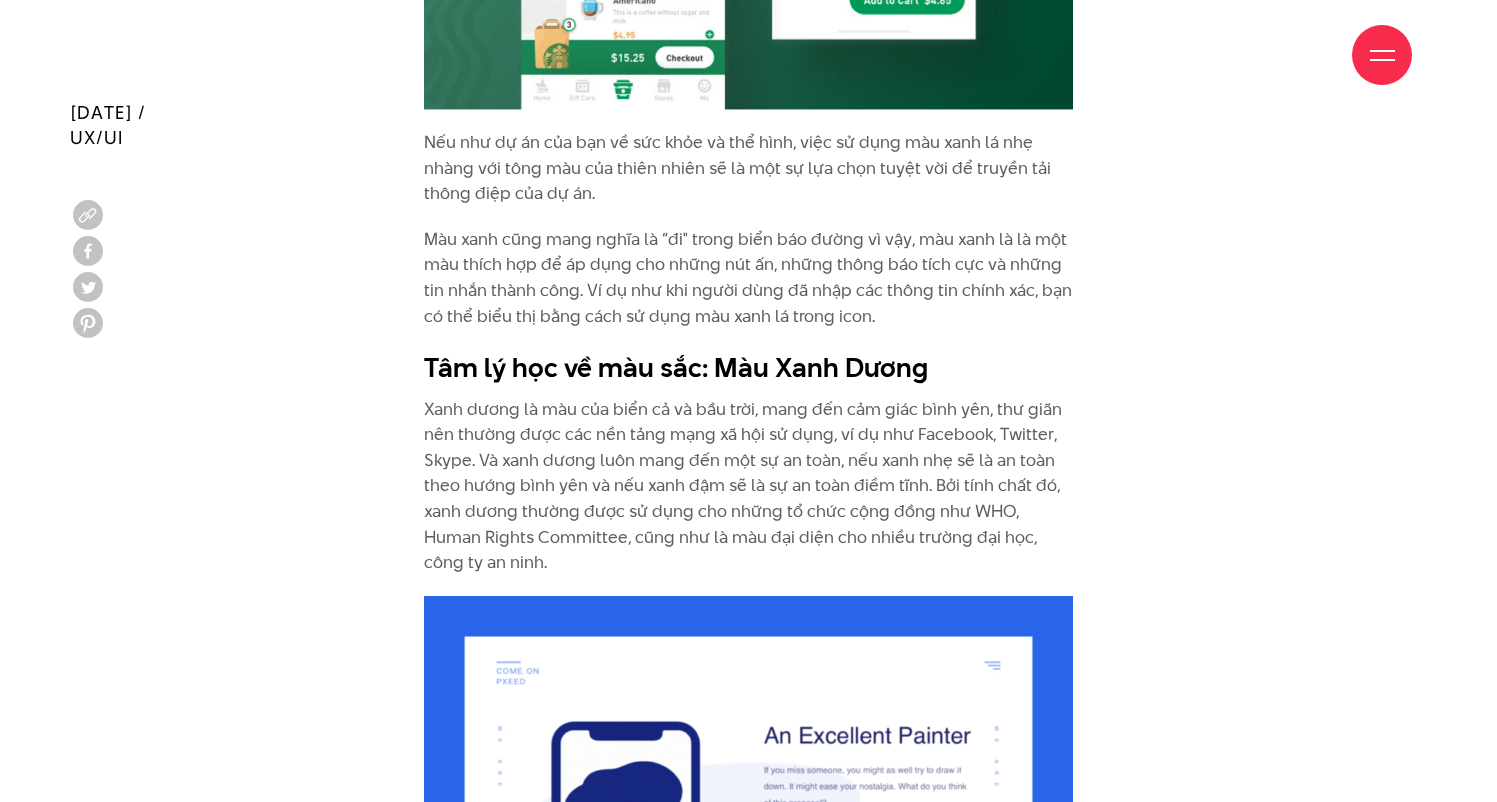 click on "Xanh dương là màu của biển cả và bầu trời, mang đến cảm giác bình yên, thư giãn nên thường được các nền tảng mạng xã hội sử dụng, ví dụ như Facebook, Twitter, Skype. Và xanh dương luôn mang đến một sự an toàn, nếu xanh nhẹ sẽ là an toàn theo hướng bình yên và nếu xanh đậm sẽ là sự an toàn điềm tĩnh. Bởi tính chất đó, xanh dương thường được sử dụng cho những tổ chức cộng đồng như WHO, Human Rights Committee, cũng như là màu đại diện cho nhiều trường đại học, công ty an ninh." at bounding box center [748, 486] 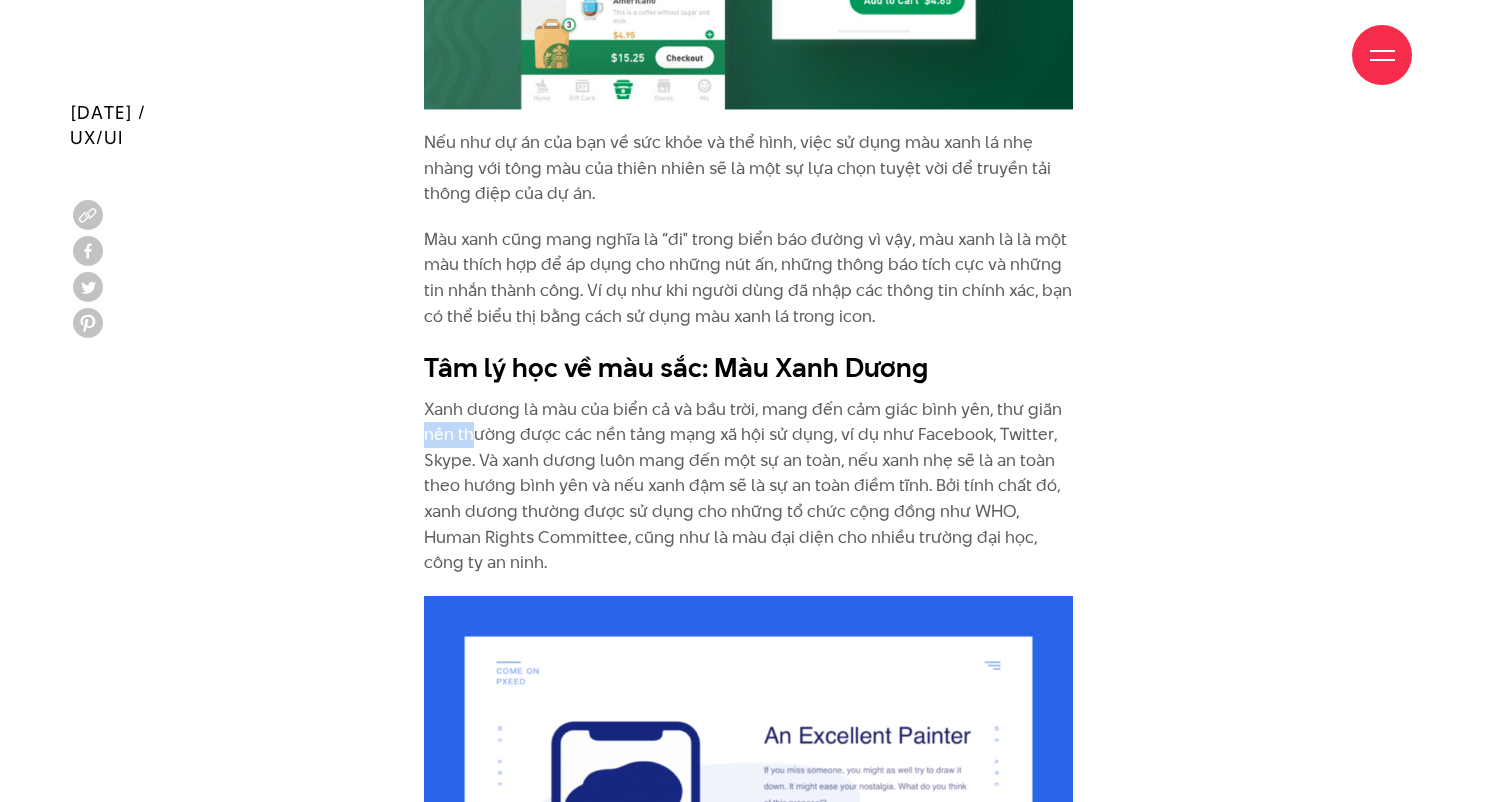 drag, startPoint x: 415, startPoint y: 347, endPoint x: 480, endPoint y: 348, distance: 65.00769 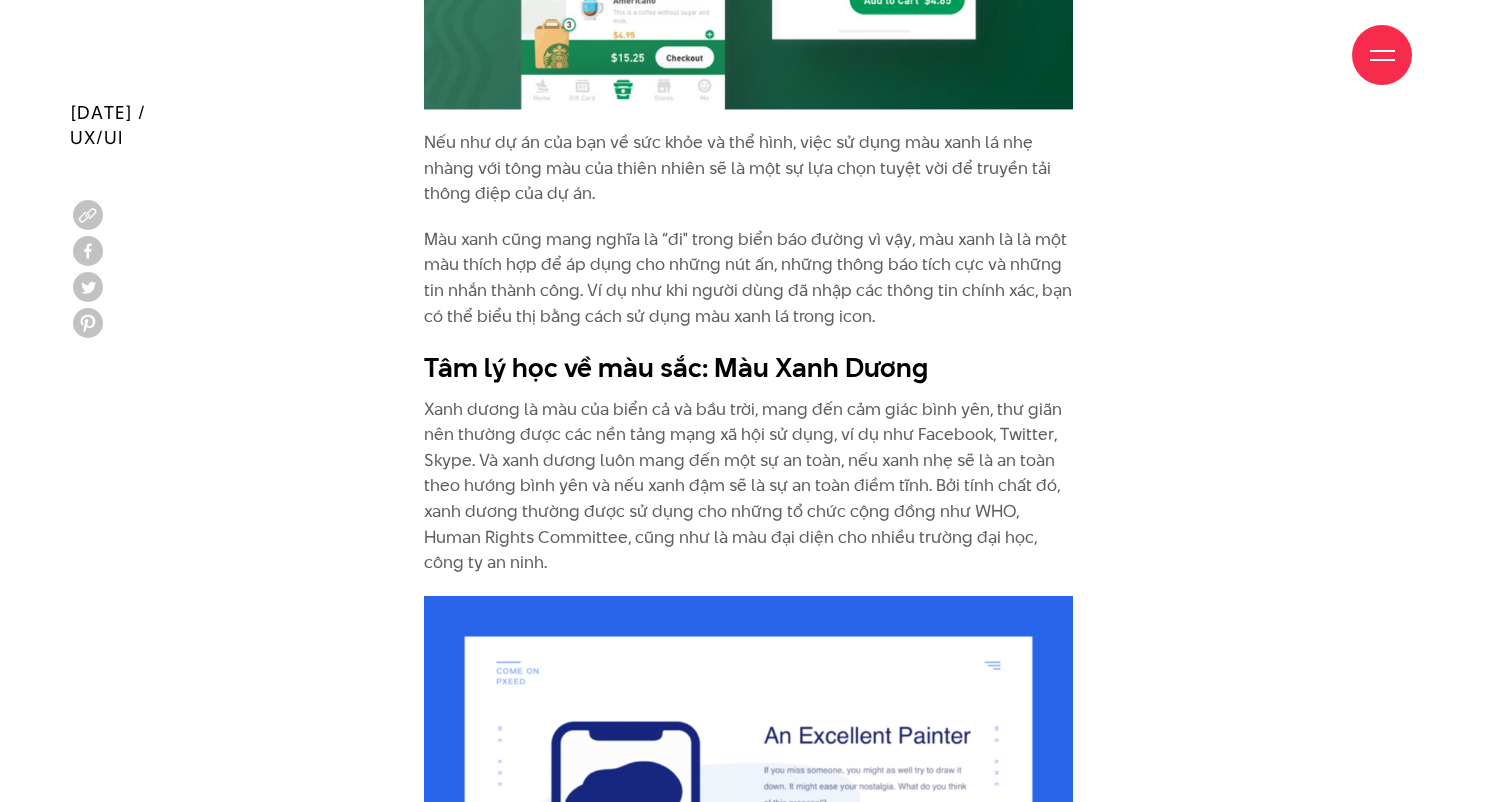 click on "Xanh dương là màu của biển cả và bầu trời, mang đến cảm giác bình yên, thư giãn nên thường được các nền tảng mạng xã hội sử dụng, ví dụ như Facebook, Twitter, Skype. Và xanh dương luôn mang đến một sự an toàn, nếu xanh nhẹ sẽ là an toàn theo hướng bình yên và nếu xanh đậm sẽ là sự an toàn điềm tĩnh. Bởi tính chất đó, xanh dương thường được sử dụng cho những tổ chức cộng đồng như WHO, Human Rights Committee, cũng như là màu đại diện cho nhiều trường đại học, công ty an ninh." at bounding box center (748, 486) 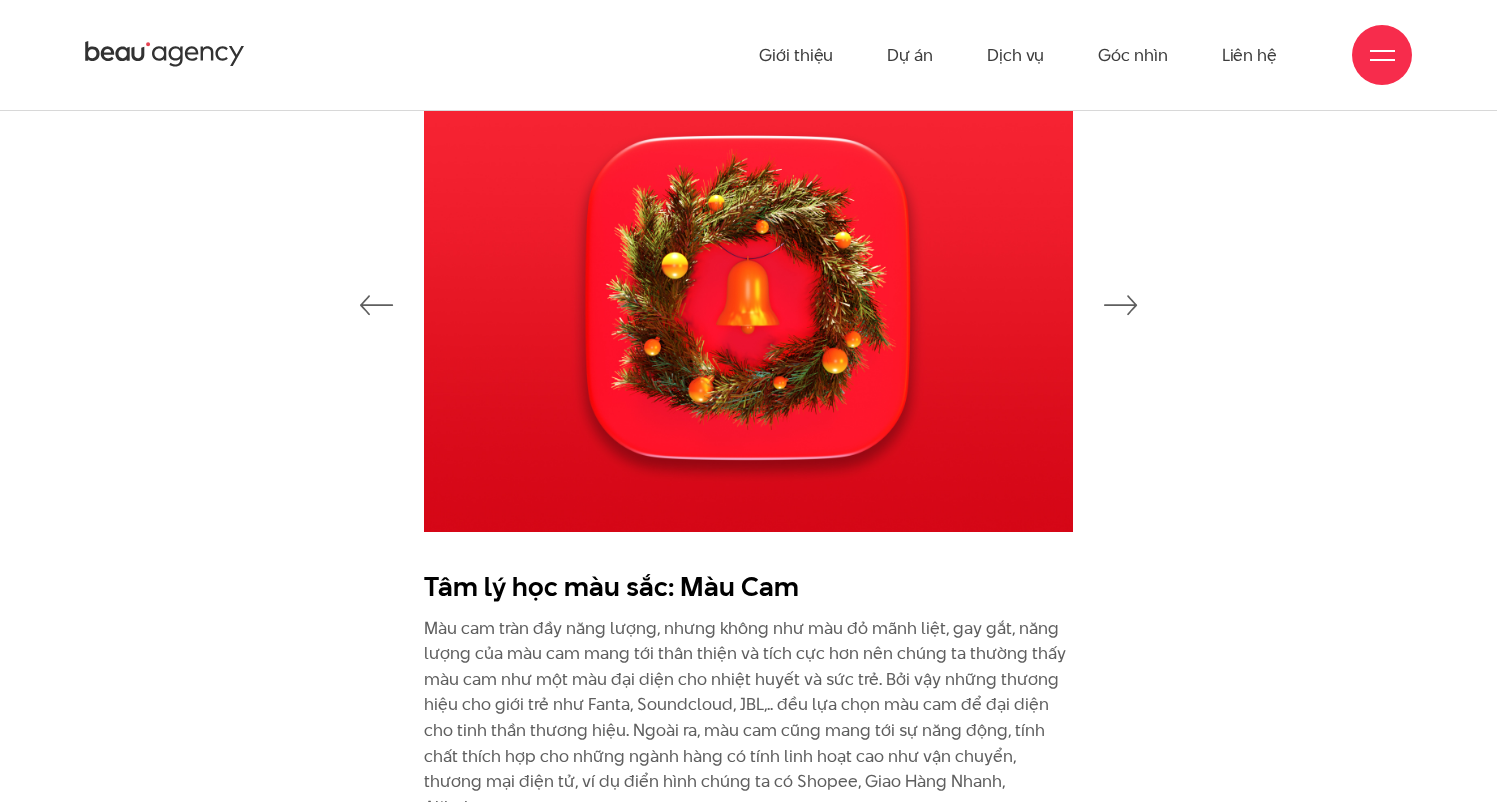 scroll, scrollTop: 3400, scrollLeft: 0, axis: vertical 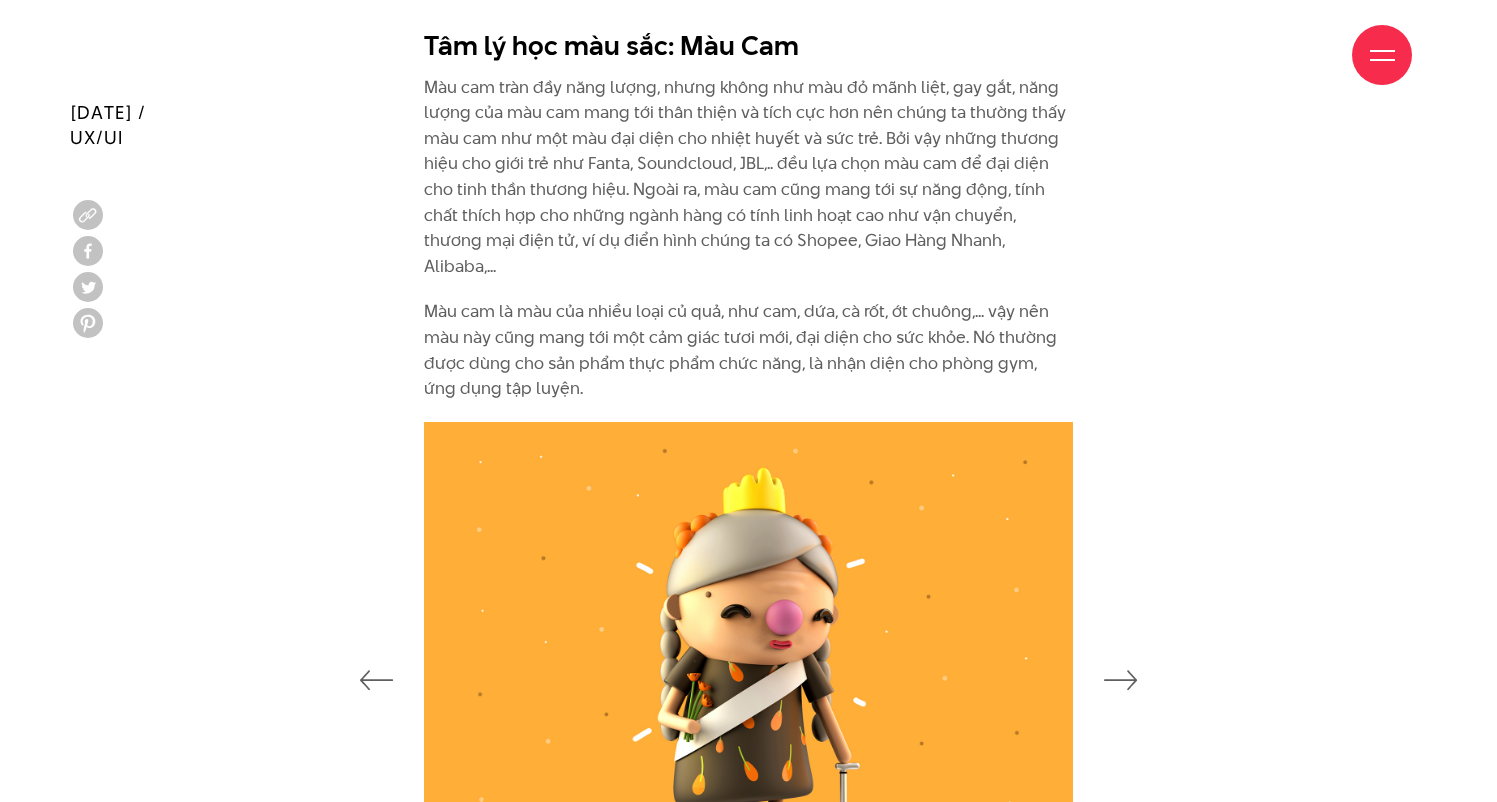 drag, startPoint x: 429, startPoint y: 55, endPoint x: 690, endPoint y: 56, distance: 261.00192 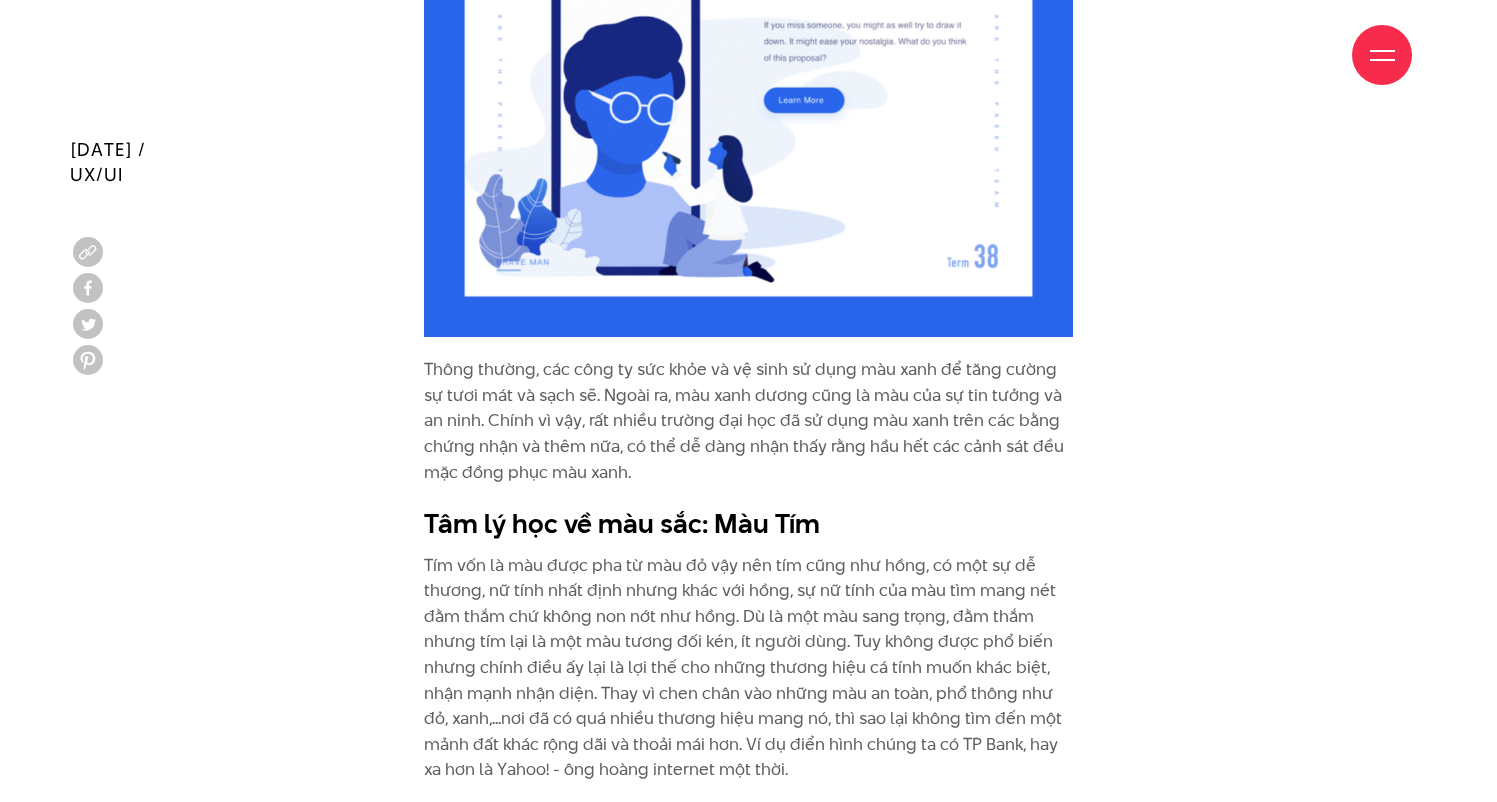 scroll, scrollTop: 6937, scrollLeft: 0, axis: vertical 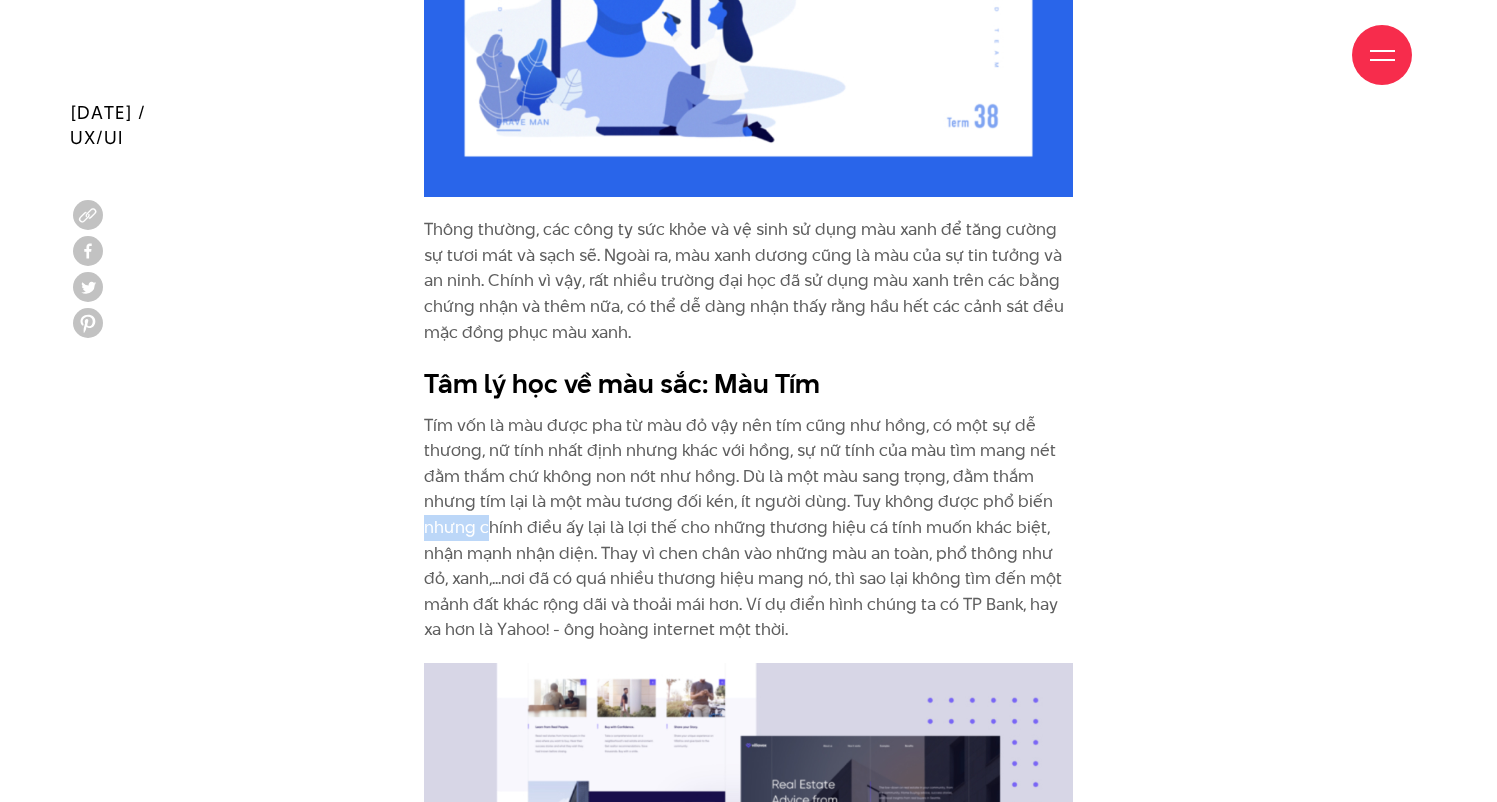 drag, startPoint x: 427, startPoint y: 444, endPoint x: 505, endPoint y: 437, distance: 78.31347 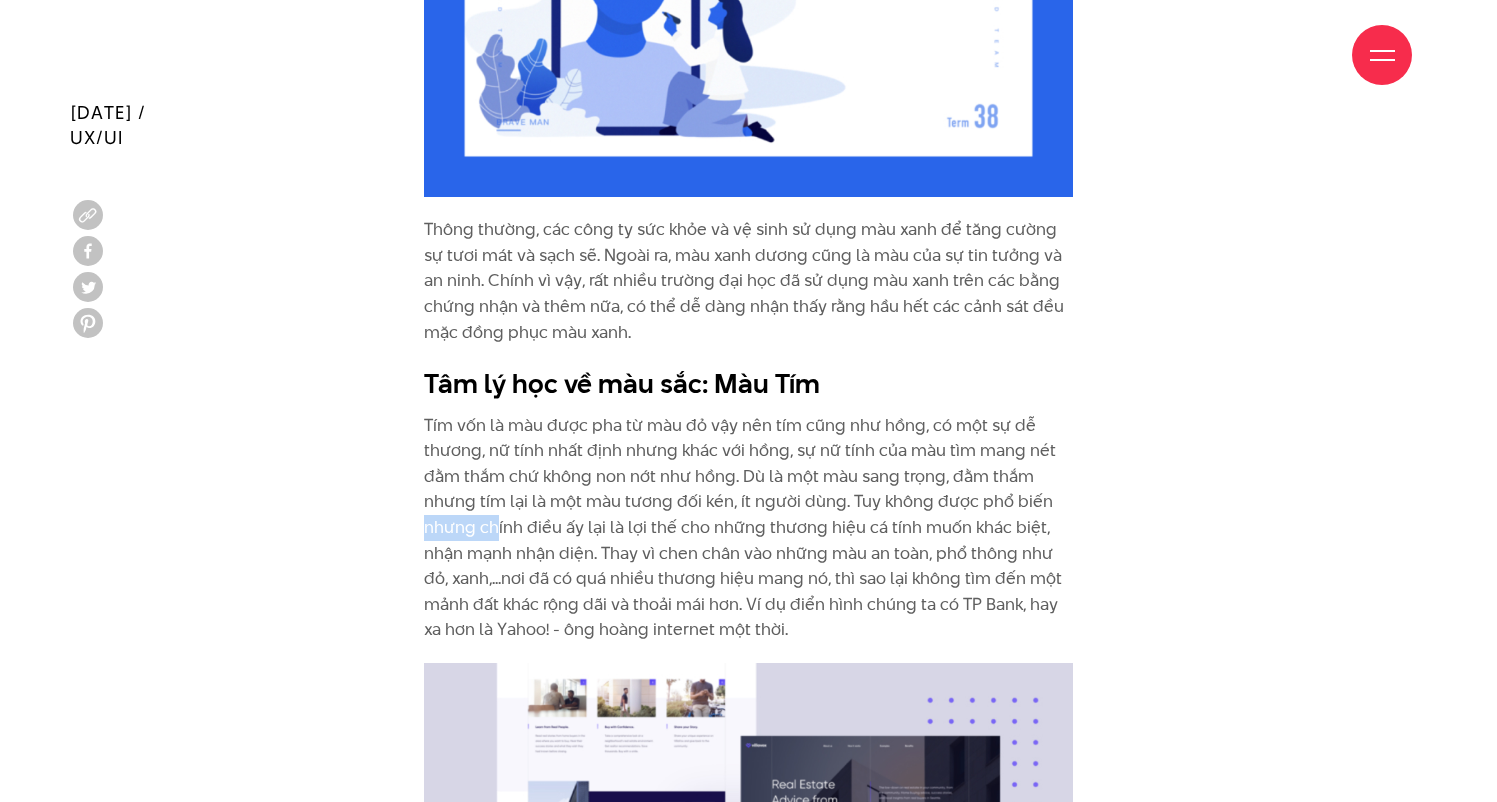 click on "Tím vốn là màu được pha từ màu đỏ vậy nên tím cũng như hồng, có một sự dễ thương, nữ tính nhất định nhưng khác với hồng, sự nữ tính của màu tìm mang nét đằm thắm chứ không non nớt như hồng. Dù là một màu sang trọng, đằm thắm nhưng tím lại là một màu tương đối kén, ít người dùng. Tuy không được phổ biến nhưng chính điều ấy lại là lợi thế cho những thương hiệu cá tính muốn khác biệt, nhận mạnh nhận diện. Thay vì chen chân vào những màu an toàn, phổ thông như đỏ, xanh,...nơi đã có quá nhiều thương hiệu mang nó, thì sao lại không tìm đến một mảnh đất khác rộng dãi và thoải mái hơn. Ví dụ điển hình chúng ta có TP Bank, hay xa hơn là Yahoo! - ông hoàng internet một thời." at bounding box center [748, 528] 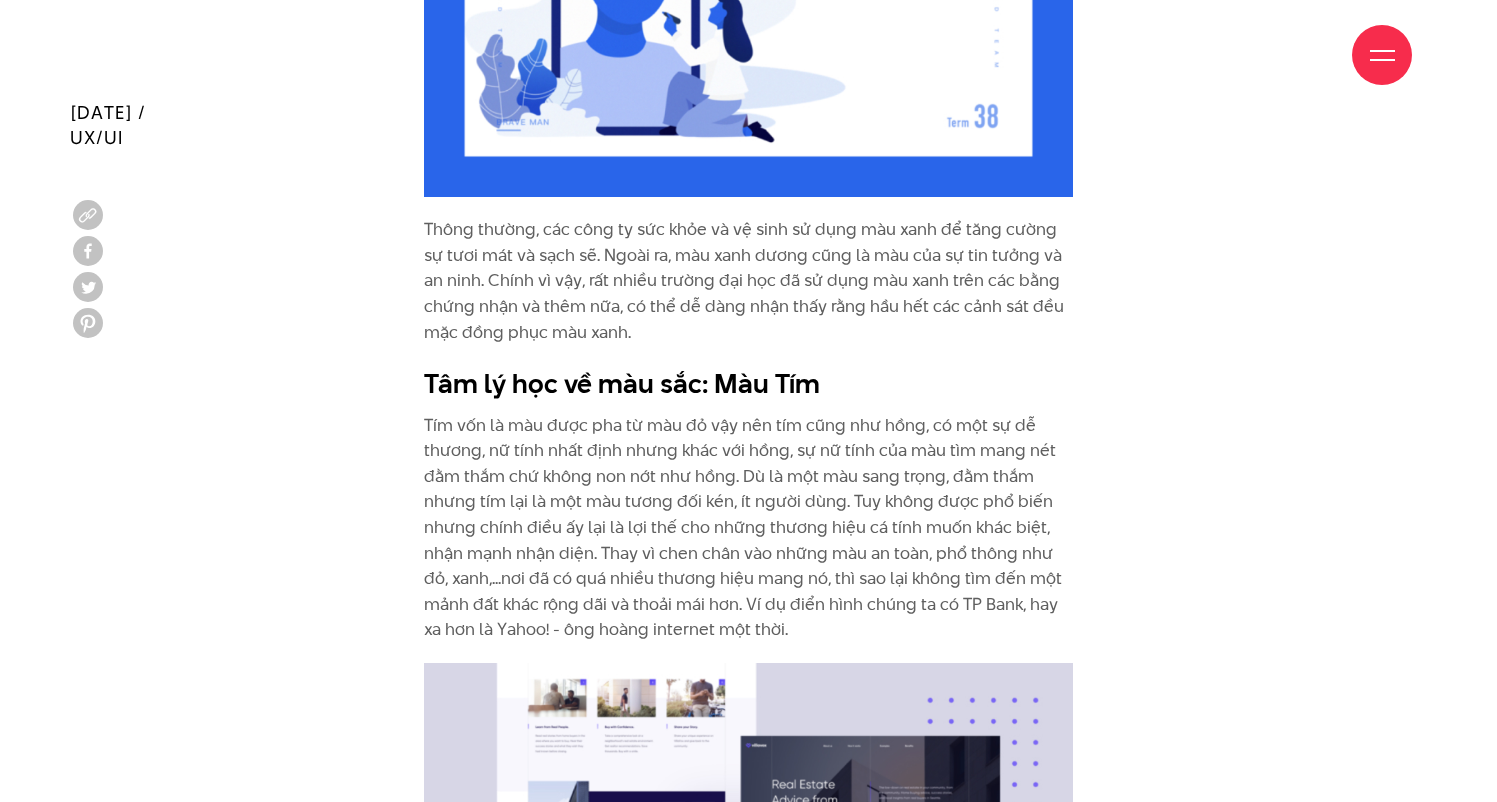 click on "Tím vốn là màu được pha từ màu đỏ vậy nên tím cũng như hồng, có một sự dễ thương, nữ tính nhất định nhưng khác với hồng, sự nữ tính của màu tìm mang nét đằm thắm chứ không non nớt như hồng. Dù là một màu sang trọng, đằm thắm nhưng tím lại là một màu tương đối kén, ít người dùng. Tuy không được phổ biến nhưng chính điều ấy lại là lợi thế cho những thương hiệu cá tính muốn khác biệt, nhận mạnh nhận diện. Thay vì chen chân vào những màu an toàn, phổ thông như đỏ, xanh,...nơi đã có quá nhiều thương hiệu mang nó, thì sao lại không tìm đến một mảnh đất khác rộng dãi và thoải mái hơn. Ví dụ điển hình chúng ta có TP Bank, hay xa hơn là Yahoo! - ông hoàng internet một thời." at bounding box center (748, 528) 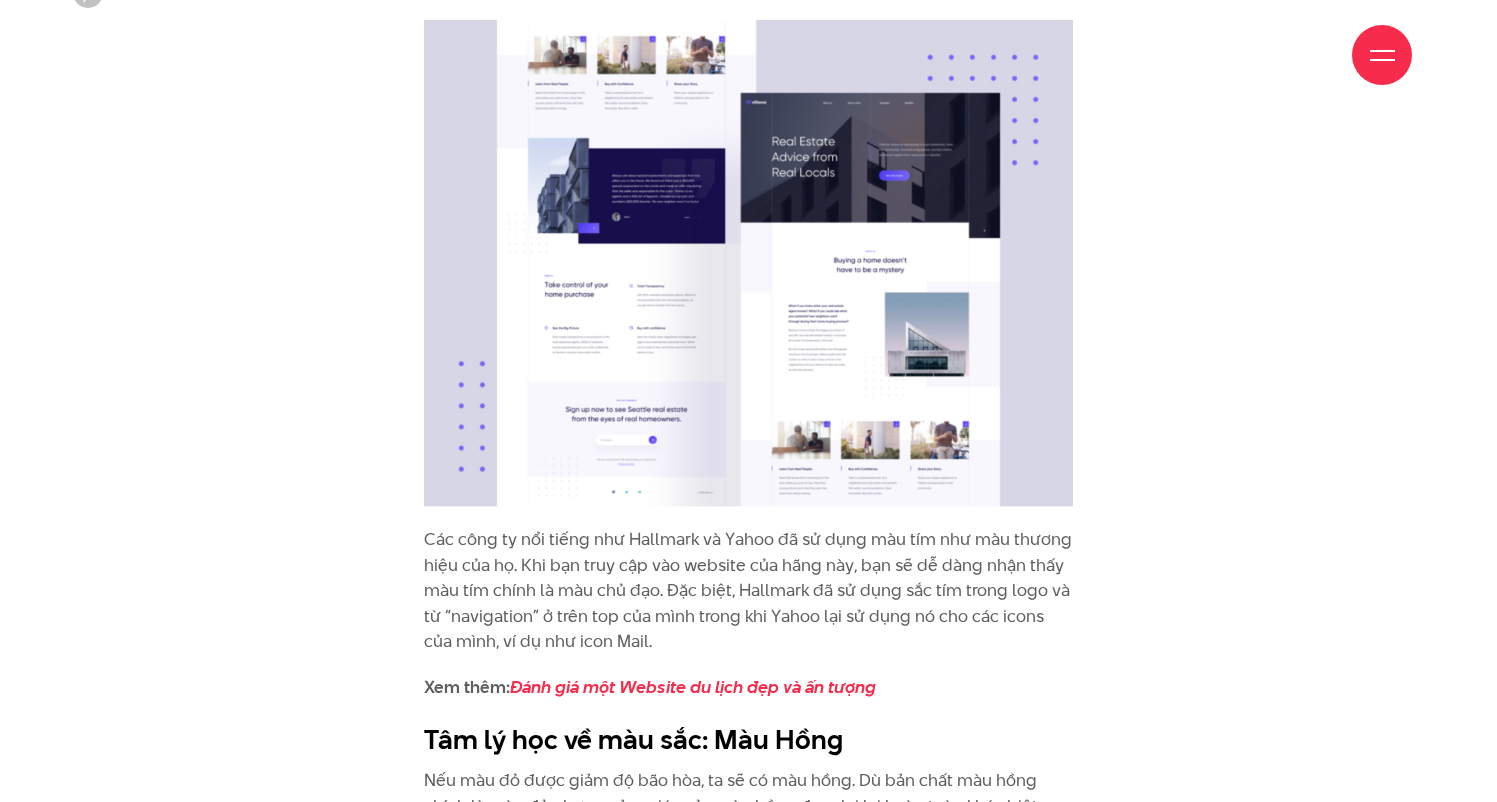scroll, scrollTop: 7789, scrollLeft: 0, axis: vertical 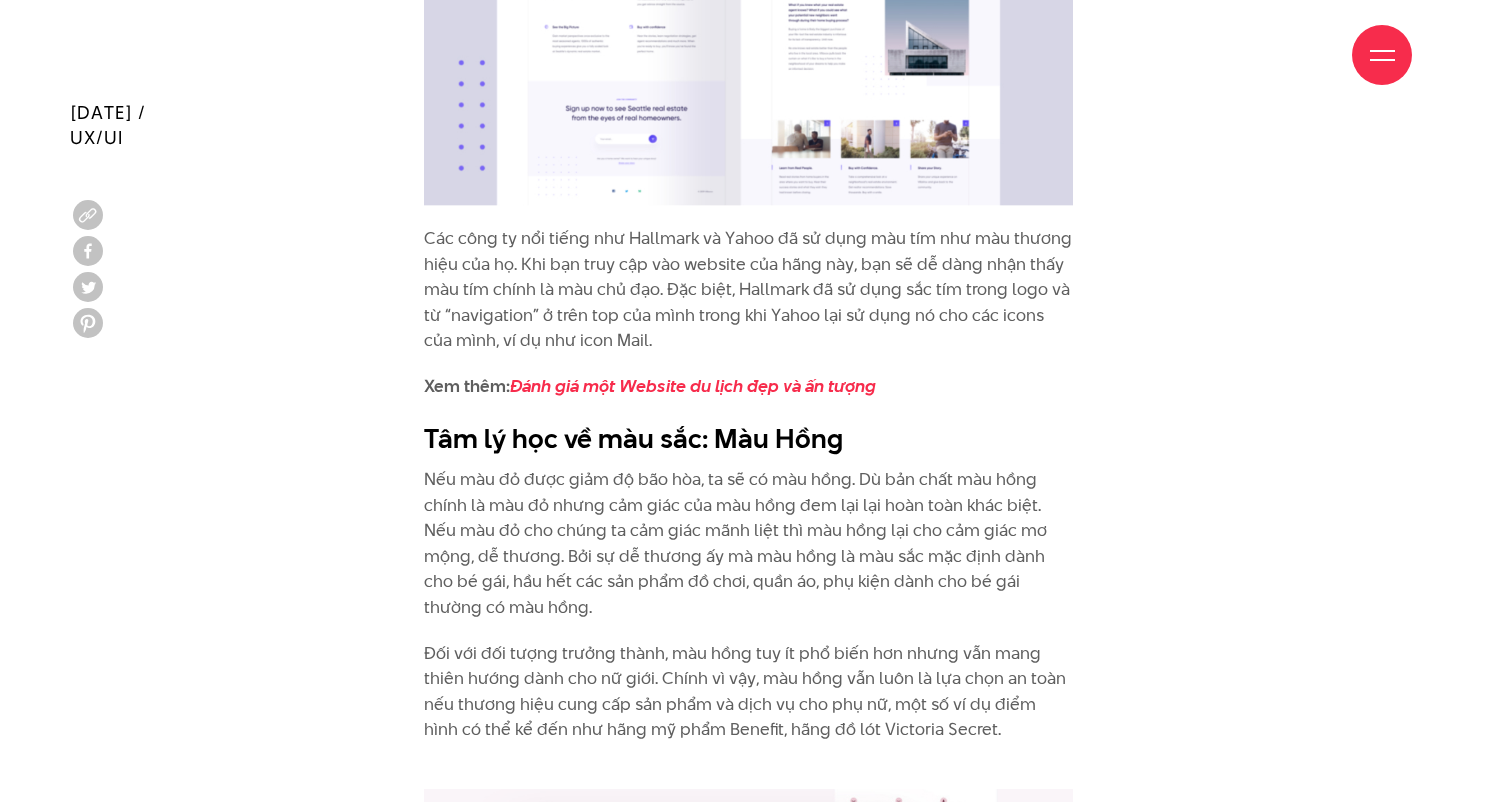 click on "Màu vàng là màu tiêu chuẩn cho các giấy note ghi chú và các lưu ý bởi màu sắc này gắn liền với sự năng động và hành động. Vì vậy, hãy sử dụng màu vàng để nhấn mạnh các ưu đãi và các sản phẩm miễn phí trên website của bạn.
Tâm lý học màu sắc: Màu Xanh Lá
Là màu của cây cối, màu xanh lá mang lại cảm giác thiên nhiên, an toàn, vậy nên nó là màu đại diện cho nhiều thương hiệu về sức khỏe, những sản phẩm thành phần từ thiên nhiên. Cũng như mầm cây, màu xanh lá cũng là biểu tượng cho sự non trẻ và hy vọng. Và bởi chứa đựng một nguồn năng lượng tươi mới, thân thiện, xanh lá rất được ưu chuộng sử dụng cho những công ty đại chúng, ví dụ như Spotify và Starbucks.
Tâm lý học về màu sắc: Màu Xanh Dương" at bounding box center [748, 31] 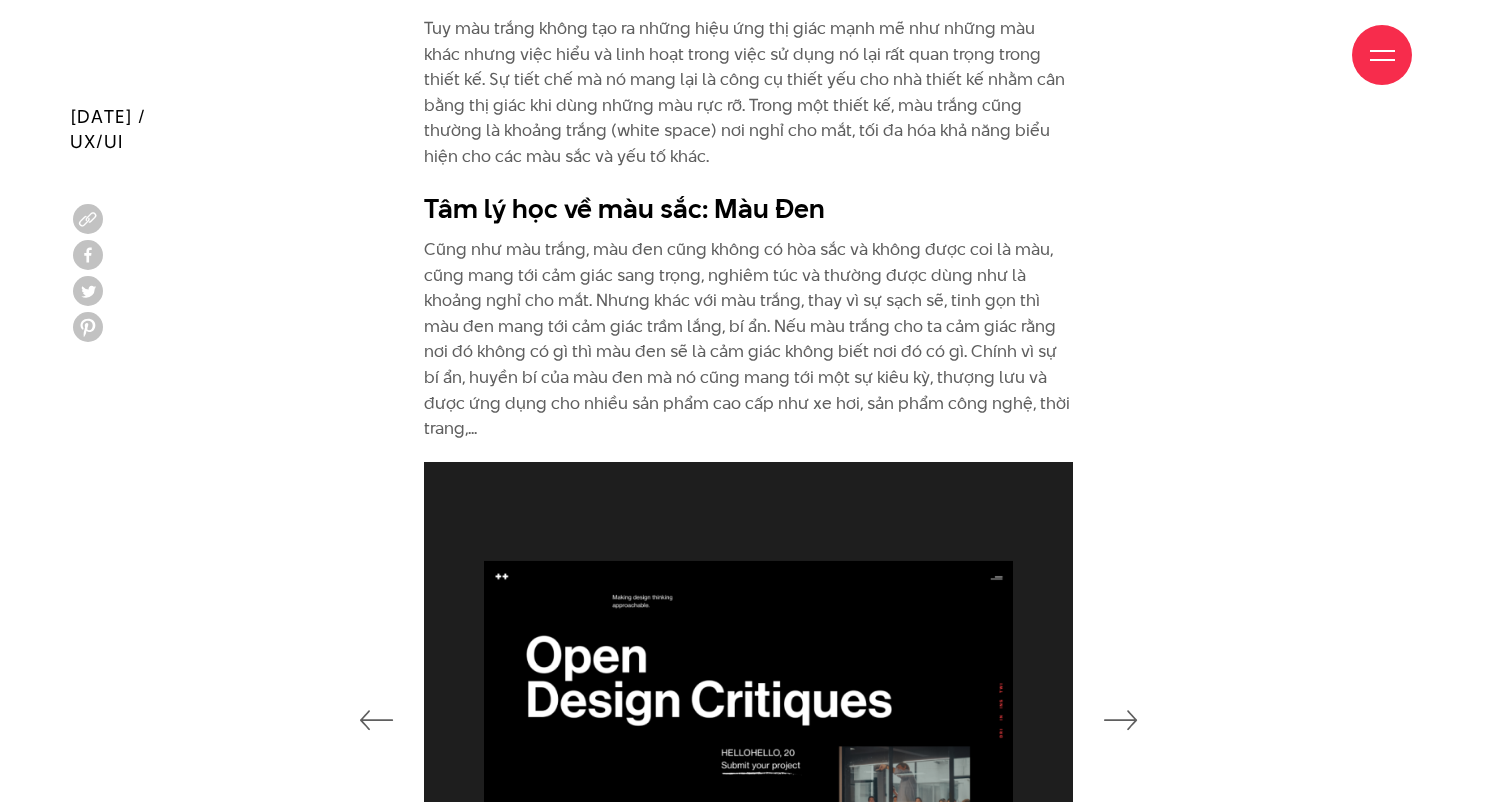 scroll, scrollTop: 10009, scrollLeft: 0, axis: vertical 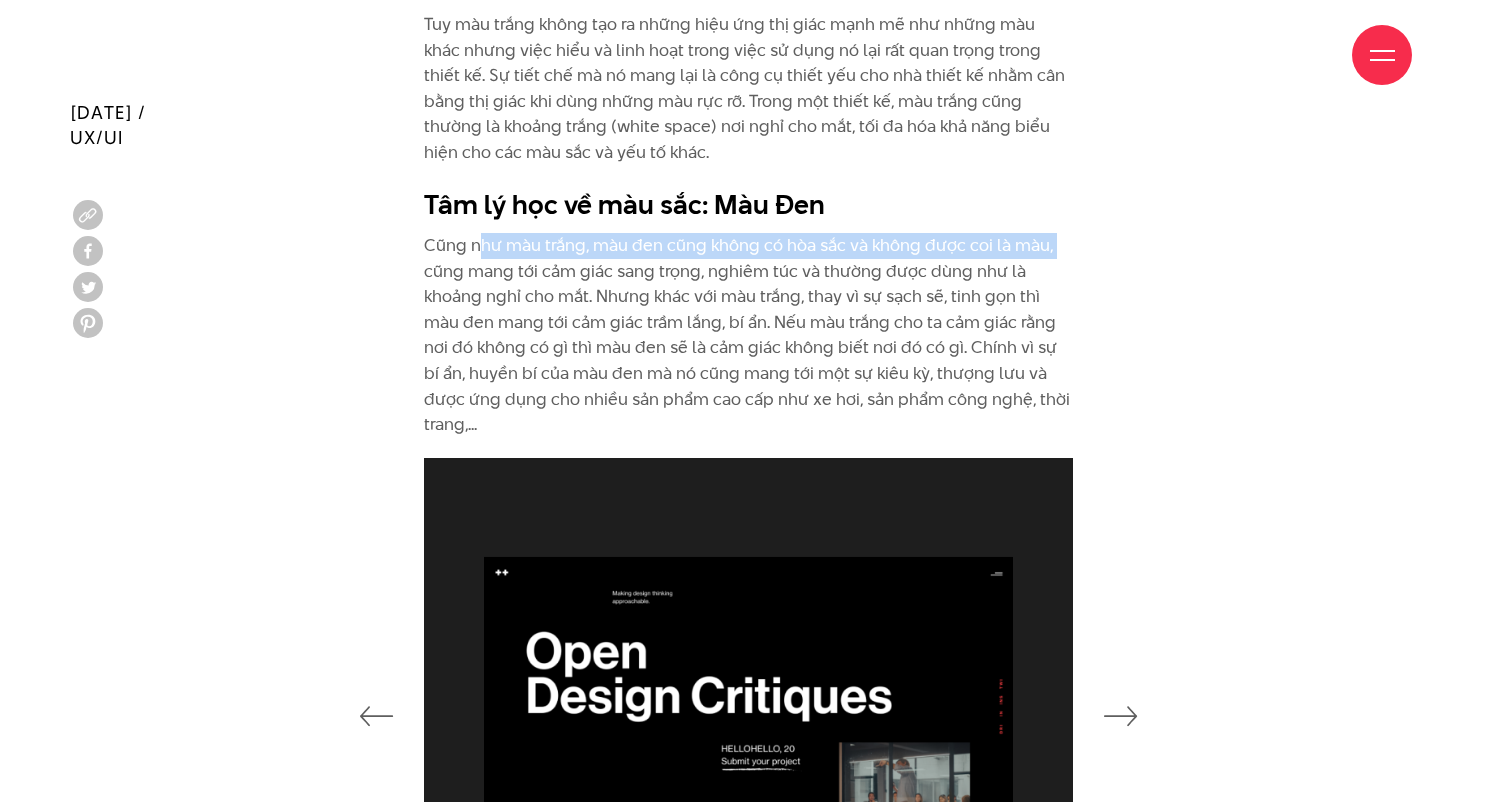drag, startPoint x: 420, startPoint y: 144, endPoint x: 496, endPoint y: 138, distance: 76.23647 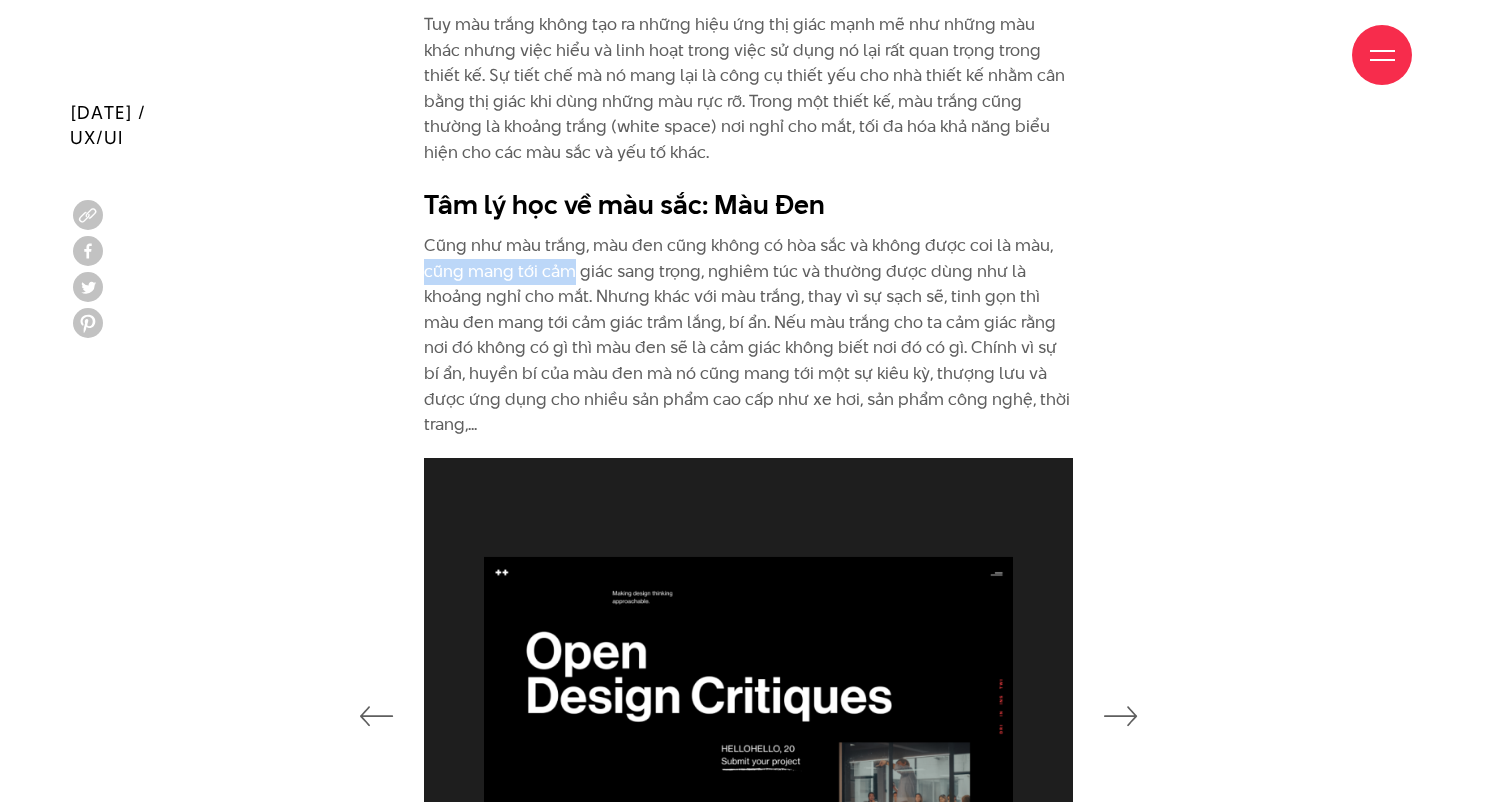 drag, startPoint x: 422, startPoint y: 157, endPoint x: 657, endPoint y: 159, distance: 235.00851 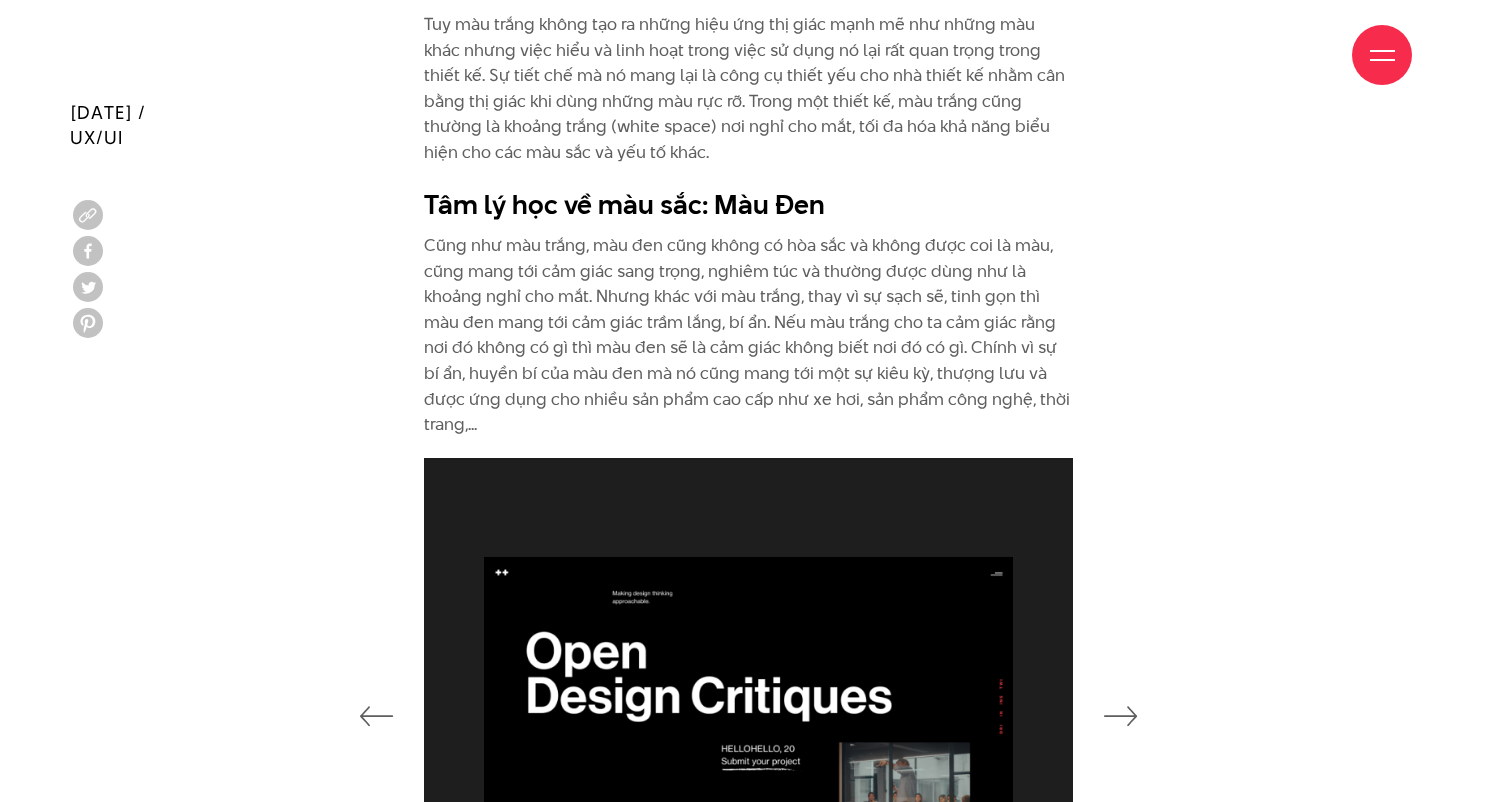 click on "Cũng như màu trắng, màu đen cũng không có hòa sắc và không được coi là màu, cũng mang tới cảm giác sang trọng, nghiêm túc và thường được dùng như là khoảng nghỉ cho mắt. Nhưng khác với màu trắng, thay vì sự sạch sẽ, tinh gọn thì màu đen mang tới cảm giác trầm lắng, bí ẩn. Nếu màu trắng cho ta cảm giác rằng nơi đó không có gì thì màu đen sẽ là cảm giác không biết nơi đó có gì. Chính vì sự bí ẩn, huyền bí của màu đen mà nó cũng mang tới một sự kiêu kỳ, thượng lưu và được ứng dụng cho nhiều sản phẩm cao cấp như xe hơi, sản phẩm công nghệ, thời trang,..." at bounding box center (748, 335) 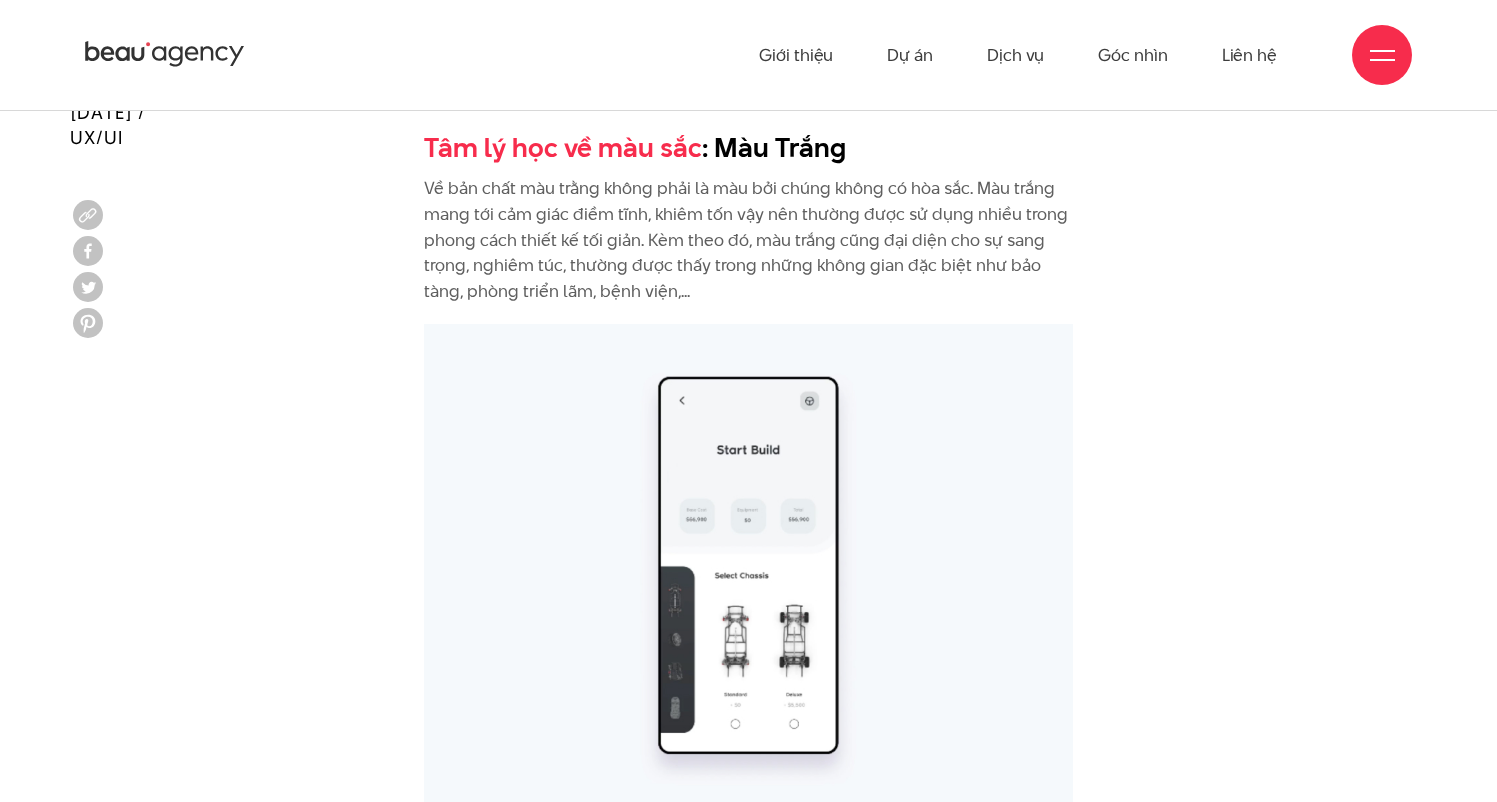 scroll, scrollTop: 8825, scrollLeft: 0, axis: vertical 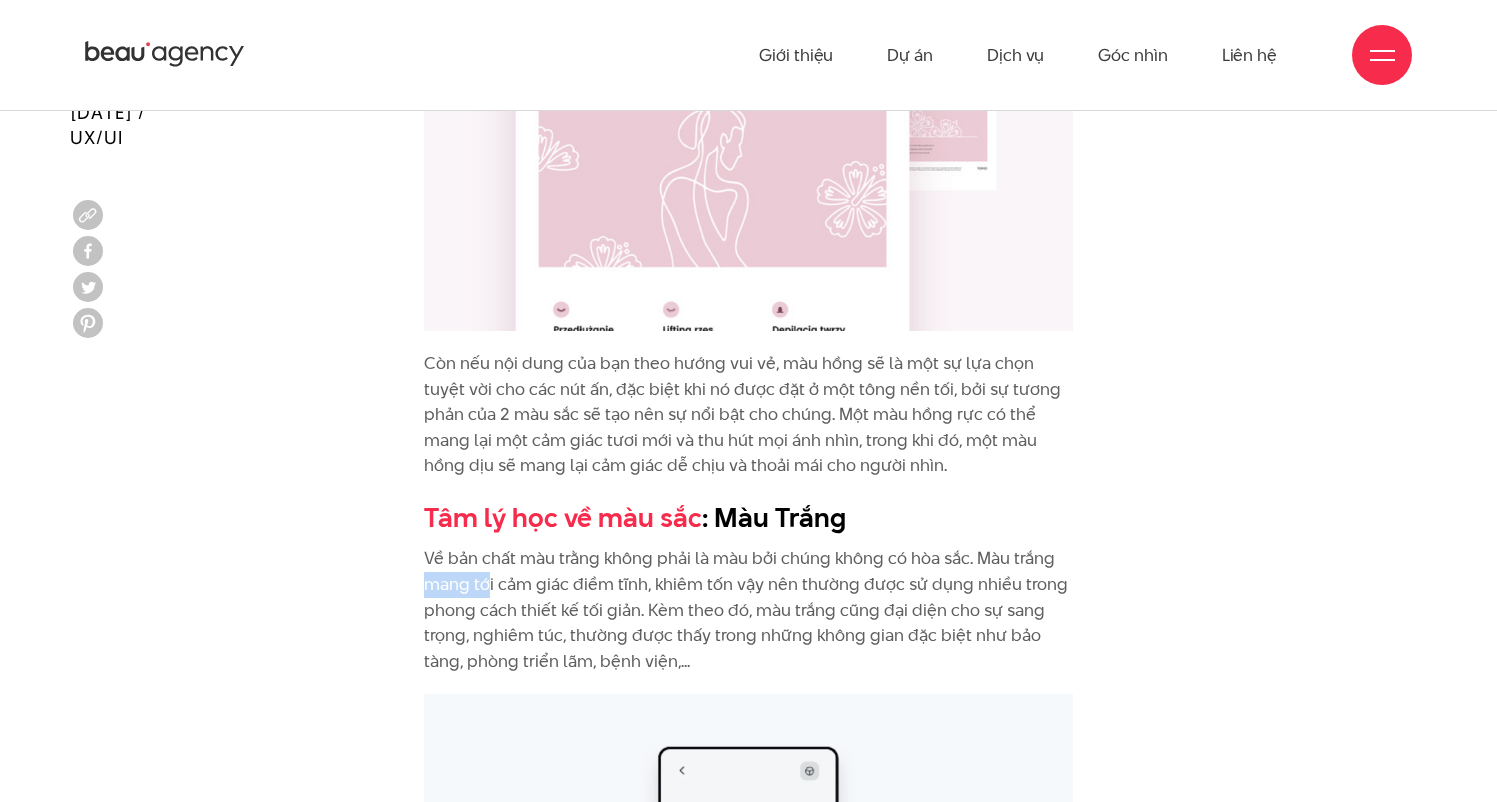 drag, startPoint x: 403, startPoint y: 482, endPoint x: 491, endPoint y: 483, distance: 88.005684 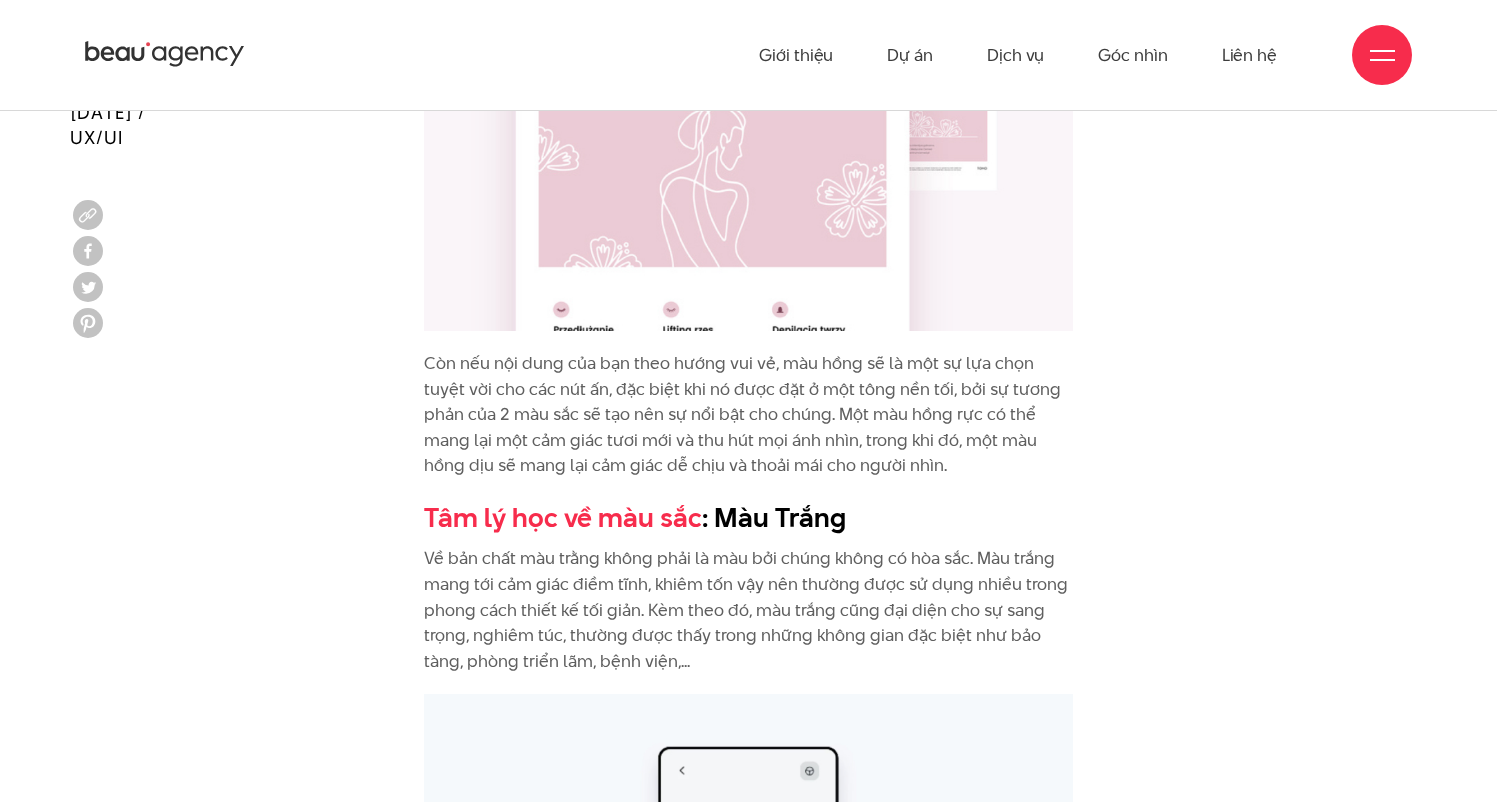 click on "Về bản chất màu trằng không phải là màu bởi chúng không có hòa sắc. Màu trắng mang tới cảm giác điềm tĩnh, khiêm tốn vậy nên thường được sử dụng nhiều trong phong cách thiết kế tối giản. Kèm theo đó, màu trắng cũng đại diện cho sự sang trọng, nghiêm túc, thường được thấy trong những không gian đặc biệt như bảo tàng, phòng triển lãm, bệnh viện,..." at bounding box center [748, 610] 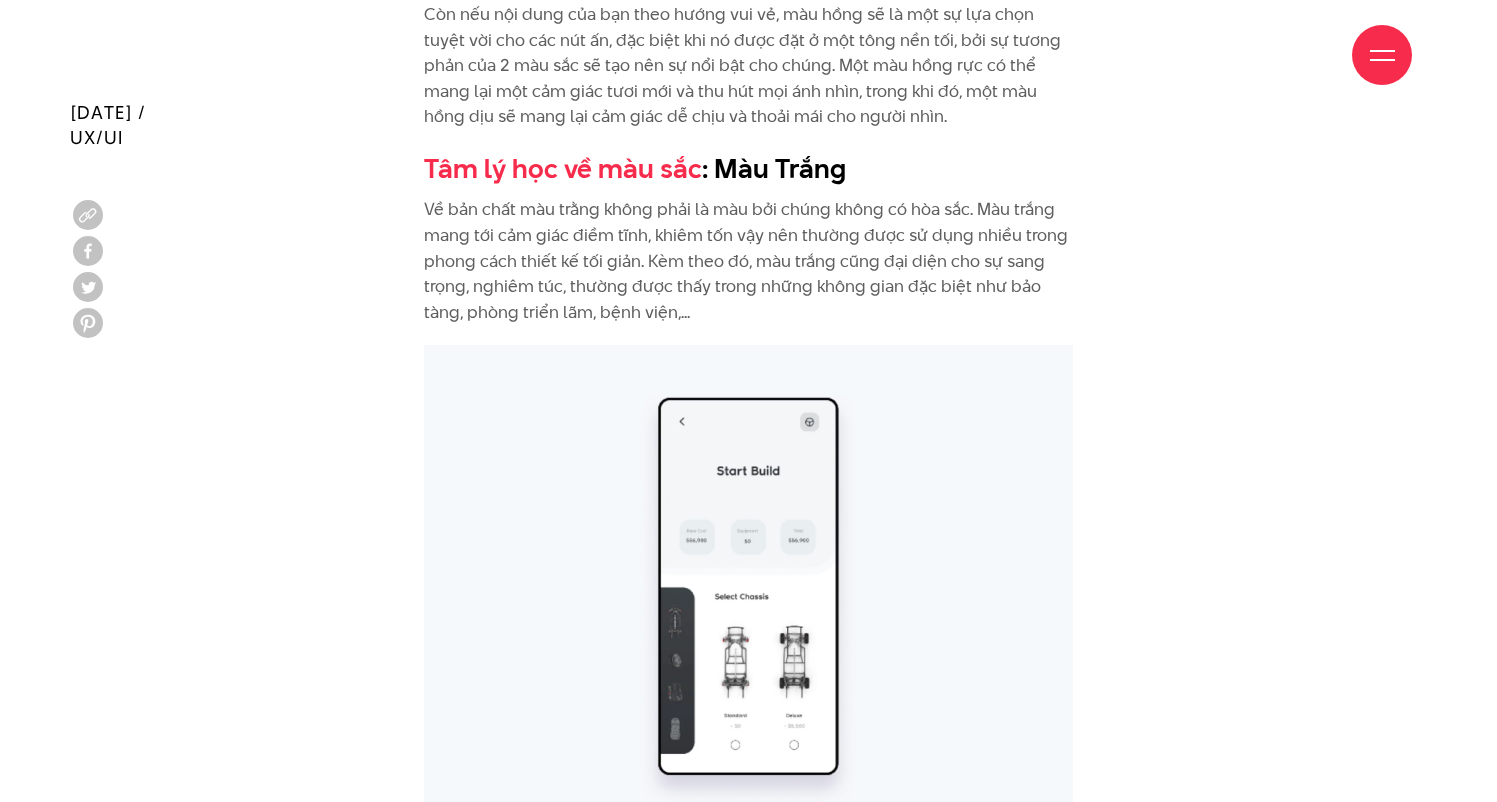 scroll, scrollTop: 9574, scrollLeft: 0, axis: vertical 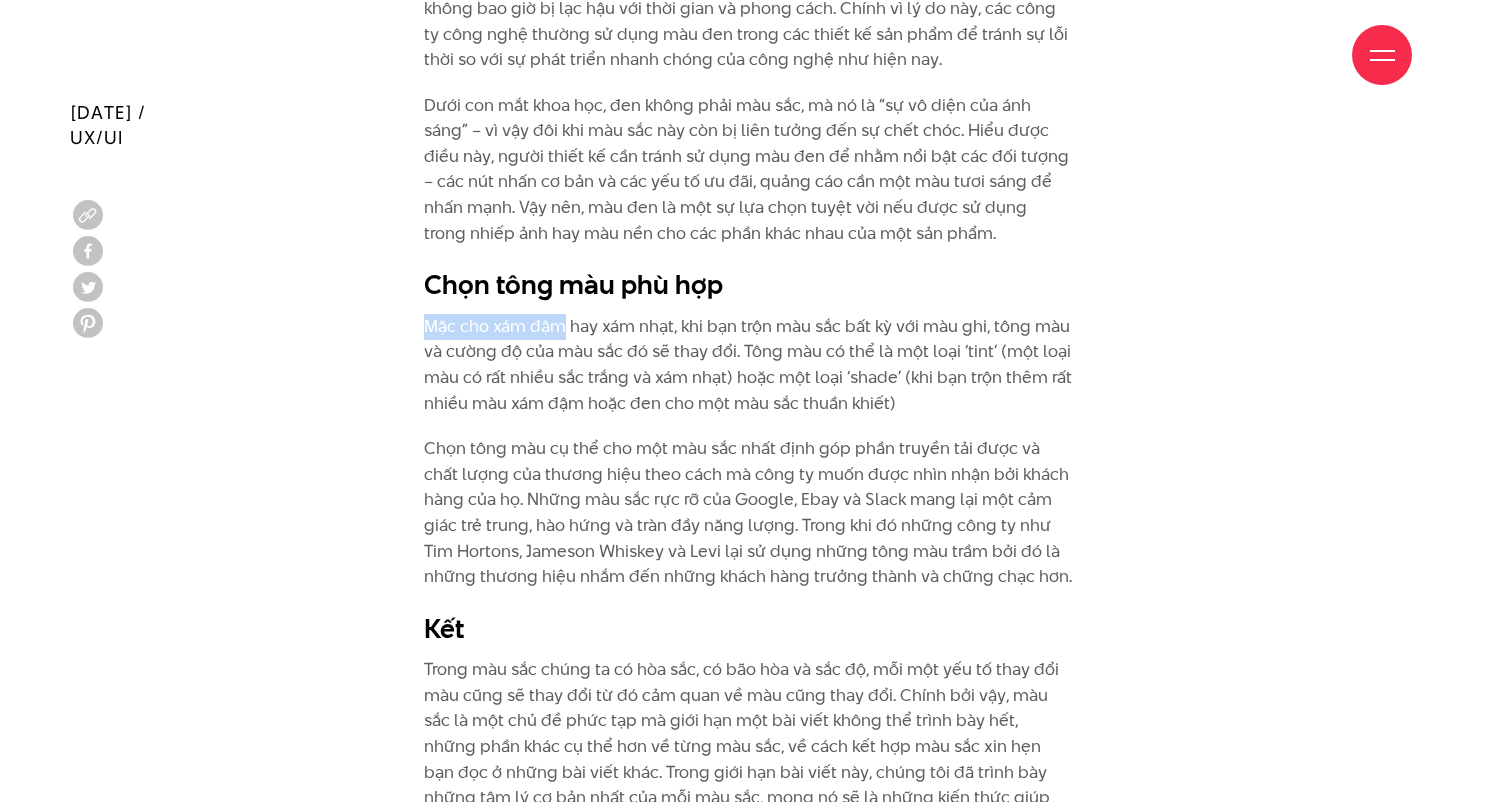 drag, startPoint x: 422, startPoint y: 208, endPoint x: 627, endPoint y: 201, distance: 205.11948 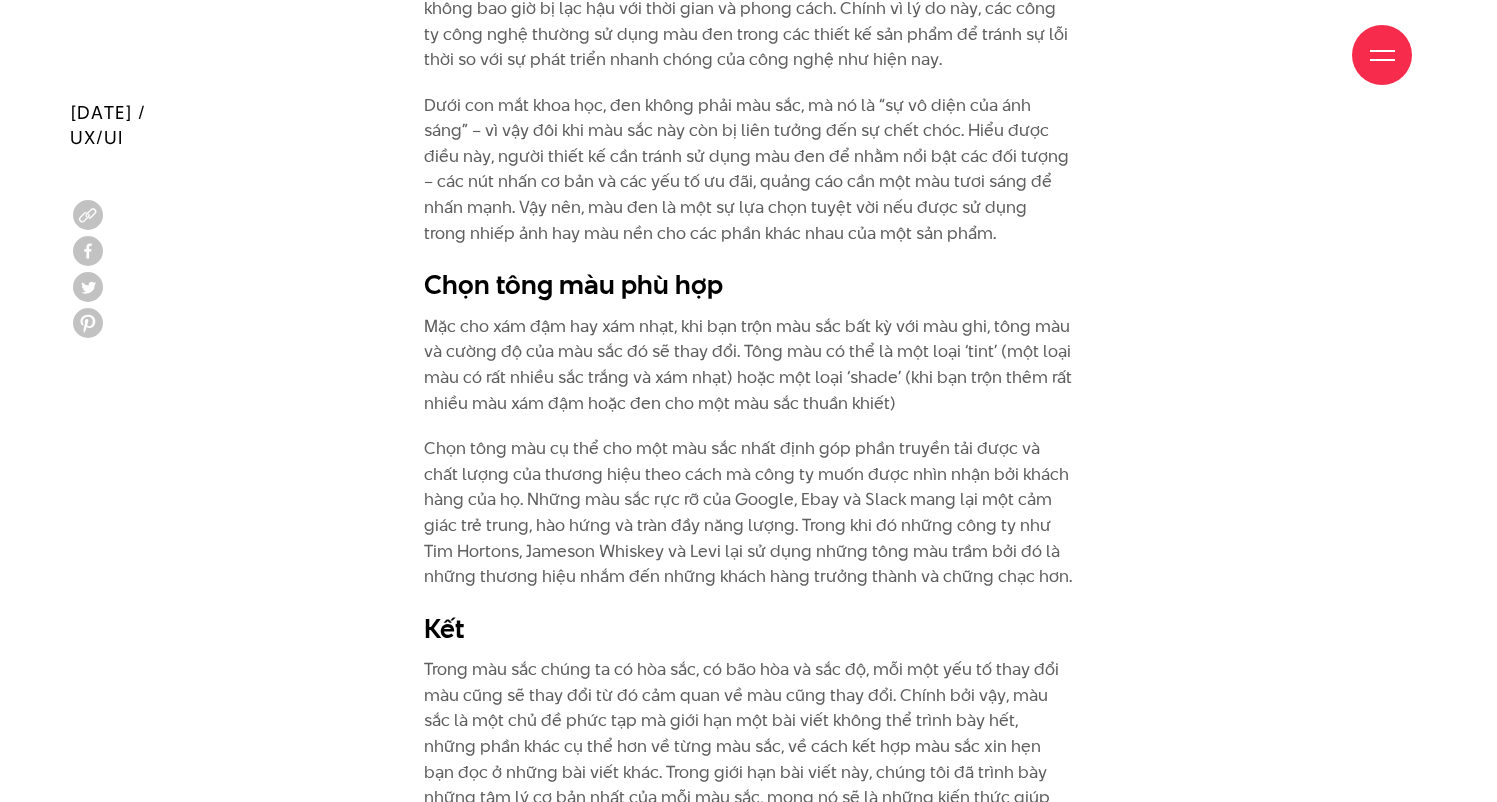 click on "Mặc cho xám đậm hay xám nhạt, khi bạn trộn màu sắc bất kỳ với màu ghi, tông màu và cường độ của màu sắc đó sẽ thay đổi. Tông màu có thể là một loại ‘tint’ (một loại màu có rất nhiều sắc trắng và xám nhạt) hoặc một loại ‘shade’ (khi bạn trộn thêm rất nhiều màu xám đậm hoặc đen cho một màu sắc thuần khiết)" at bounding box center (748, 365) 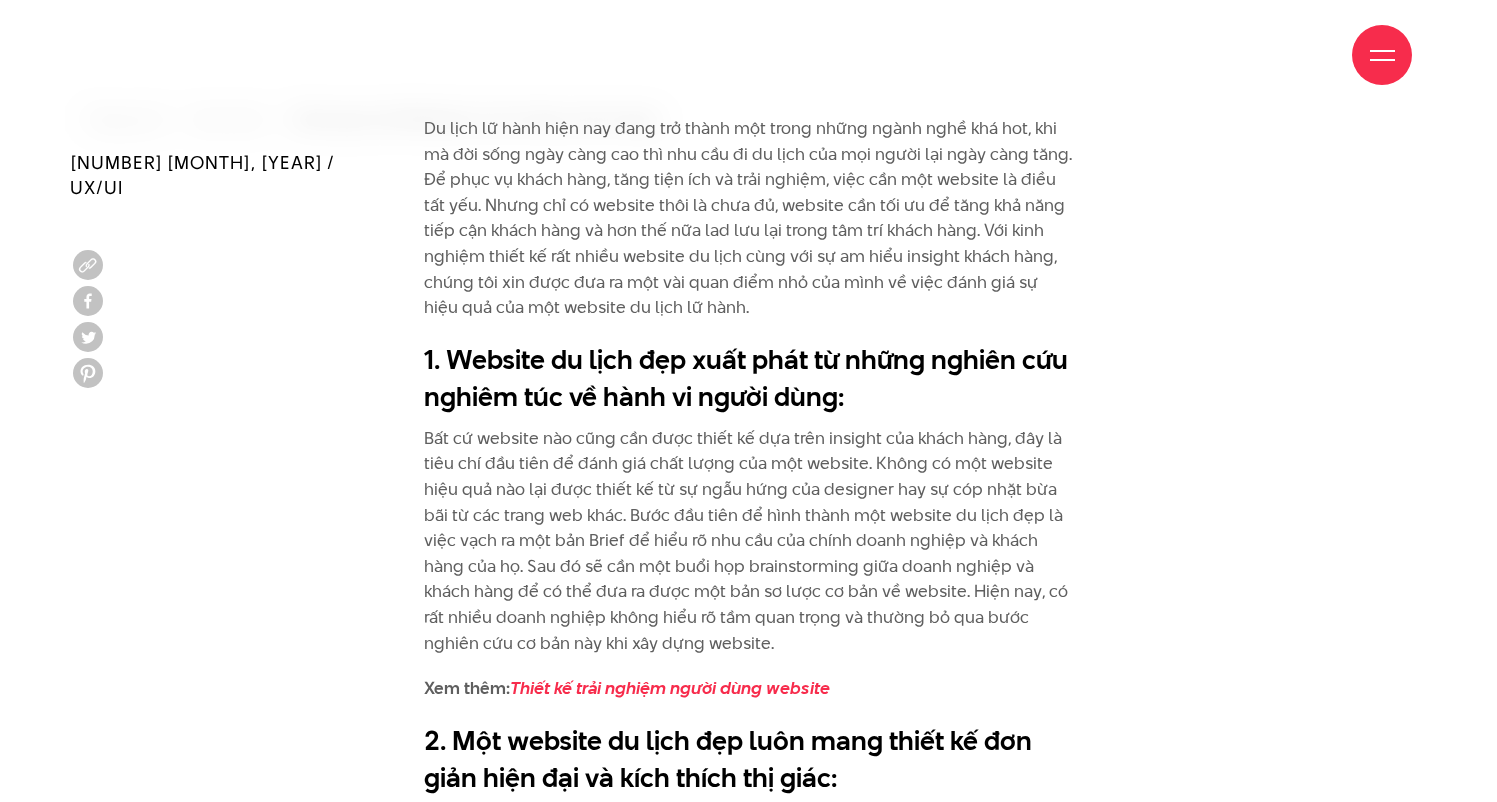scroll, scrollTop: 623, scrollLeft: 0, axis: vertical 